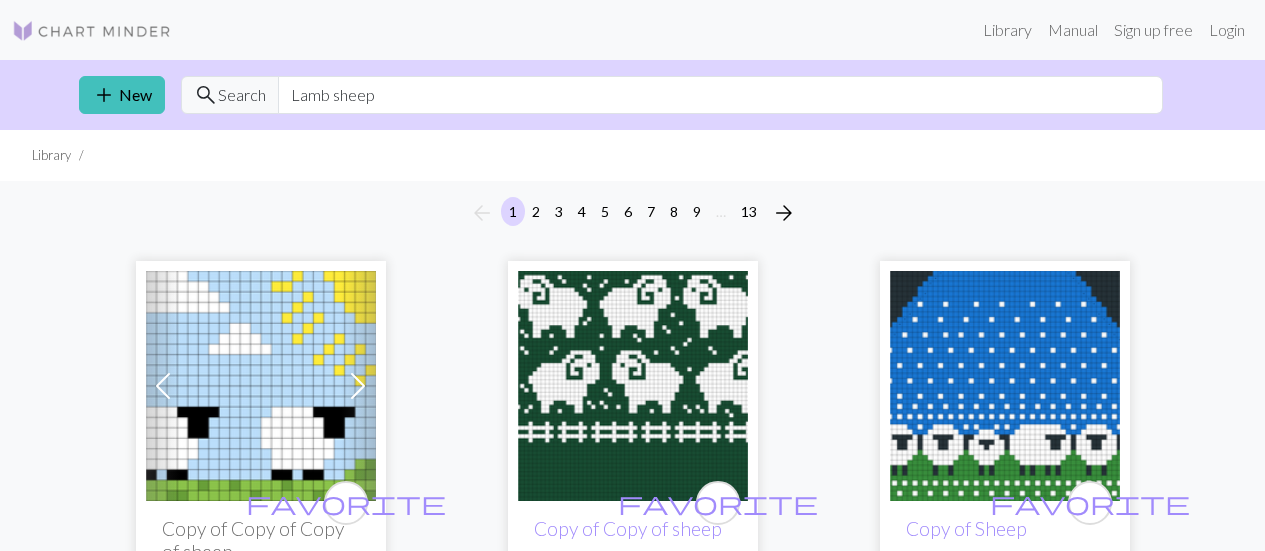 scroll, scrollTop: 0, scrollLeft: 0, axis: both 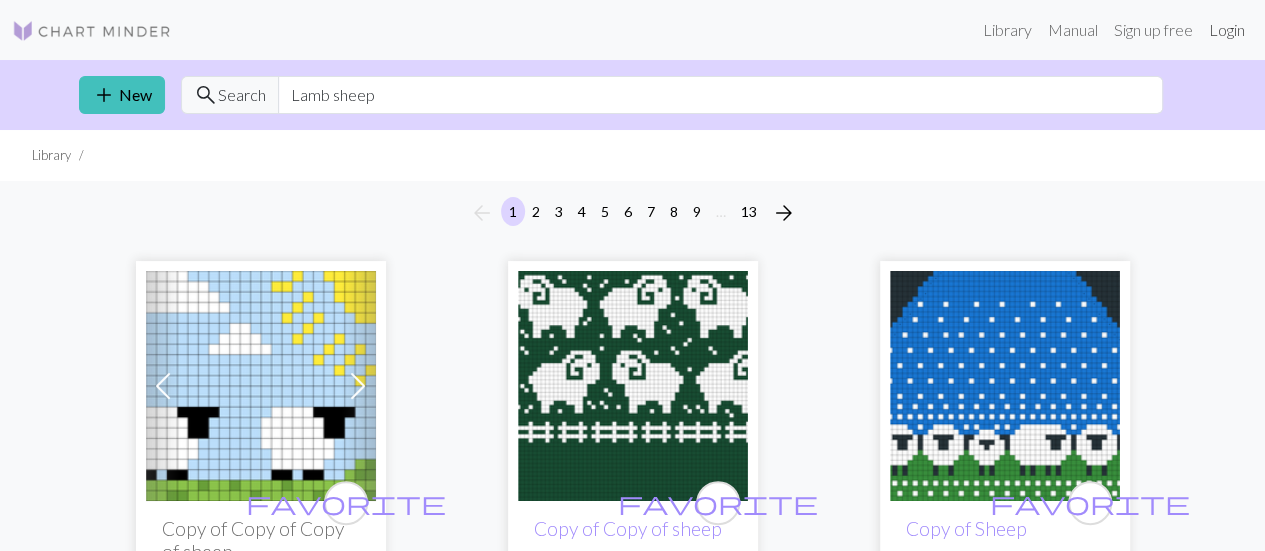 click on "Login" at bounding box center [1227, 30] 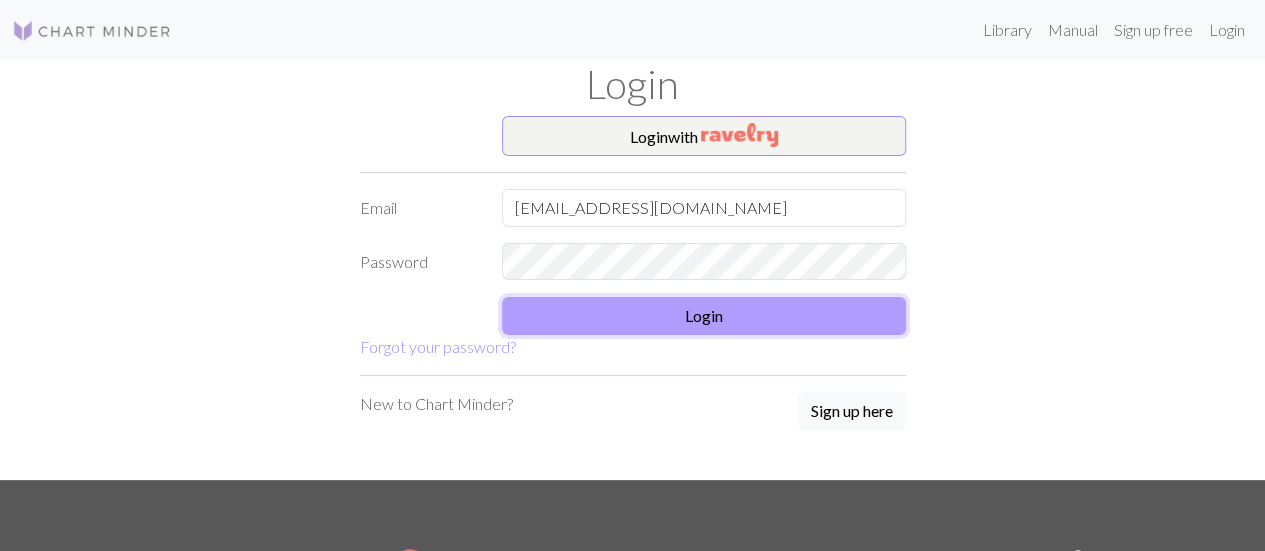 click on "Login" at bounding box center [704, 316] 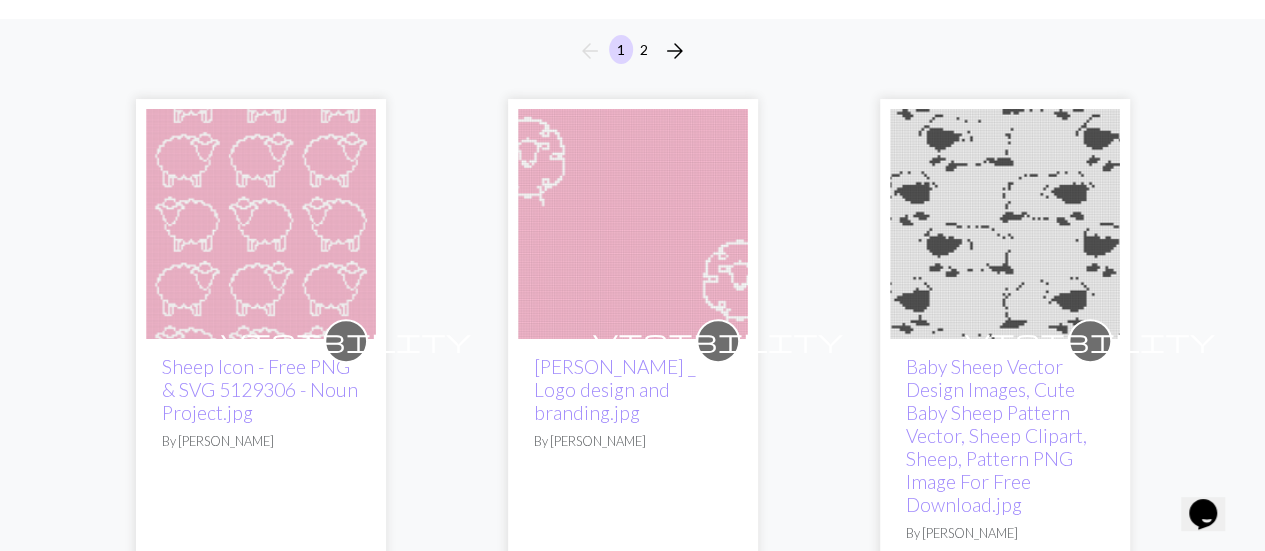 scroll, scrollTop: 156, scrollLeft: 0, axis: vertical 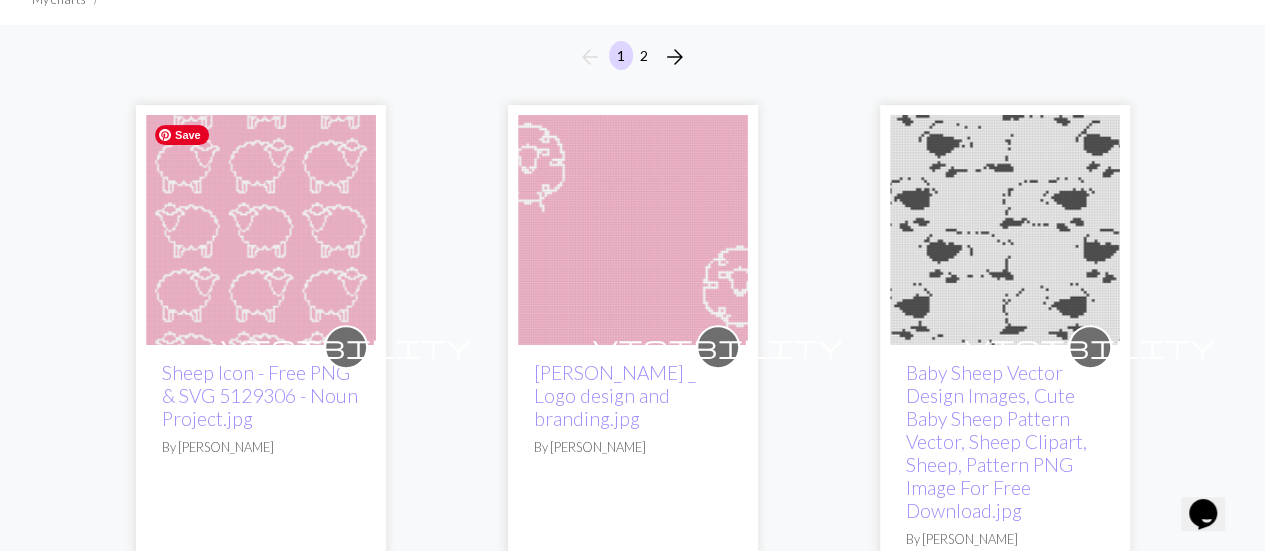 click at bounding box center (261, 230) 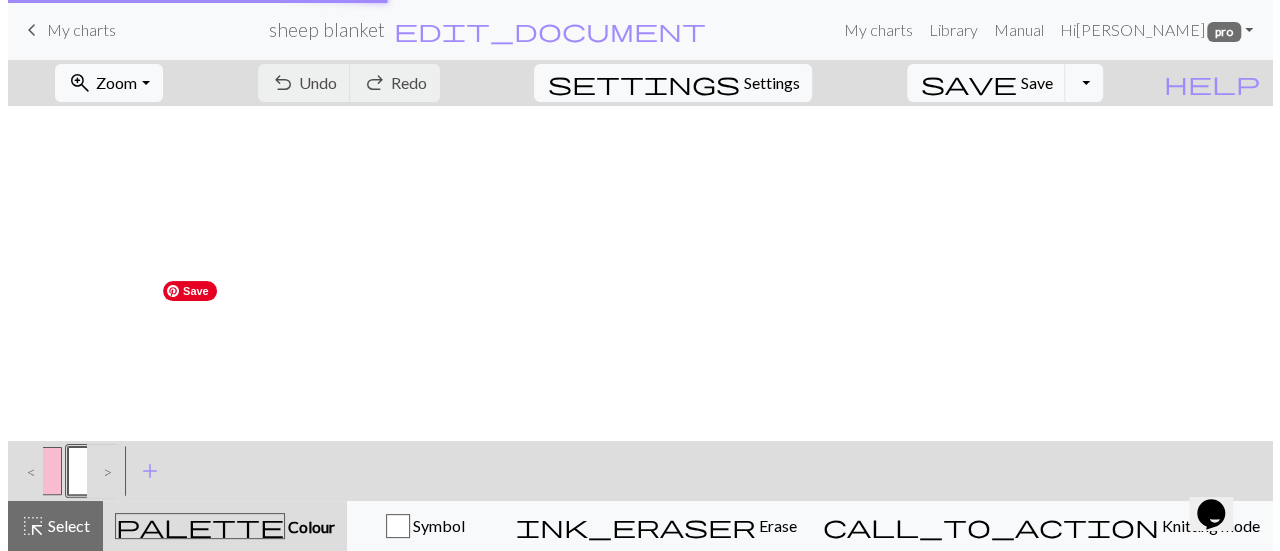 scroll, scrollTop: 0, scrollLeft: 0, axis: both 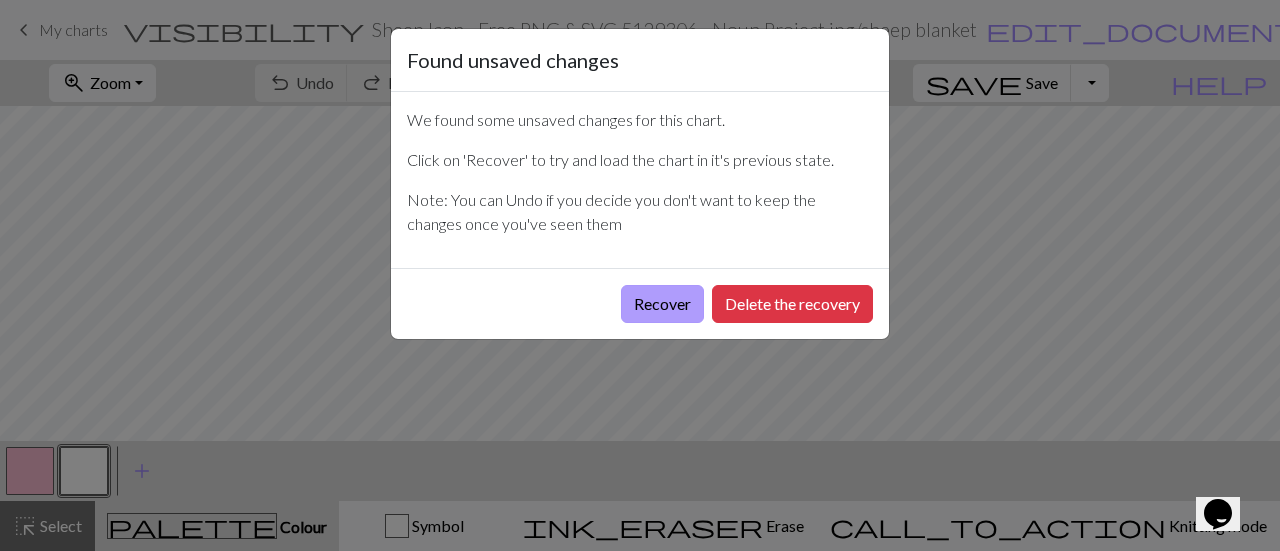 click on "Recover" at bounding box center [662, 304] 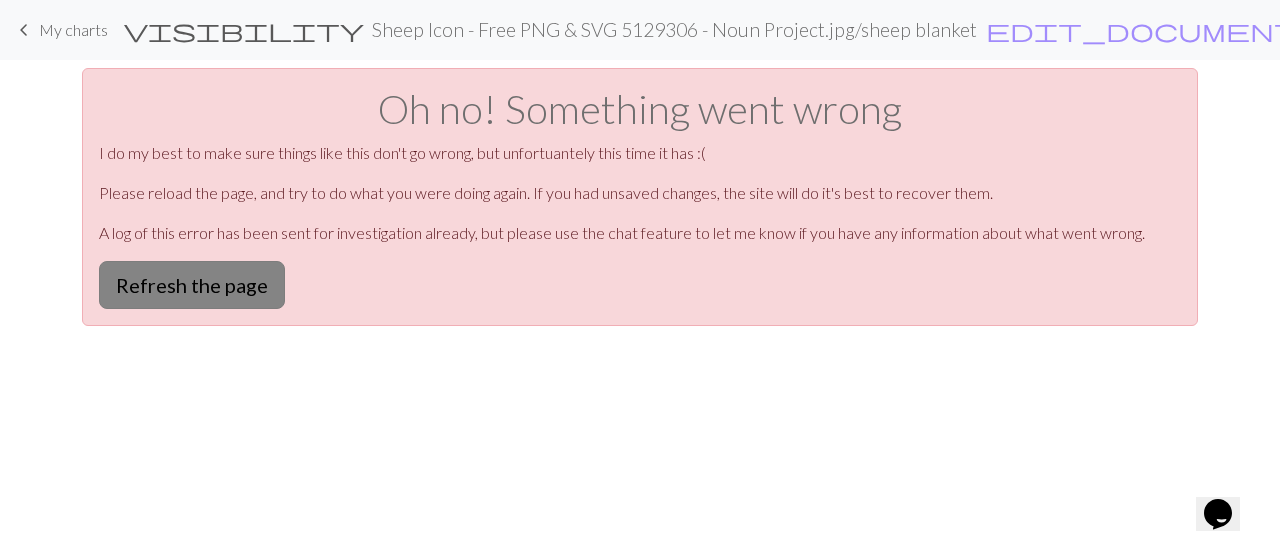 click on "Refresh the page" at bounding box center [192, 285] 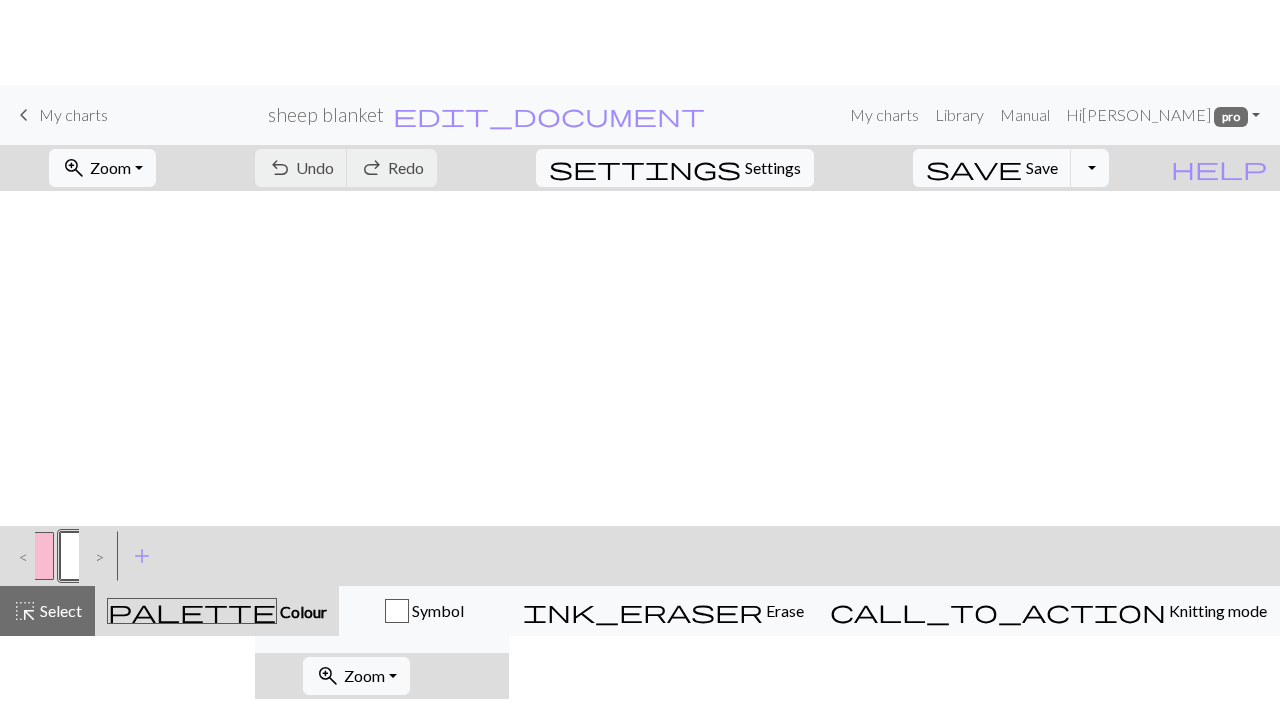 scroll, scrollTop: 0, scrollLeft: 0, axis: both 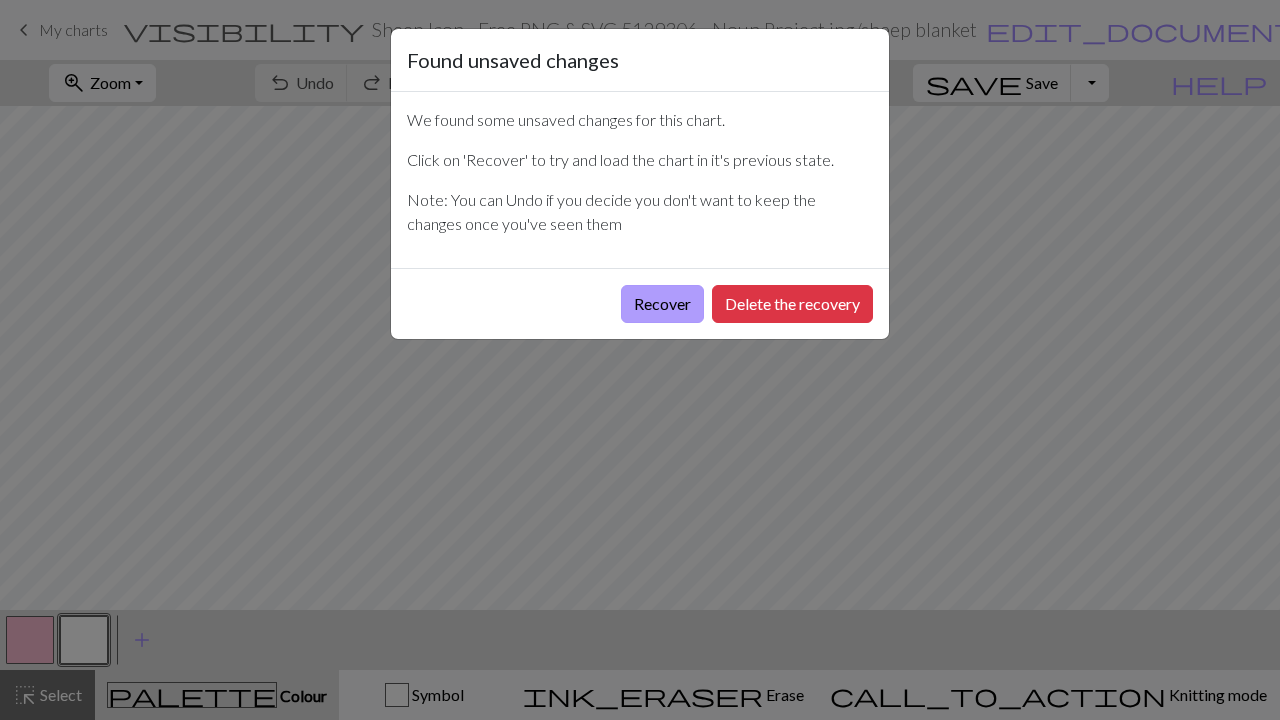 click on "Recover" at bounding box center [662, 304] 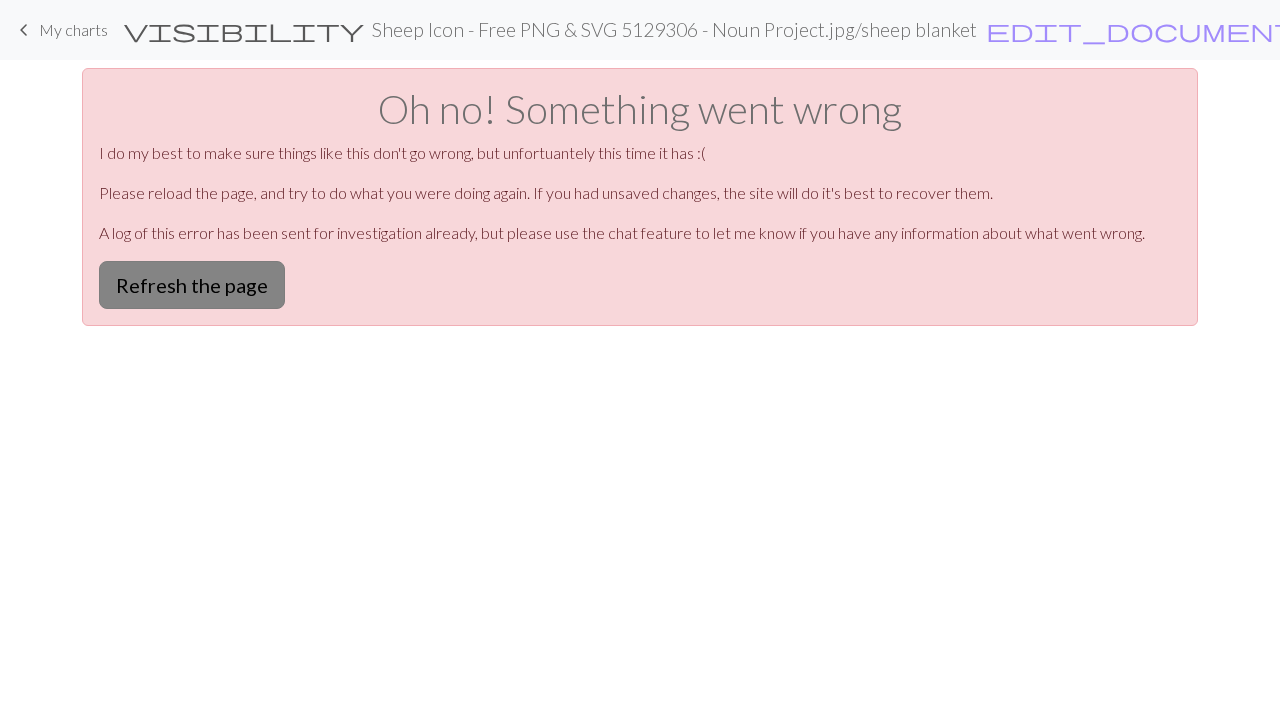 click on "Refresh the page" at bounding box center (192, 285) 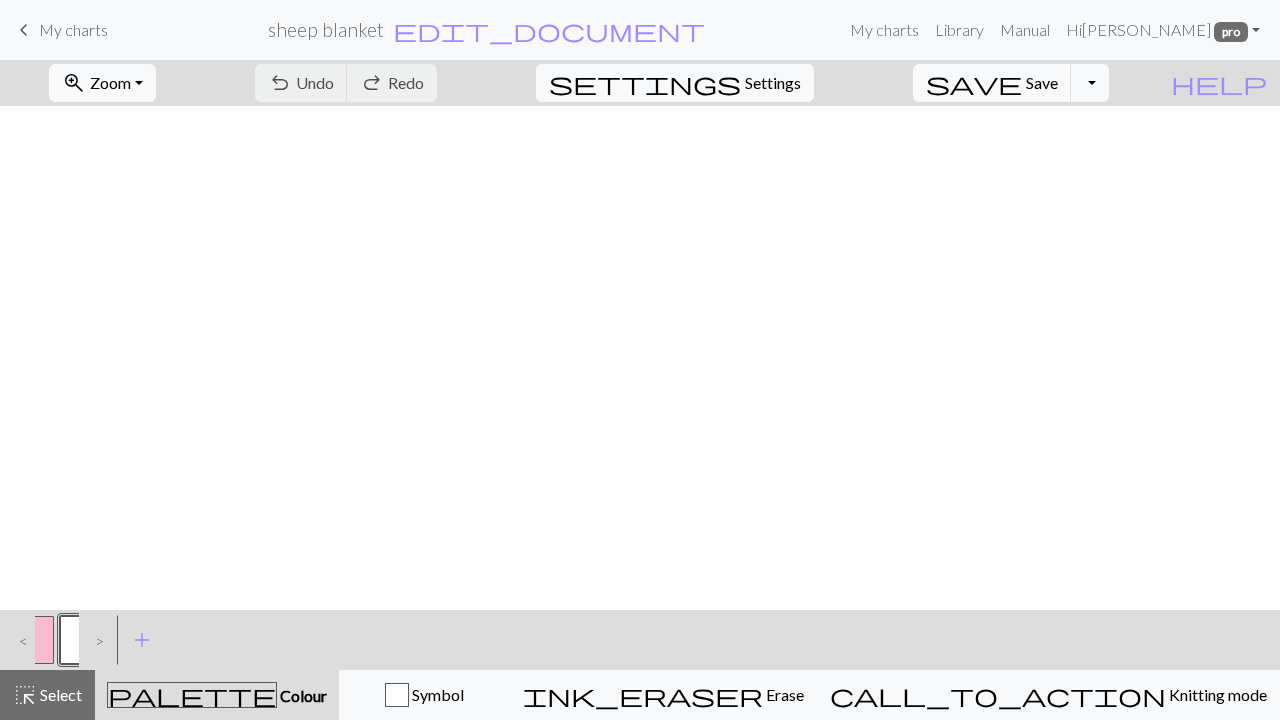 scroll, scrollTop: 0, scrollLeft: 0, axis: both 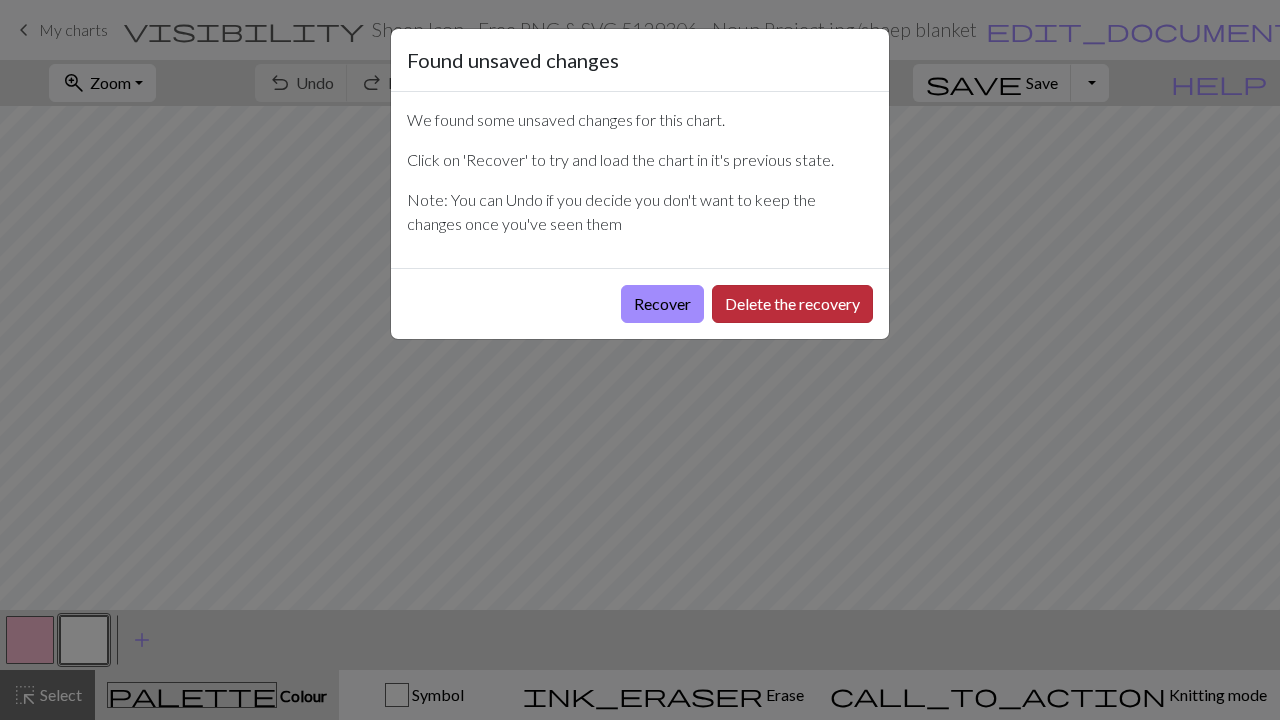 click on "Delete the recovery" at bounding box center (792, 304) 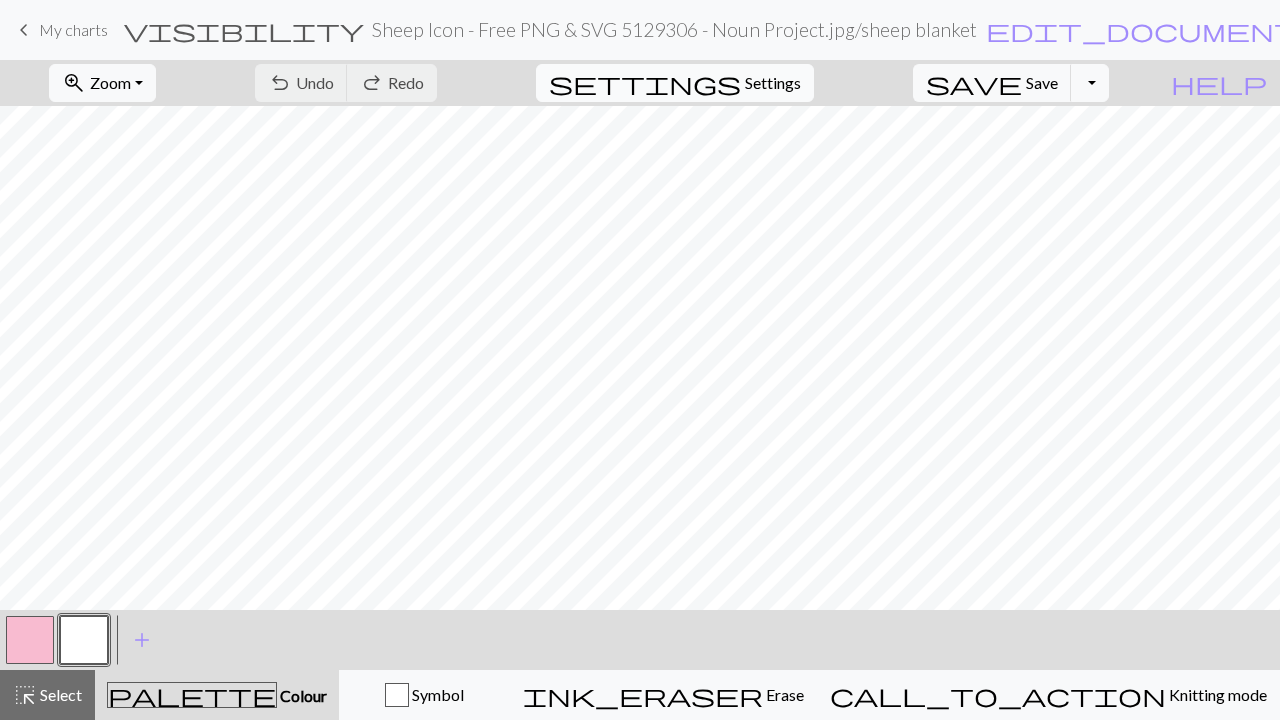 click on "Settings" at bounding box center (773, 83) 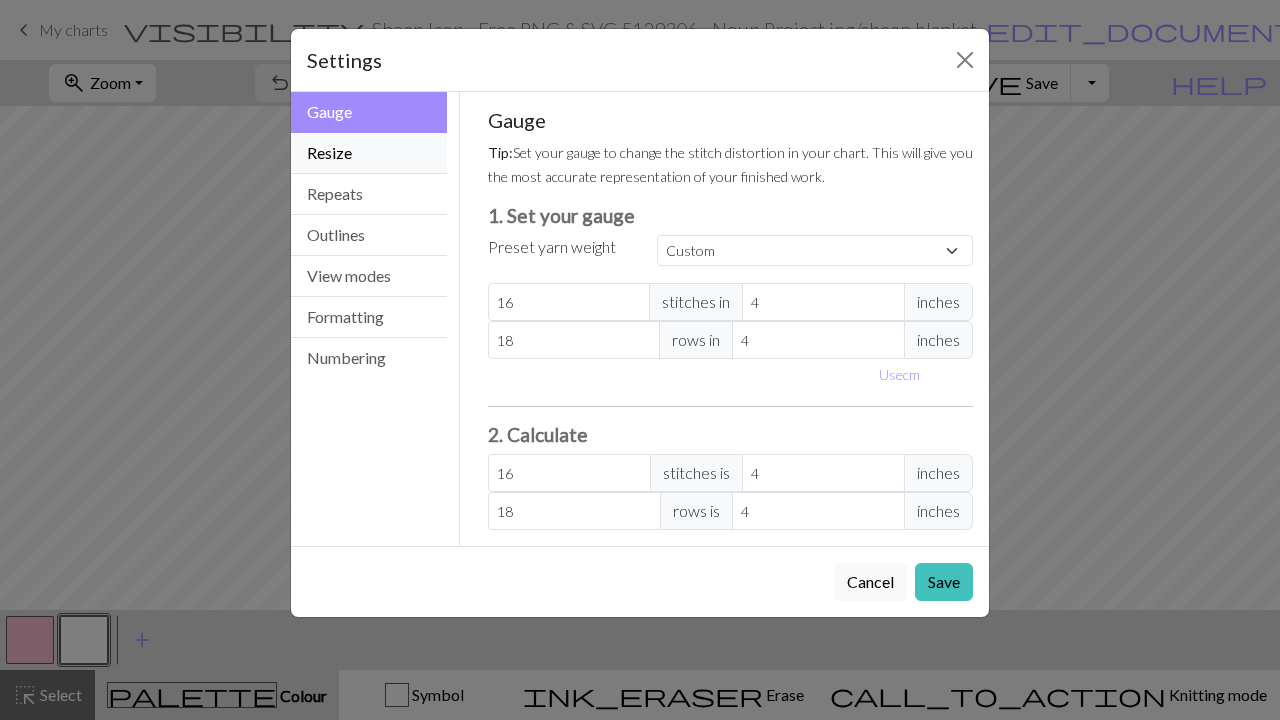 click on "Resize" at bounding box center (369, 153) 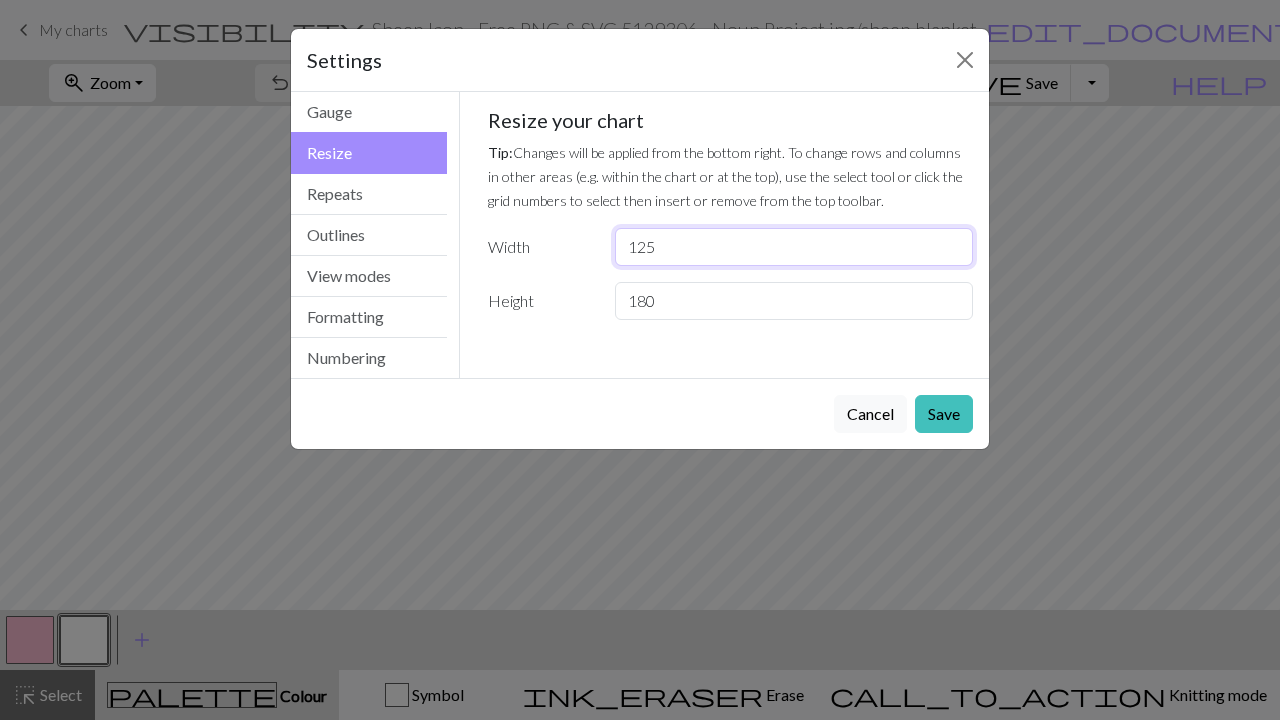click on "125" at bounding box center (794, 247) 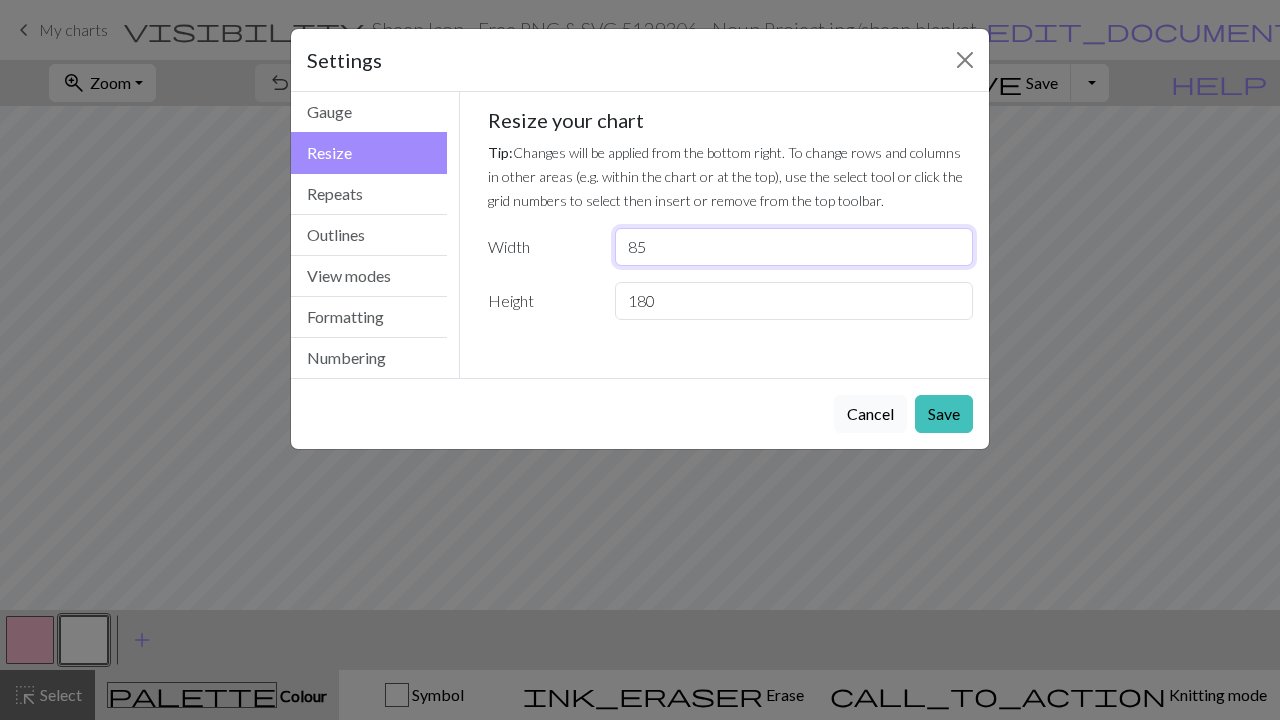 type on "85" 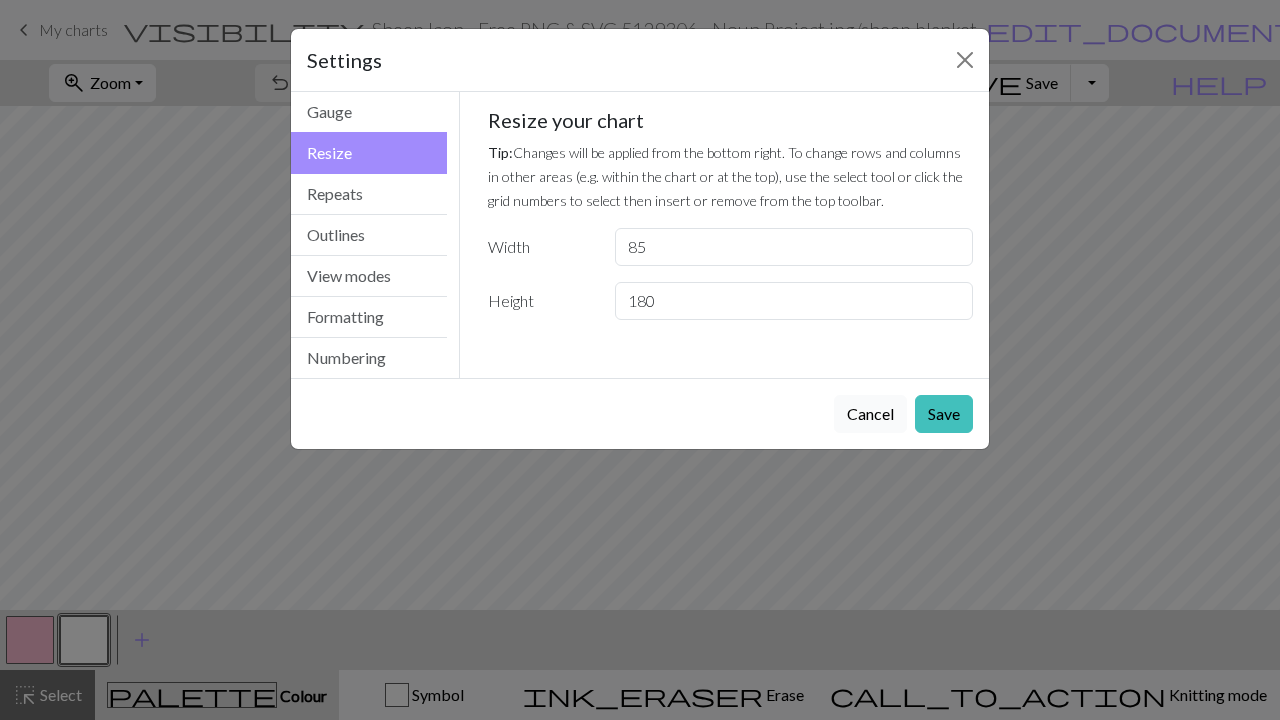 click on "Cancel" at bounding box center (870, 414) 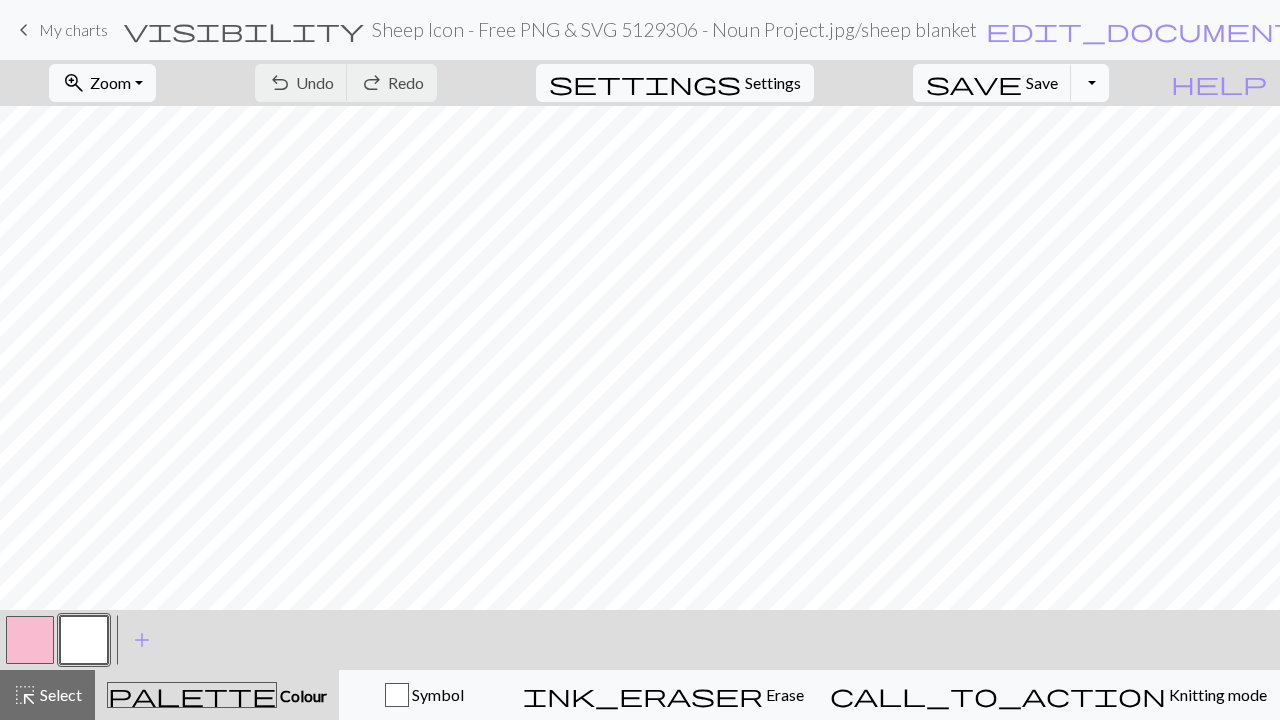 scroll, scrollTop: 535, scrollLeft: 0, axis: vertical 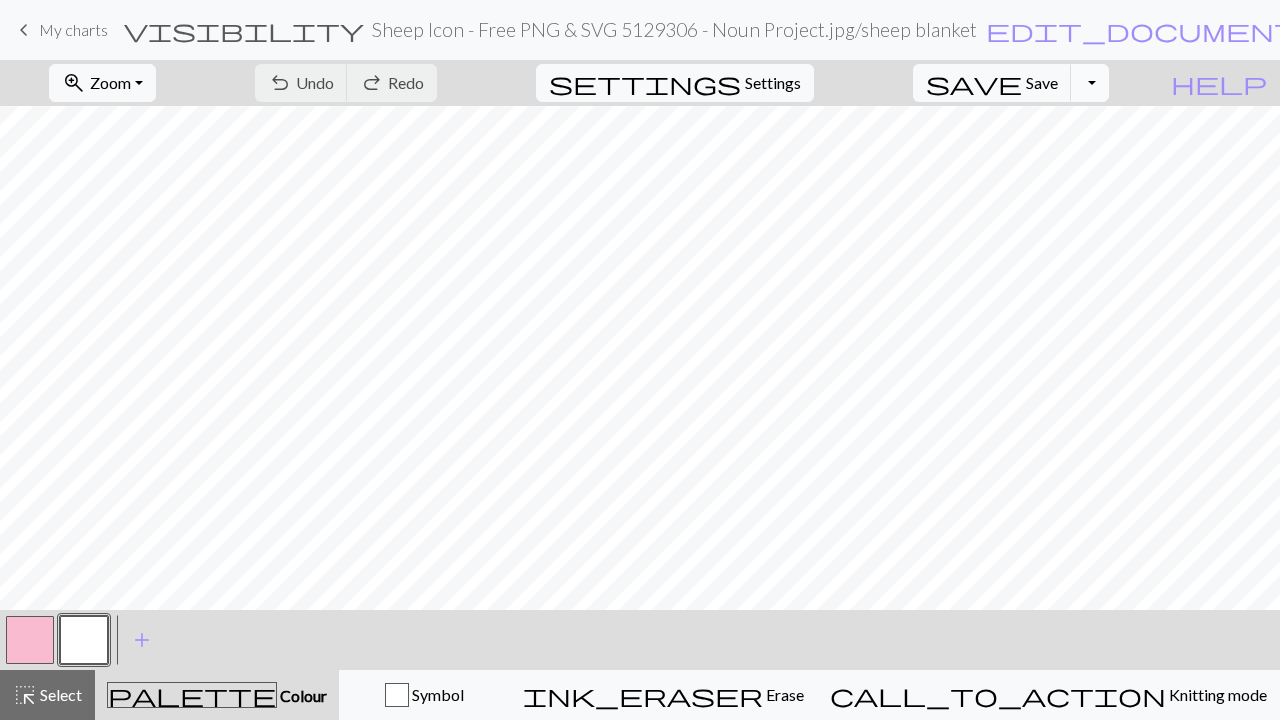 click on "Toggle Dropdown" at bounding box center [1090, 83] 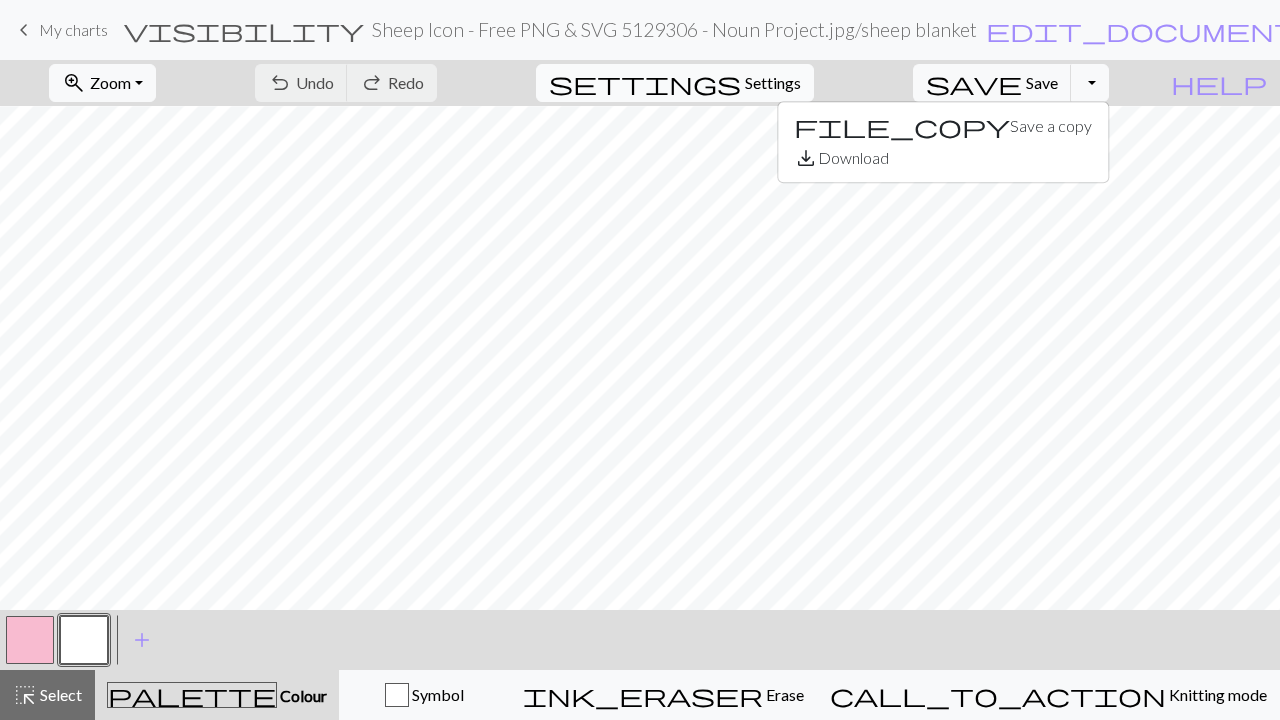 click on "Settings" at bounding box center (773, 83) 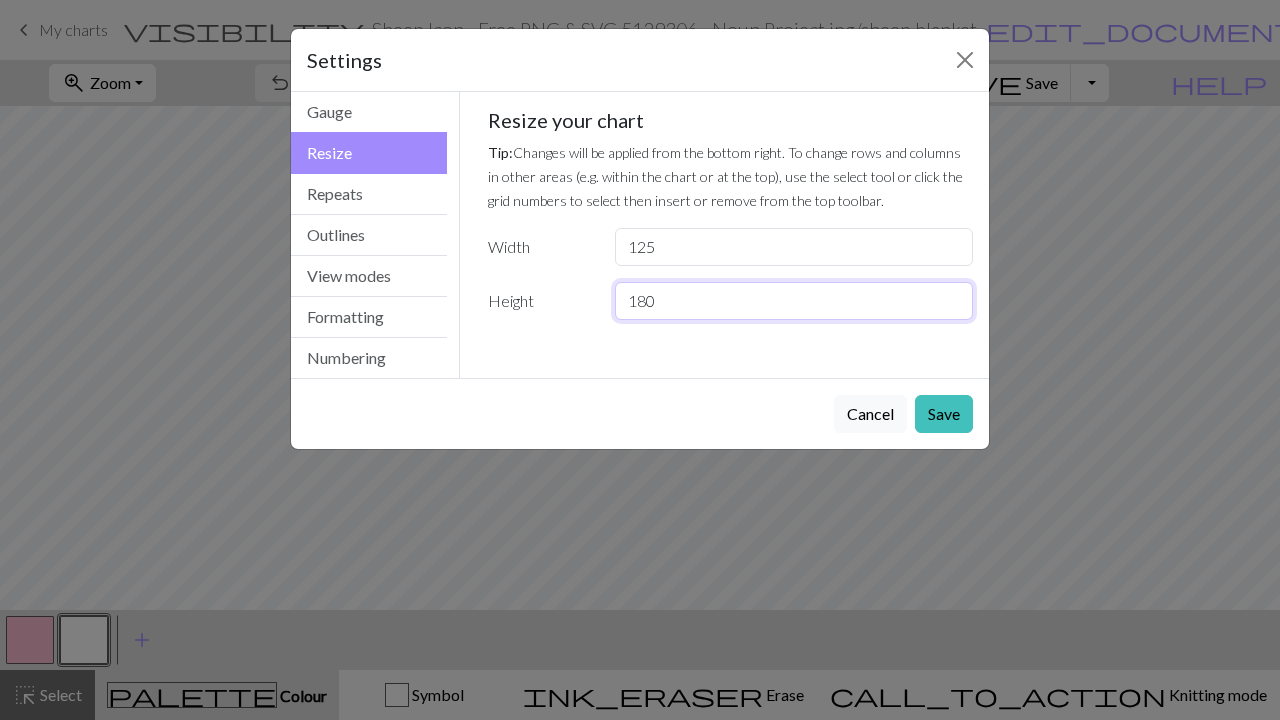 click on "180" at bounding box center (794, 301) 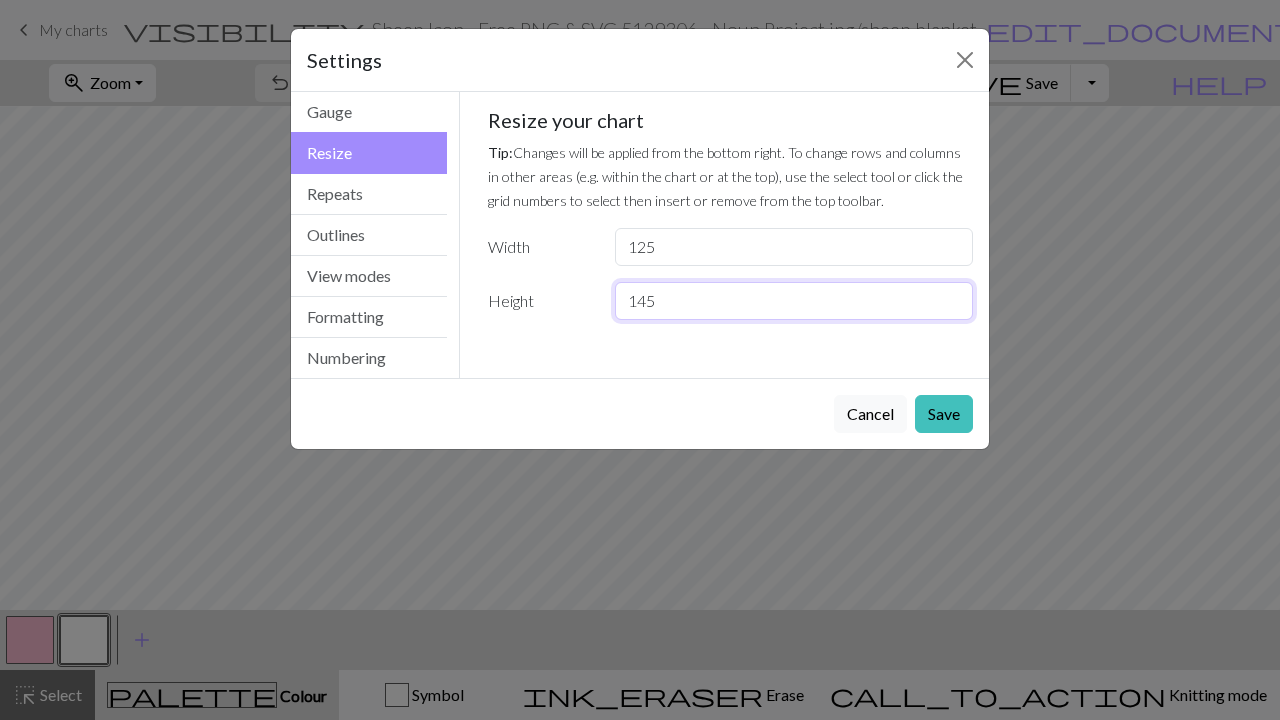 type on "145" 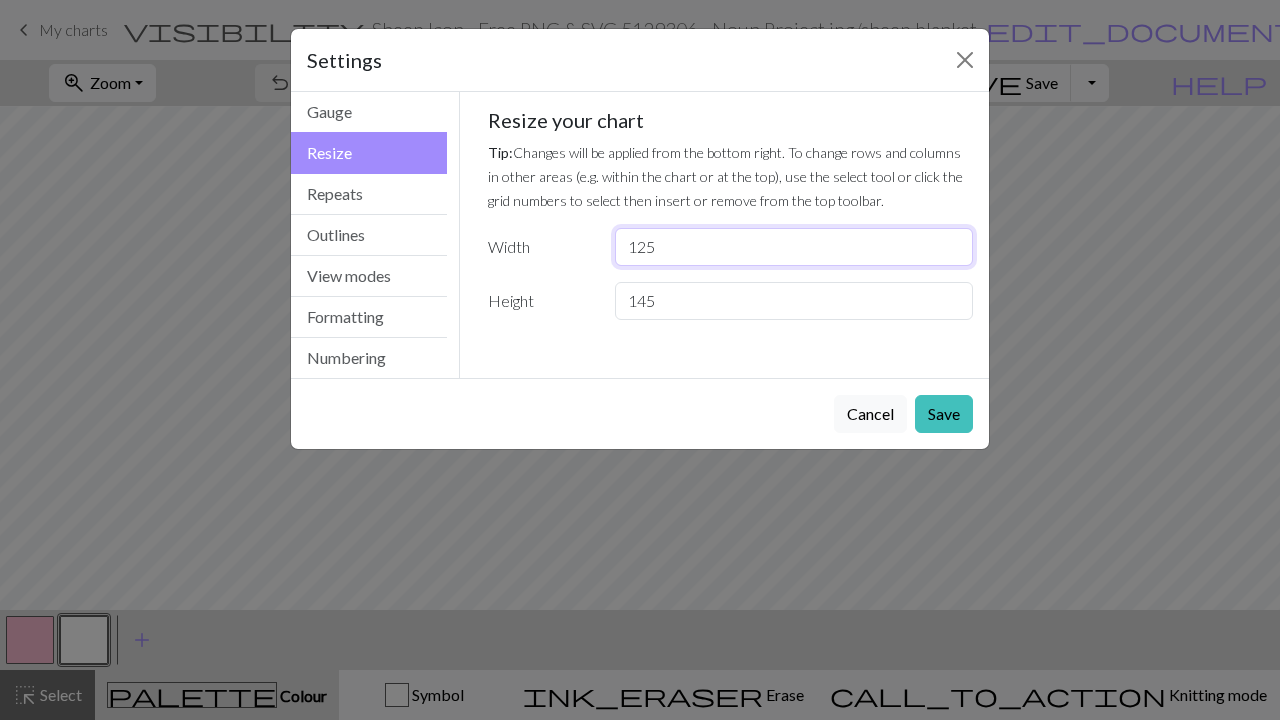 click on "125" at bounding box center [794, 247] 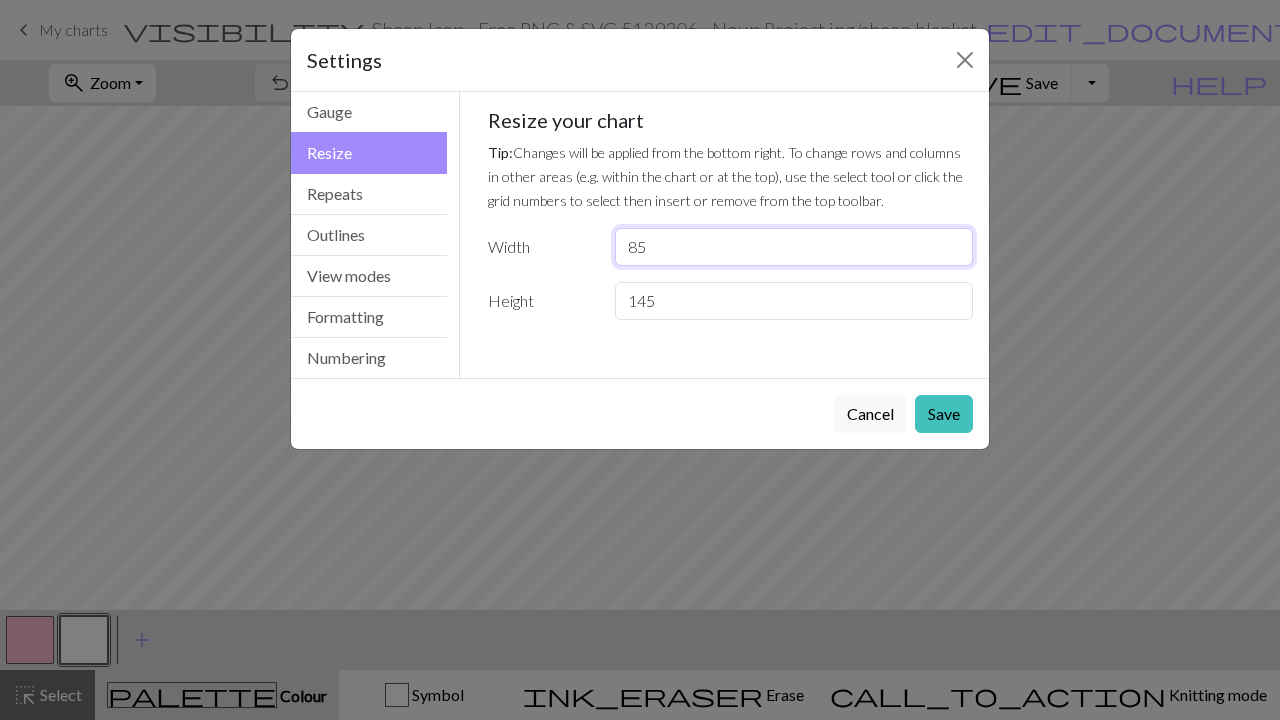 type on "85" 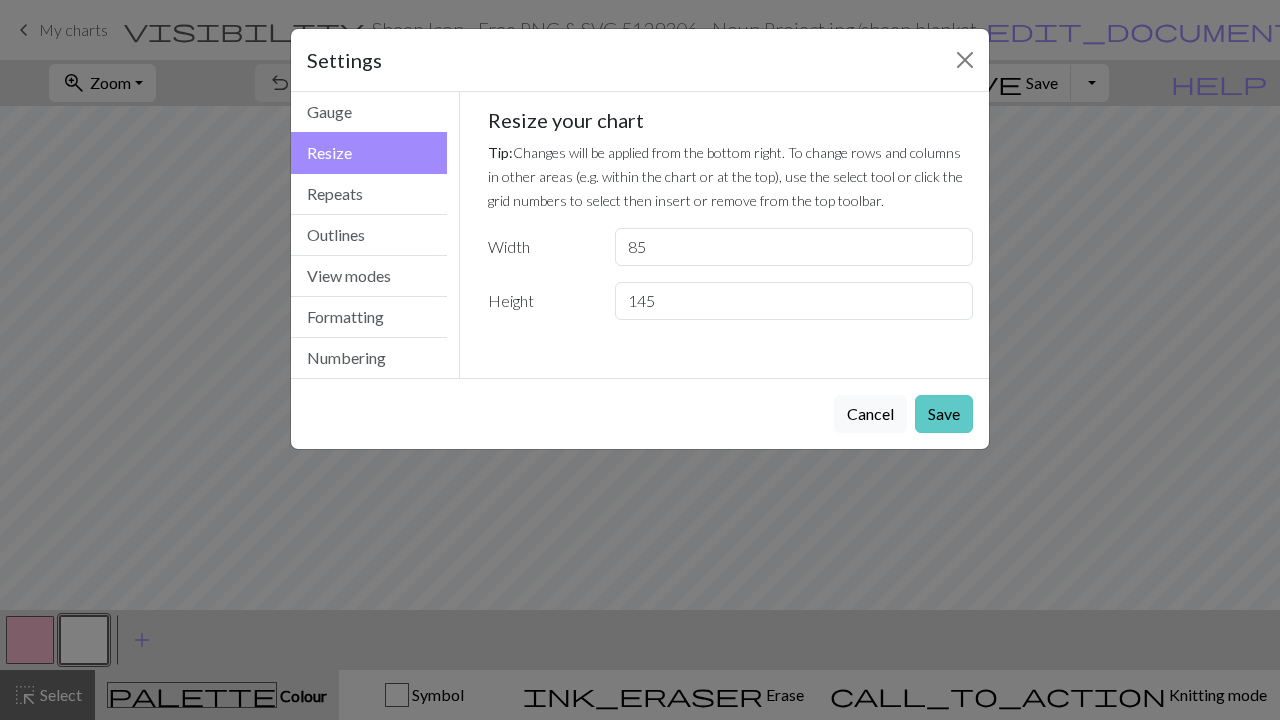 click on "Save" at bounding box center (944, 414) 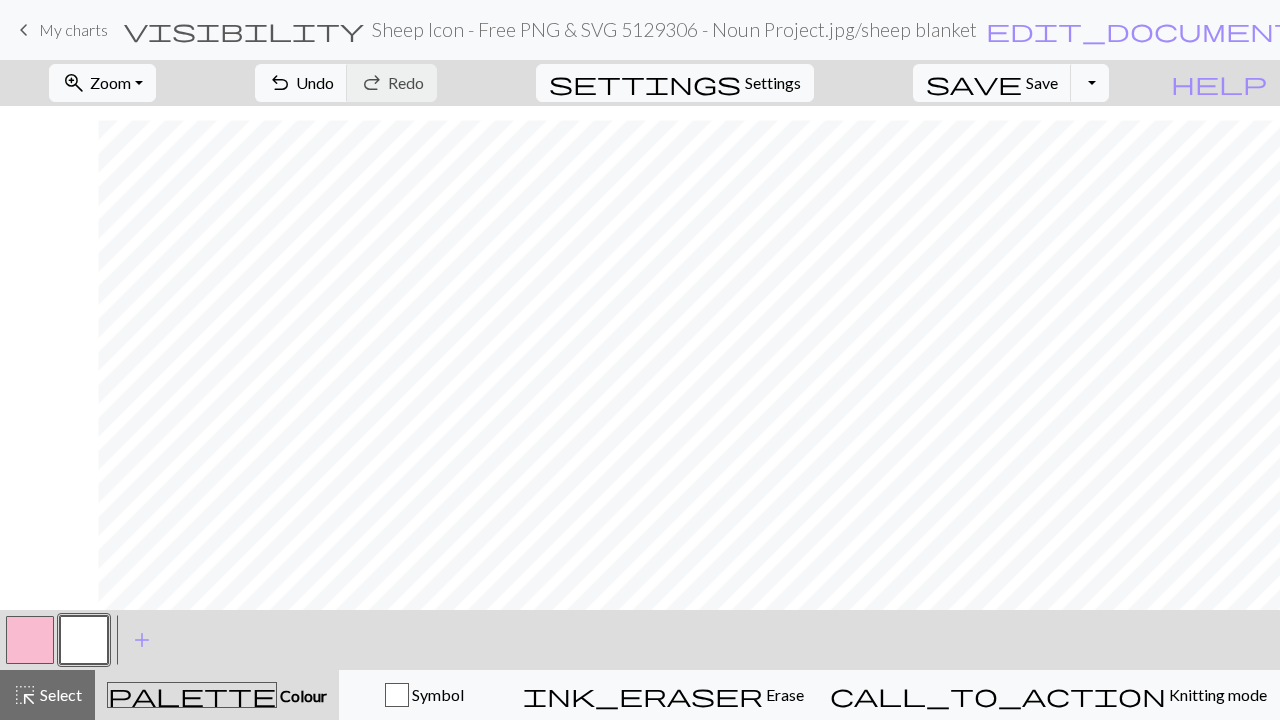scroll, scrollTop: 2500, scrollLeft: 742, axis: both 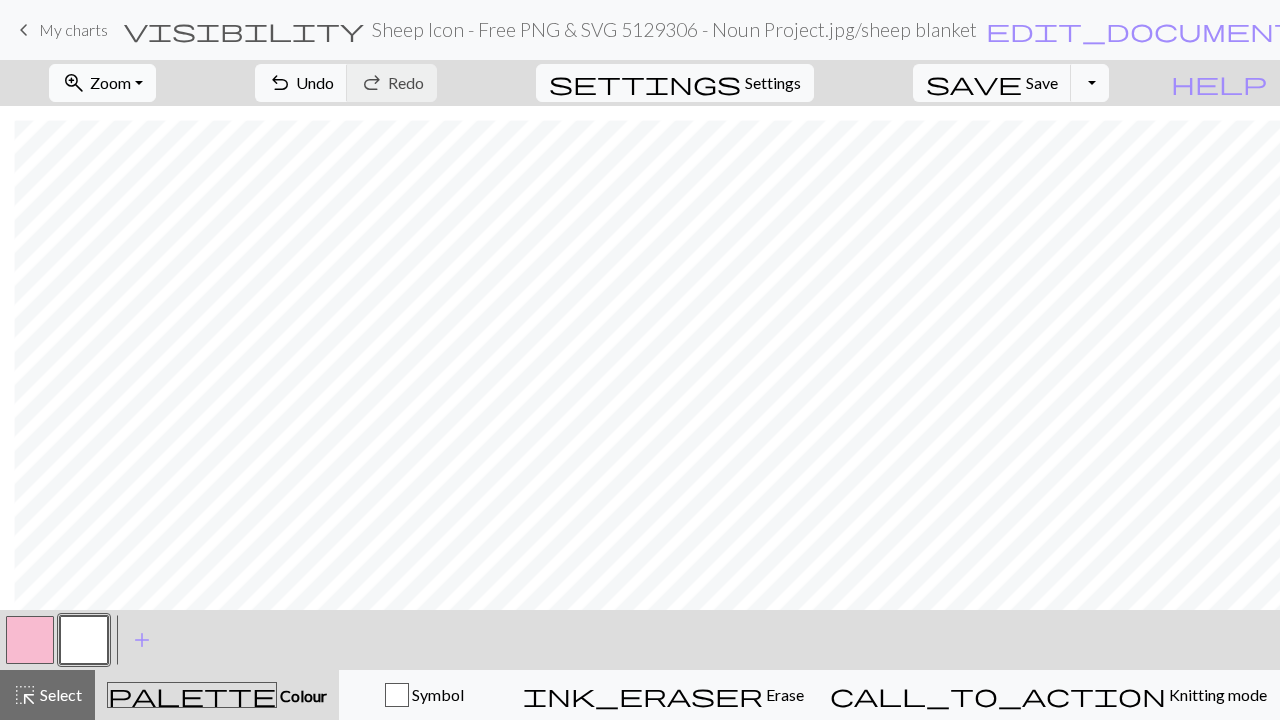 click on "zoom_in Zoom Zoom" at bounding box center (102, 83) 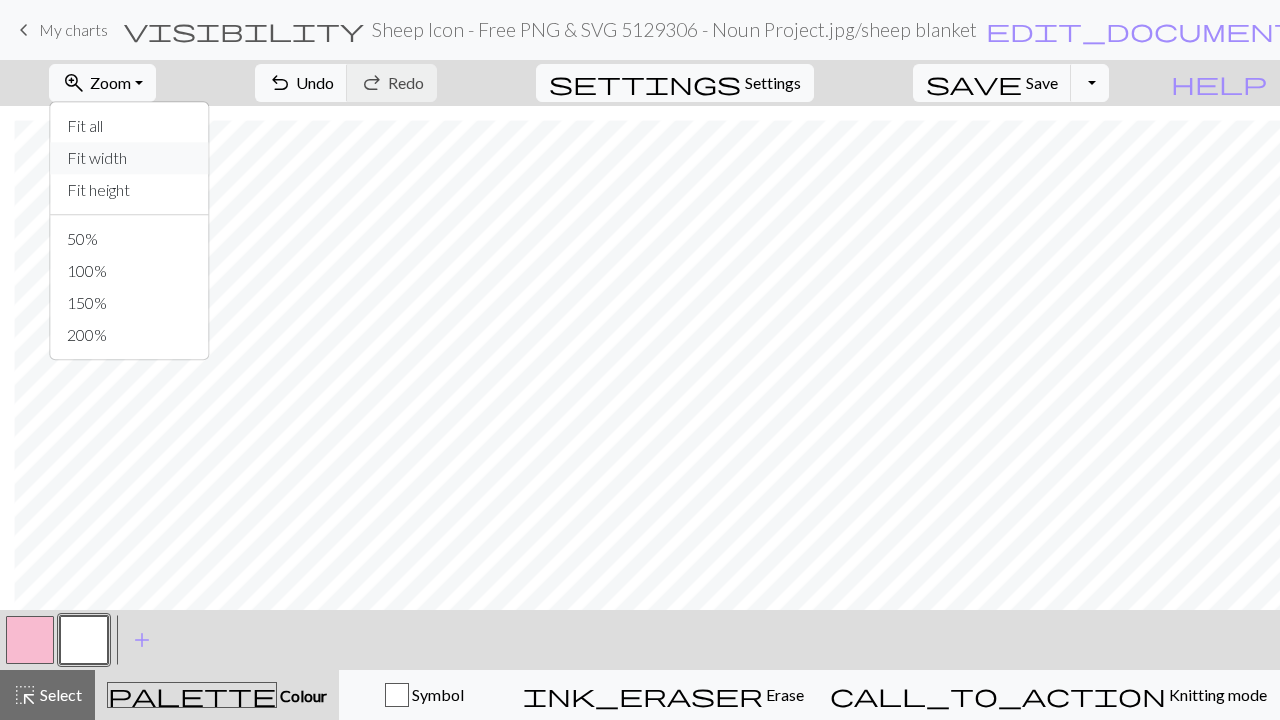 click on "Fit width" at bounding box center [130, 158] 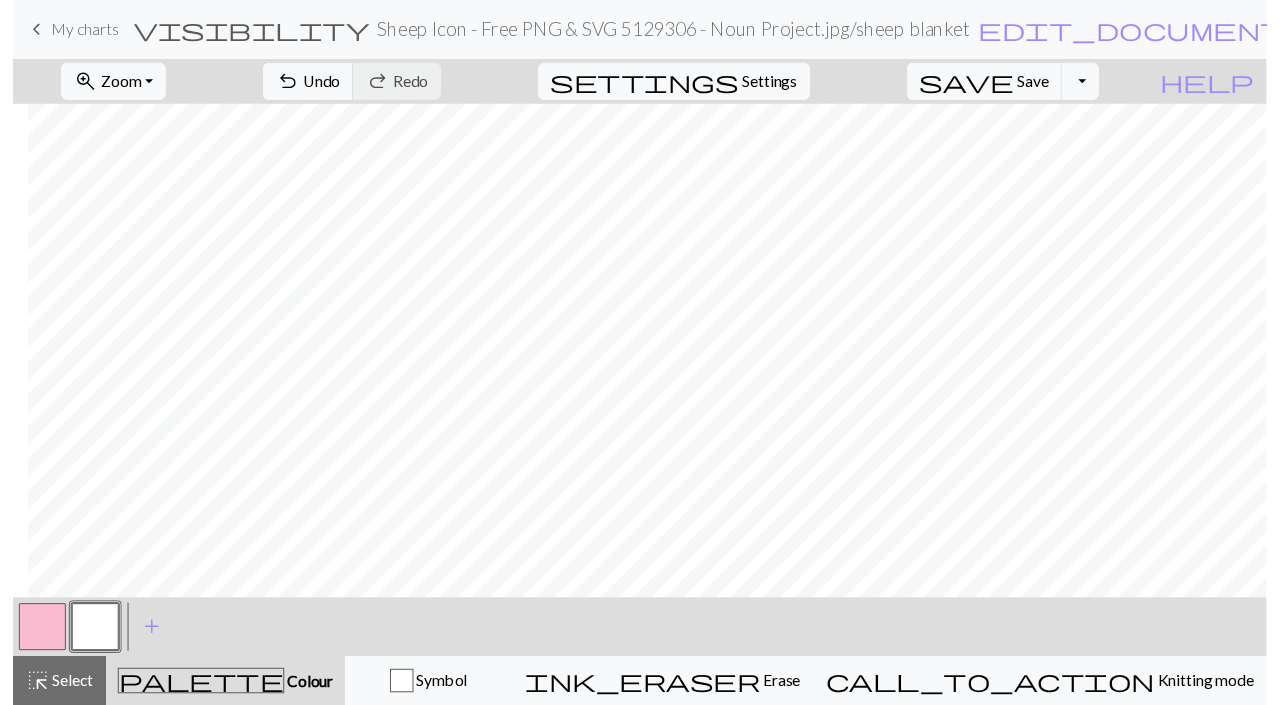scroll, scrollTop: 1377, scrollLeft: 15, axis: both 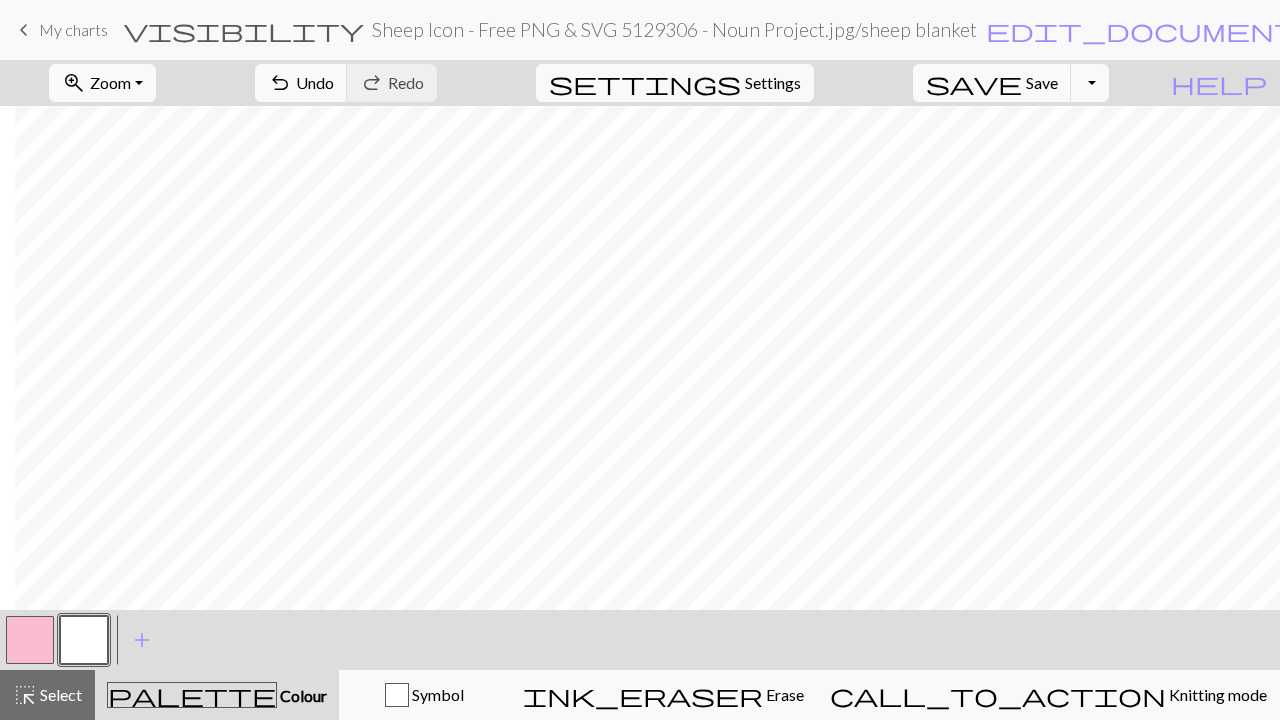 click at bounding box center [30, 640] 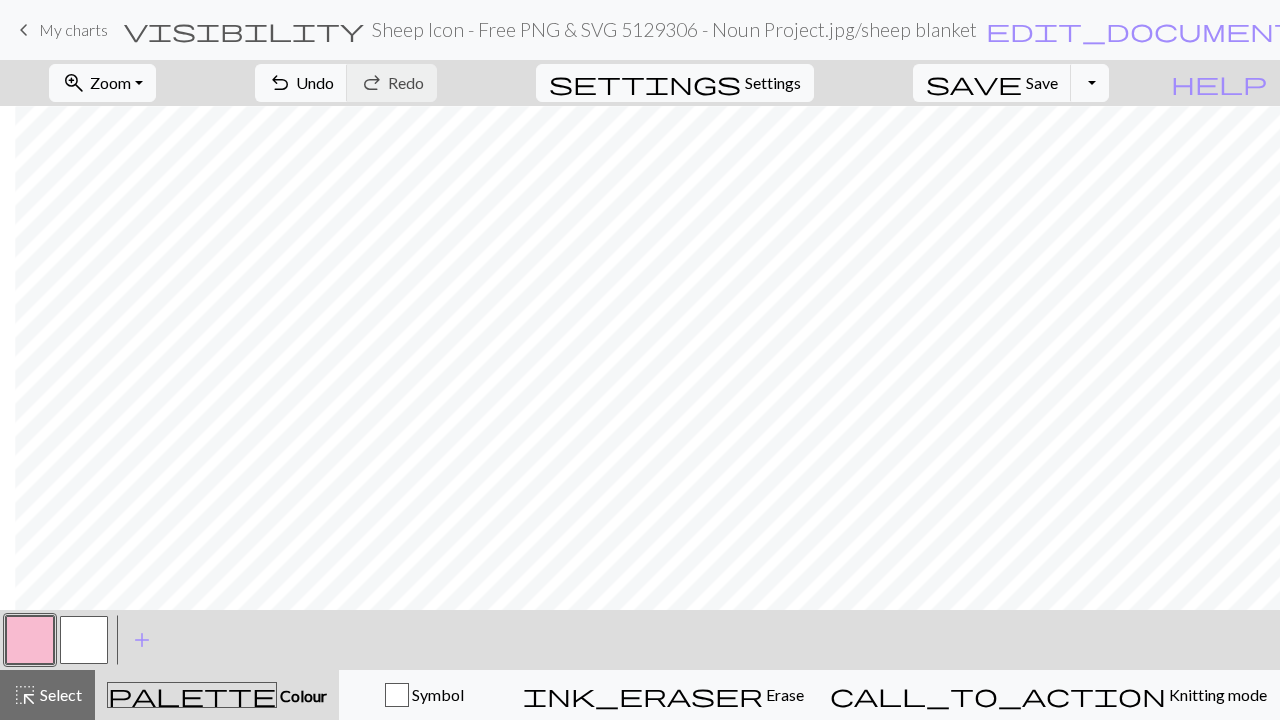 click at bounding box center [84, 640] 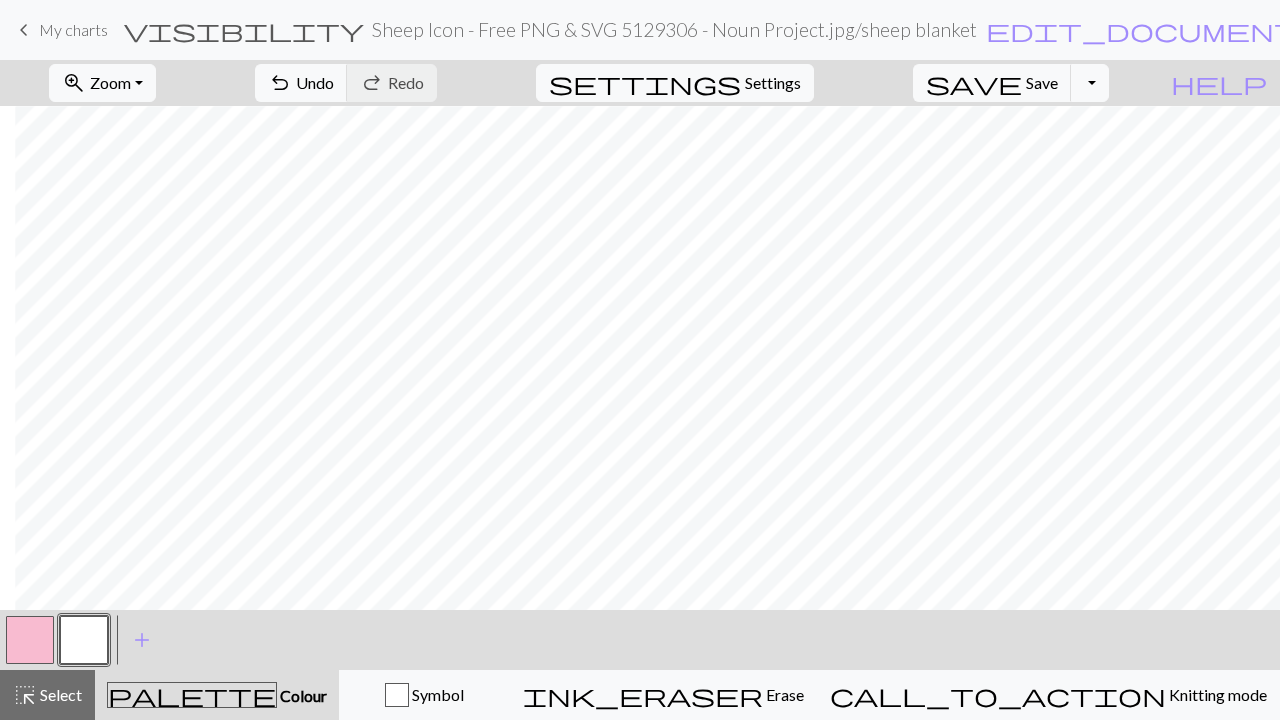 click at bounding box center [30, 640] 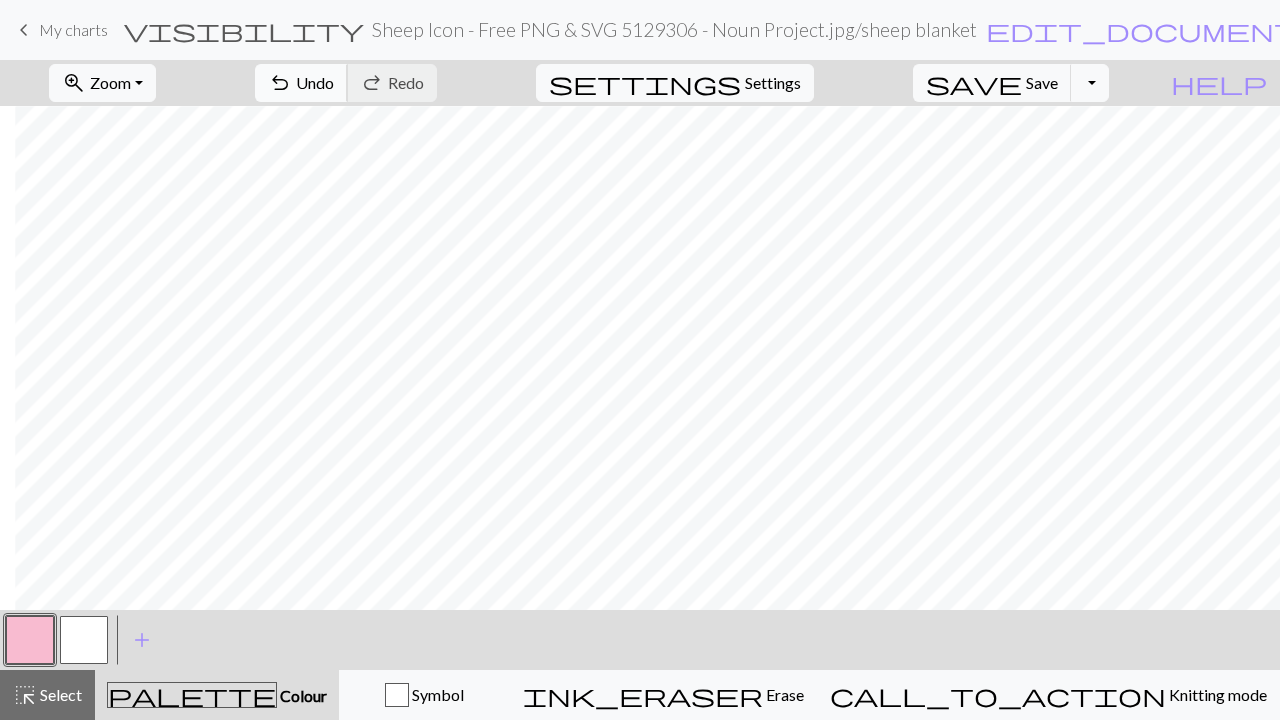 click on "undo Undo Undo" at bounding box center (301, 83) 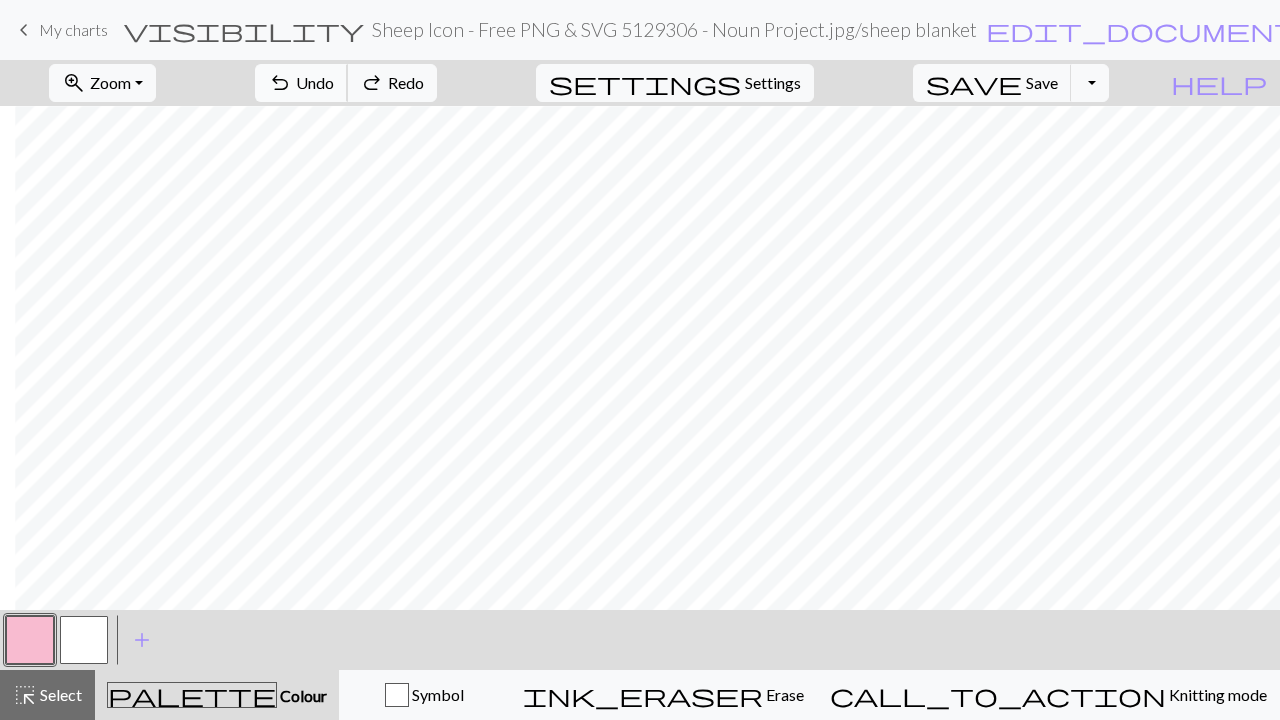 click on "undo" at bounding box center (280, 83) 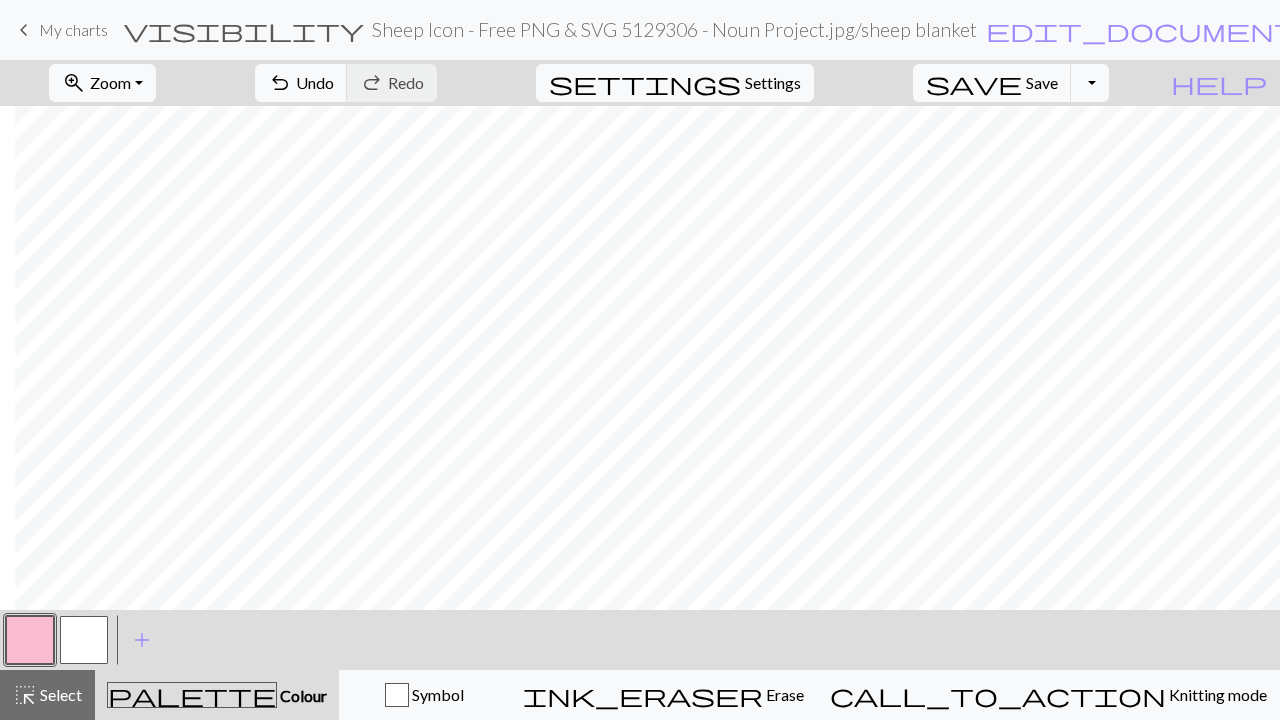 click at bounding box center [84, 640] 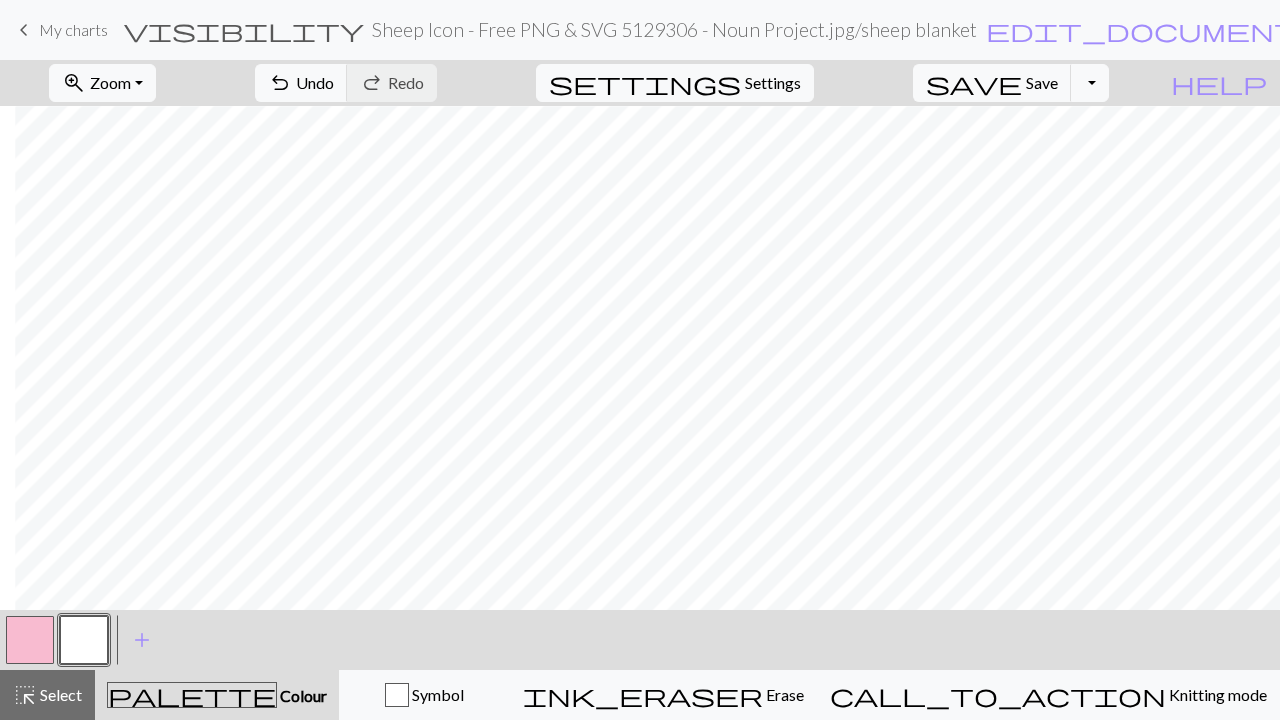 click at bounding box center (30, 640) 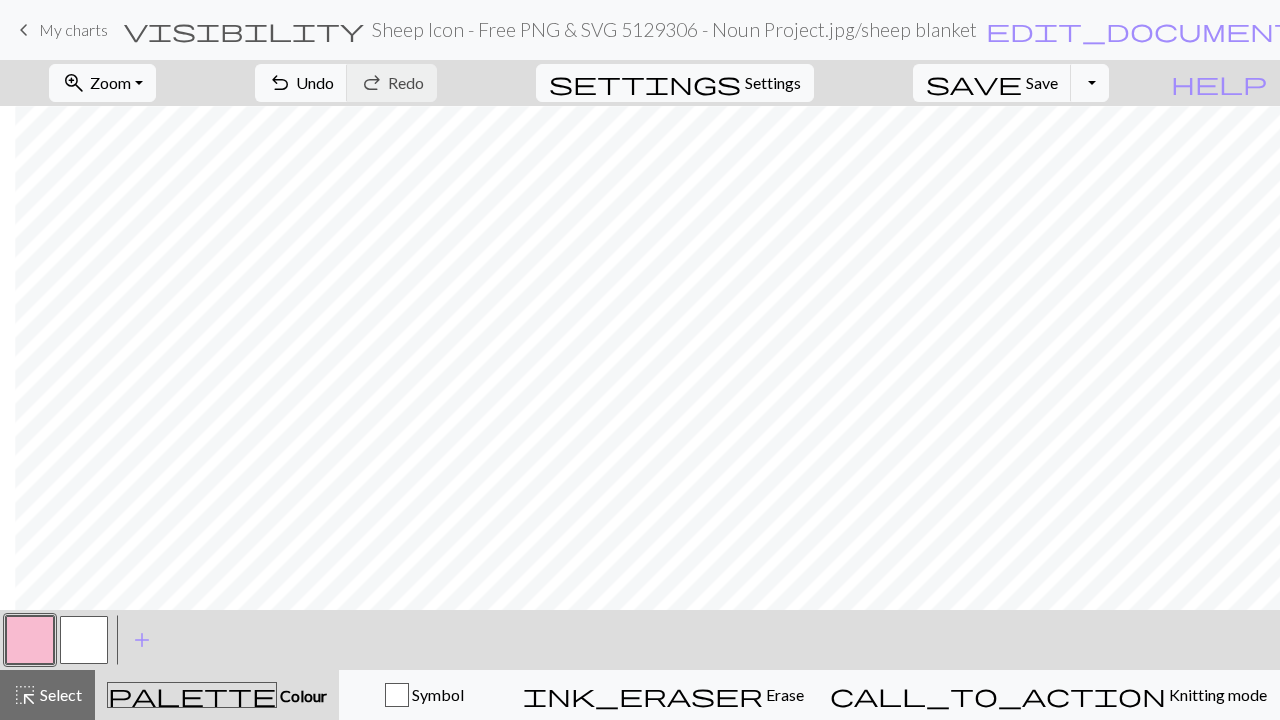 click on "My charts" at bounding box center (73, 29) 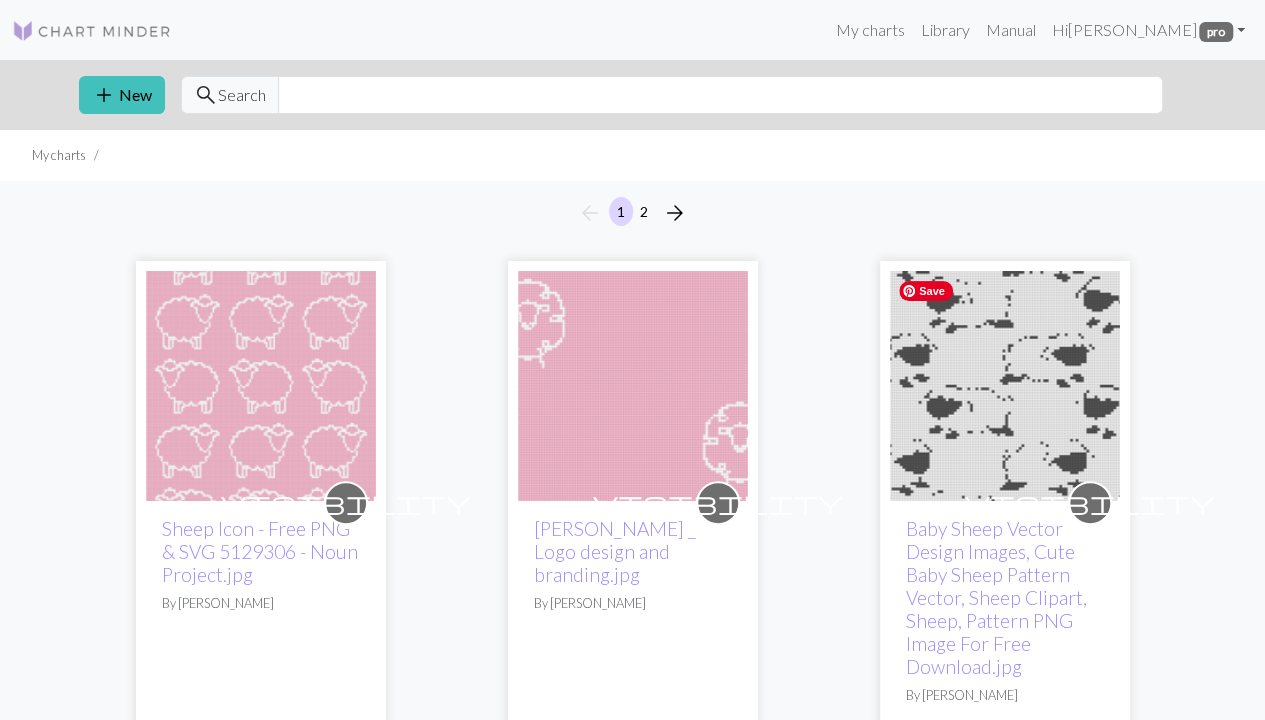 click at bounding box center (1005, 386) 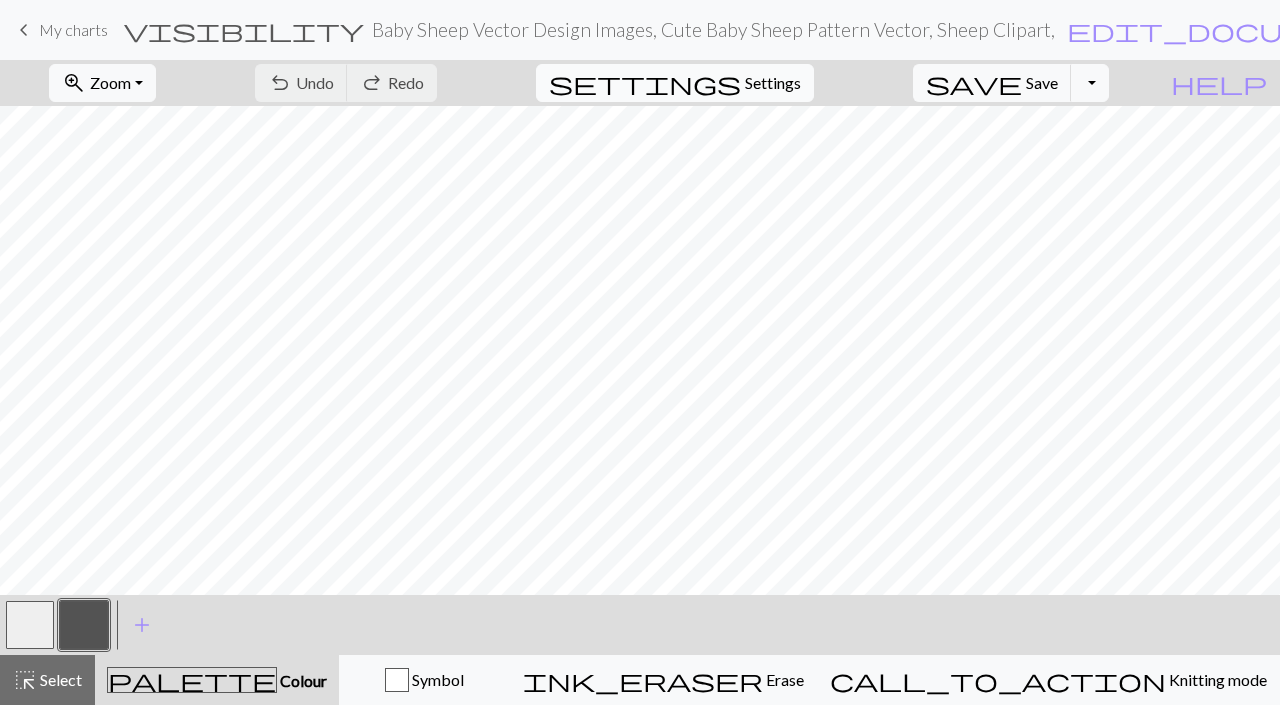 click on "Settings" at bounding box center [773, 83] 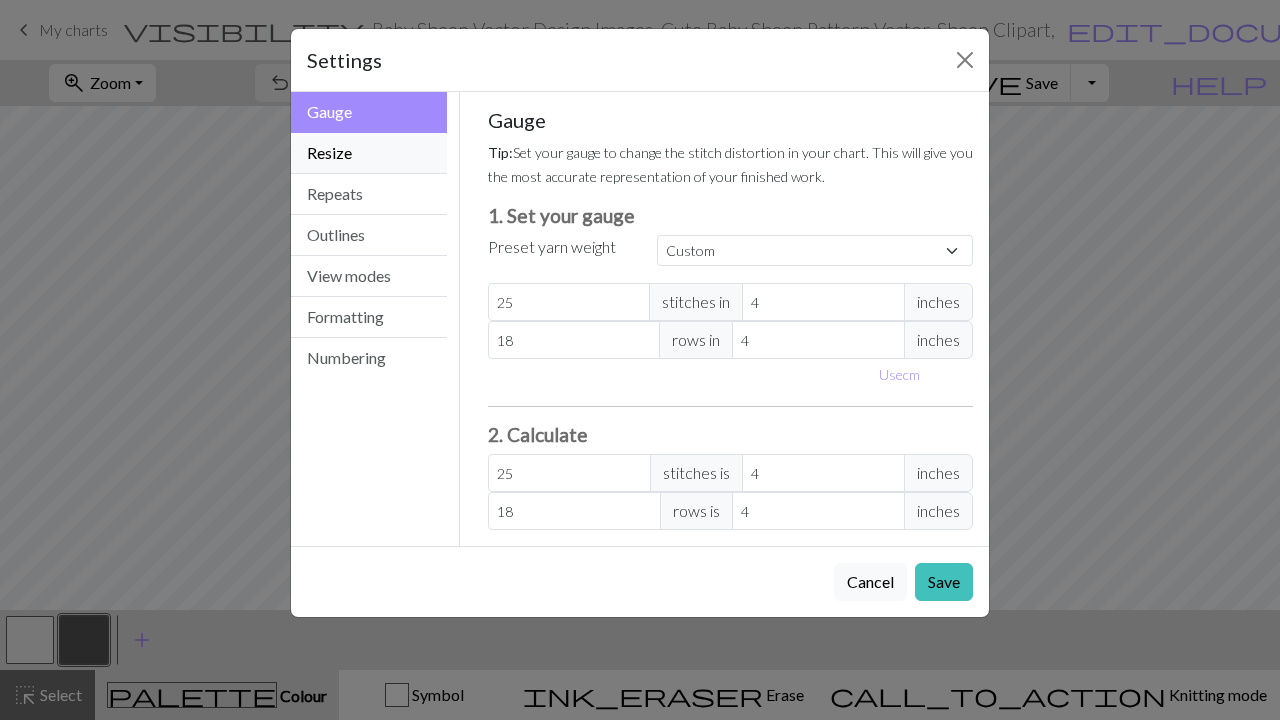 click on "Resize" at bounding box center [369, 153] 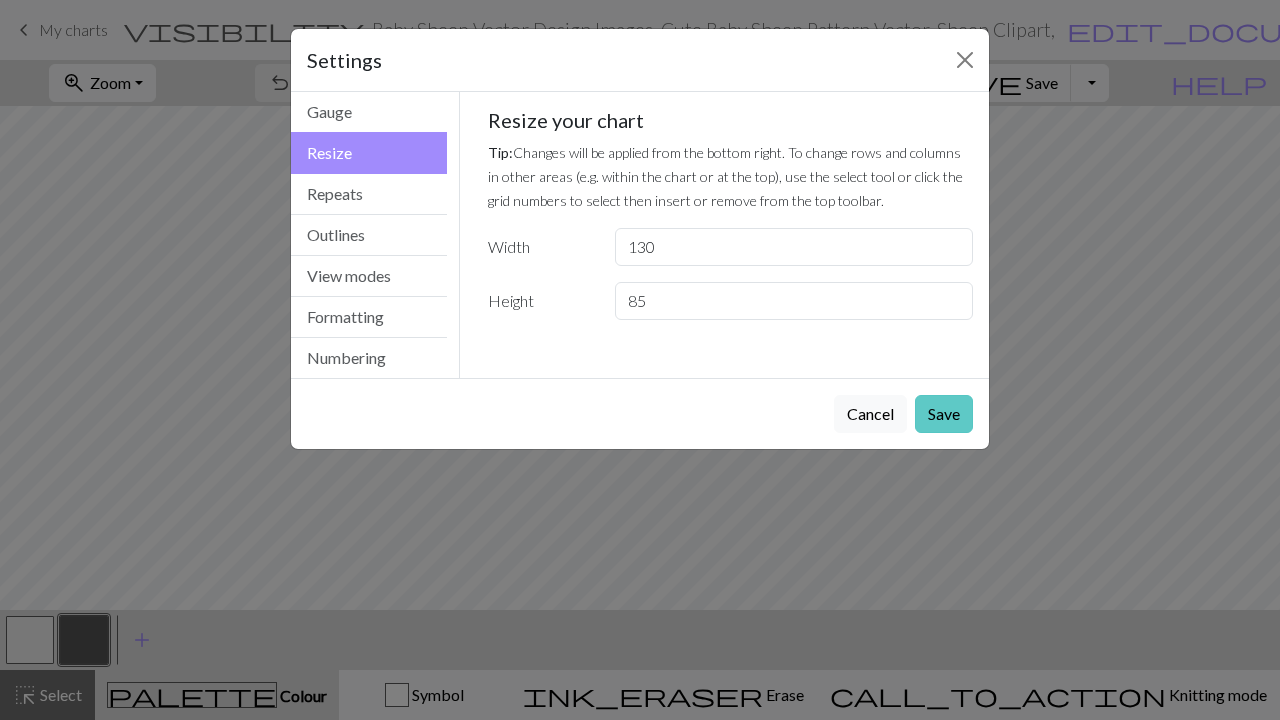 click on "Save" at bounding box center [944, 414] 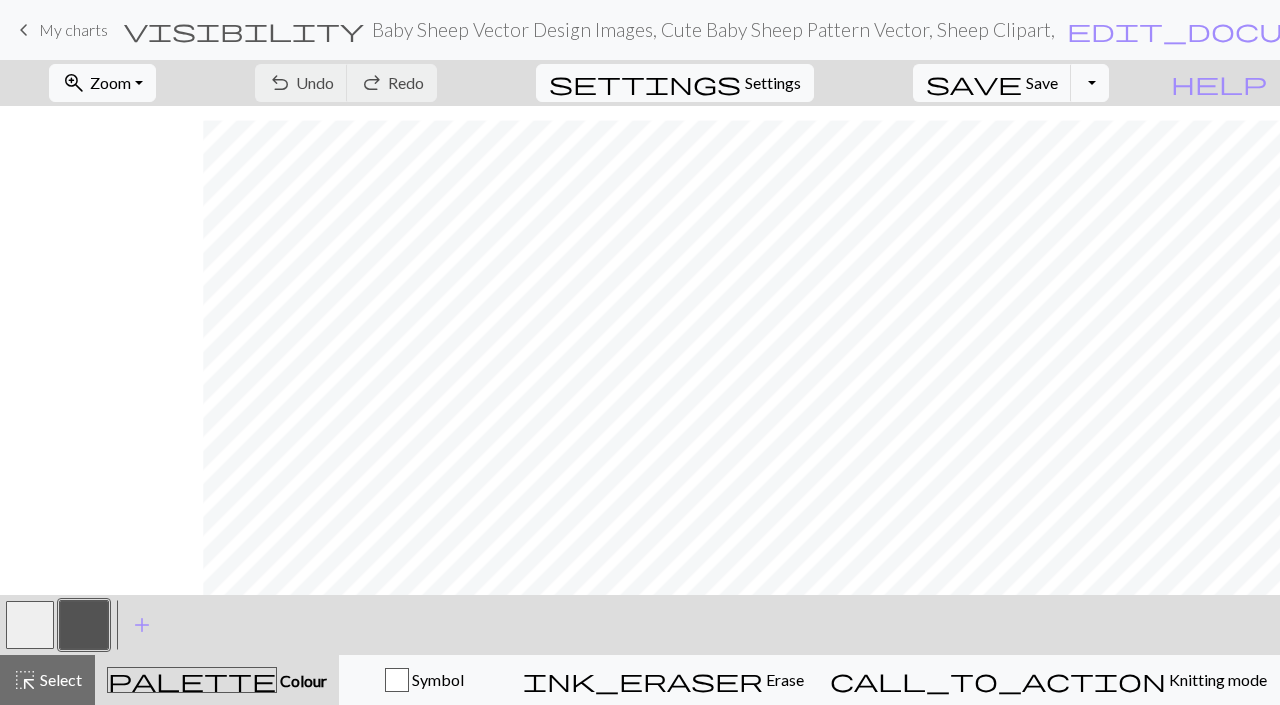scroll, scrollTop: 1992, scrollLeft: 1425, axis: both 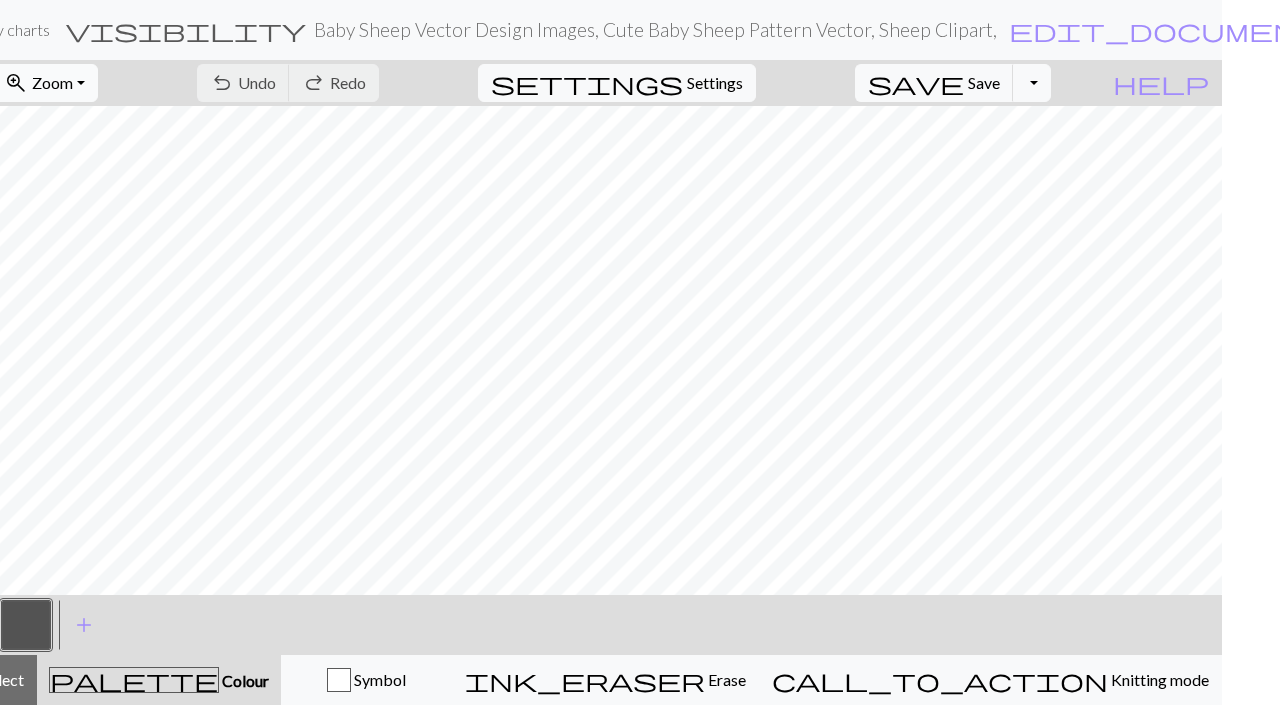 click on "zoom_in Zoom Zoom" at bounding box center [44, 83] 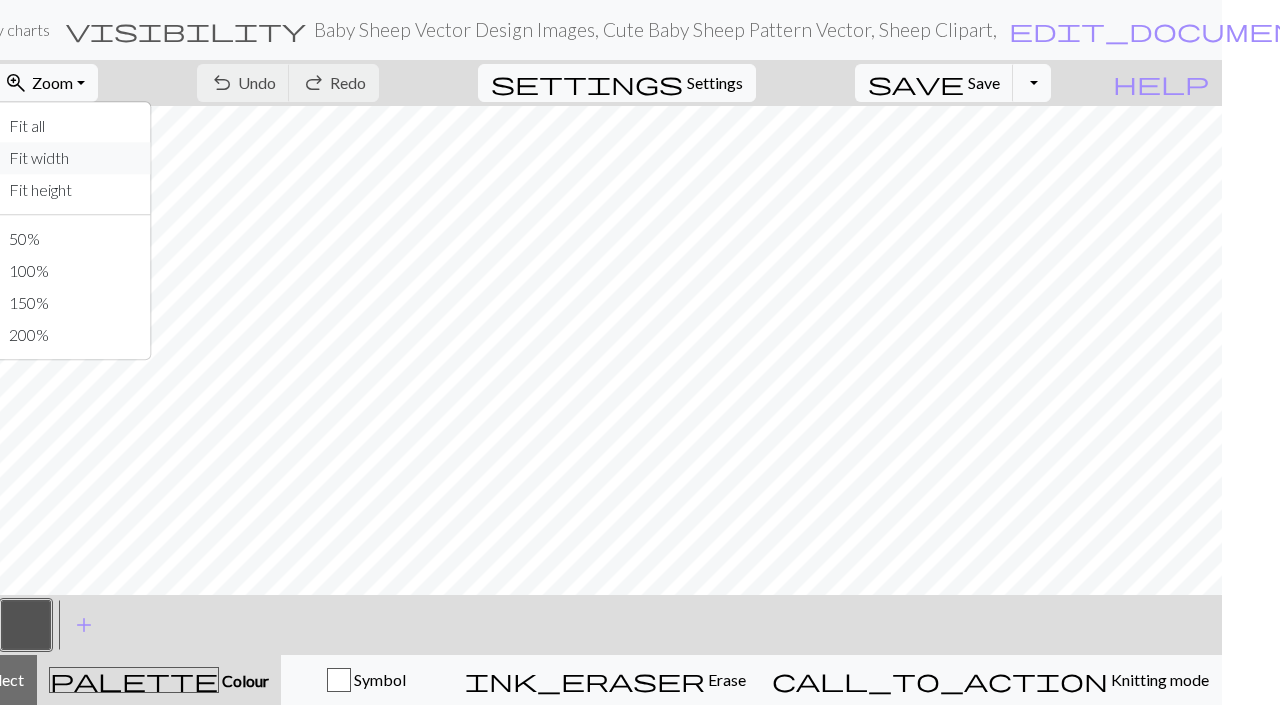 click on "Fit width" at bounding box center [72, 158] 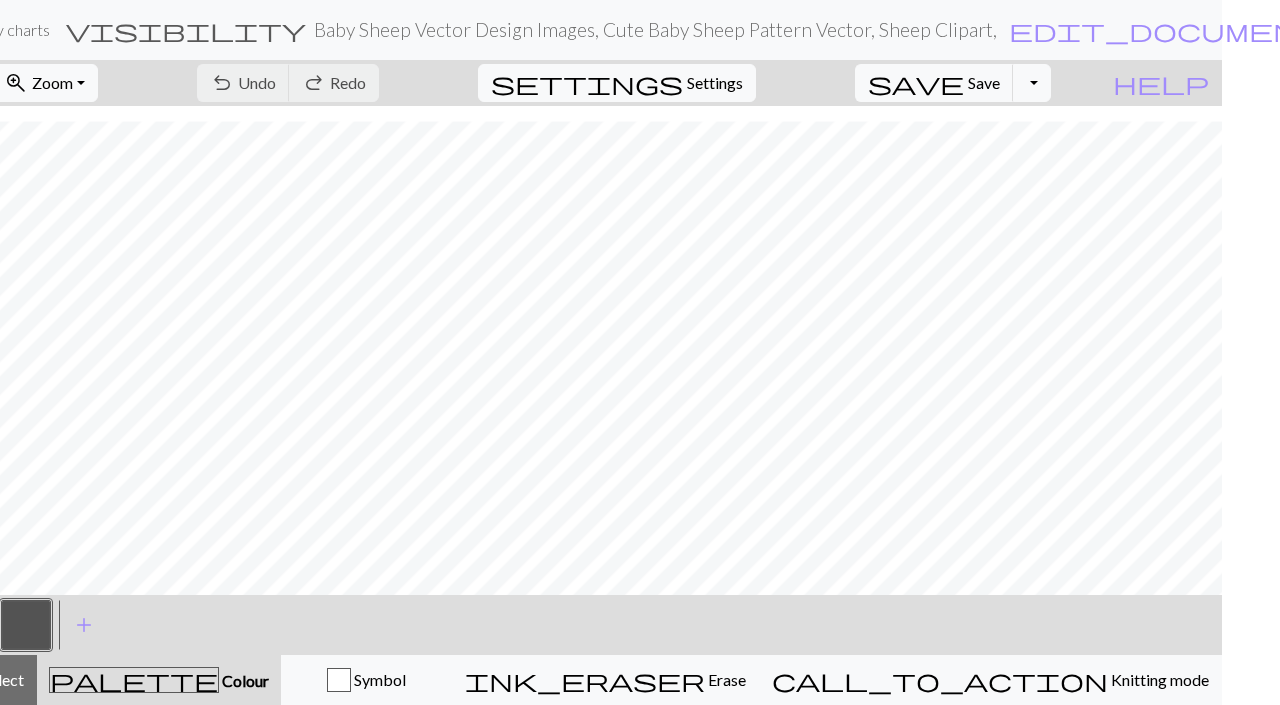 scroll, scrollTop: 784, scrollLeft: 105, axis: both 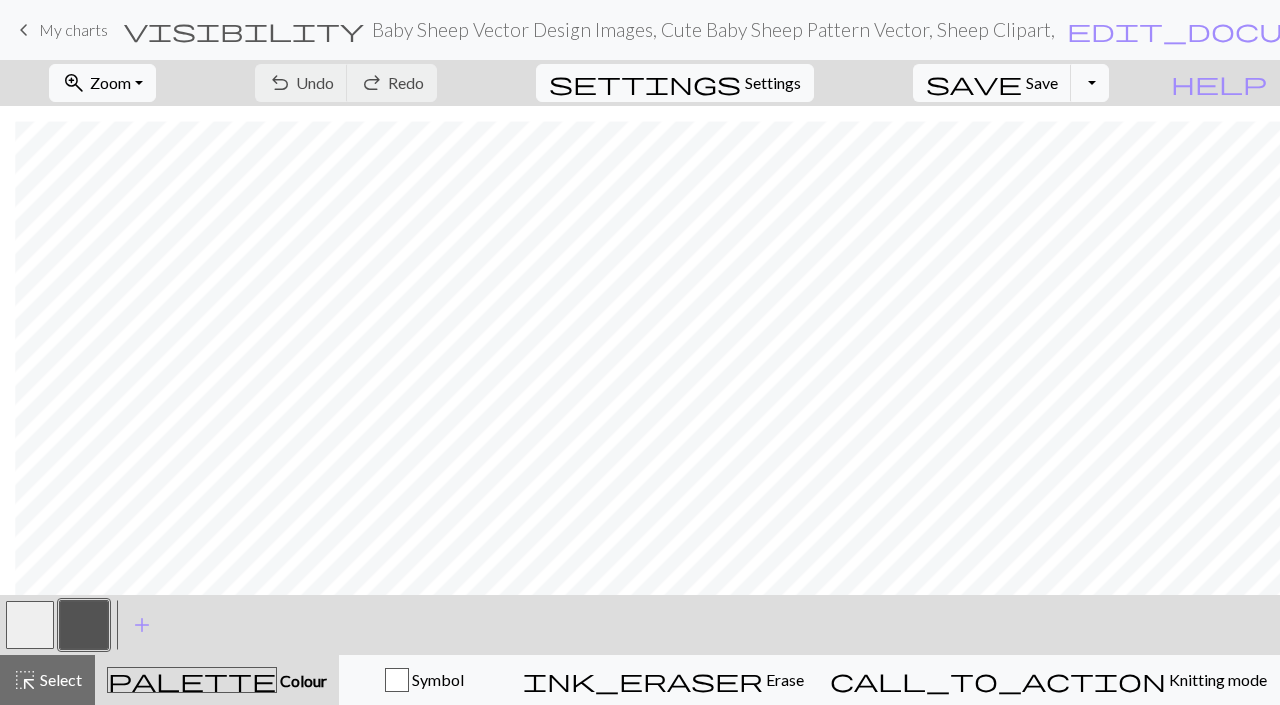 click on "My charts" at bounding box center (73, 29) 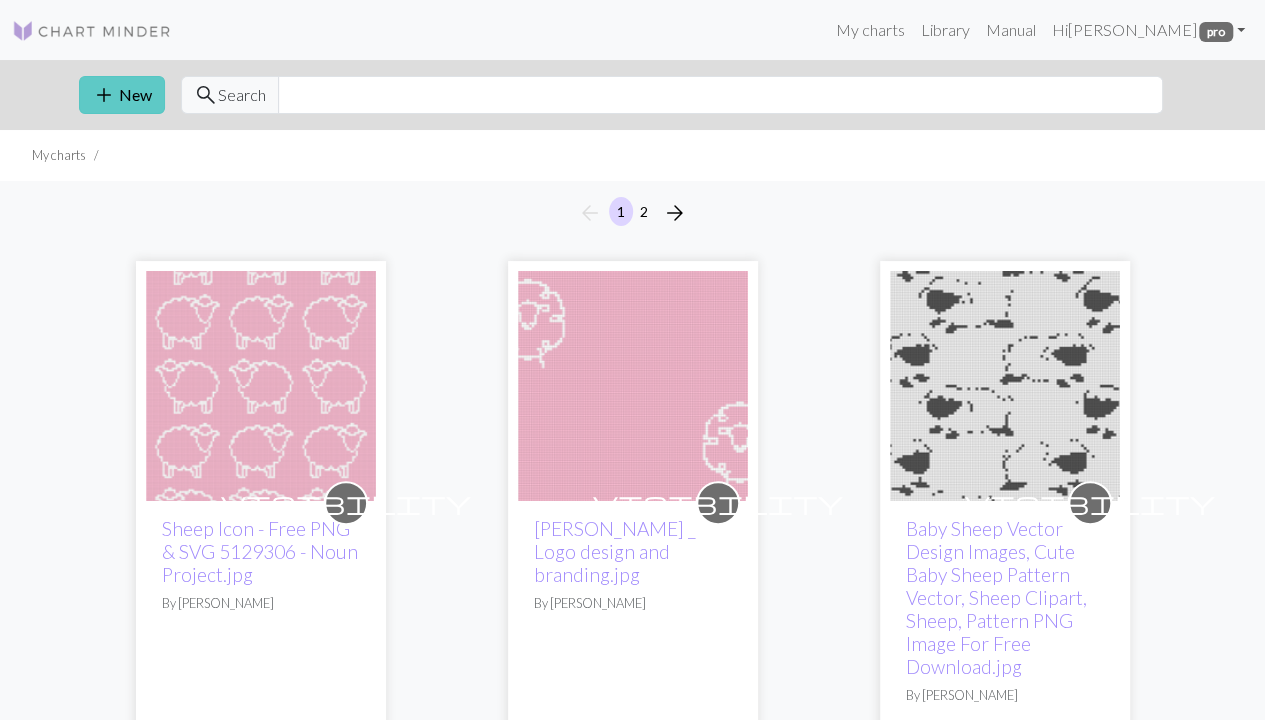 click on "add" at bounding box center (104, 95) 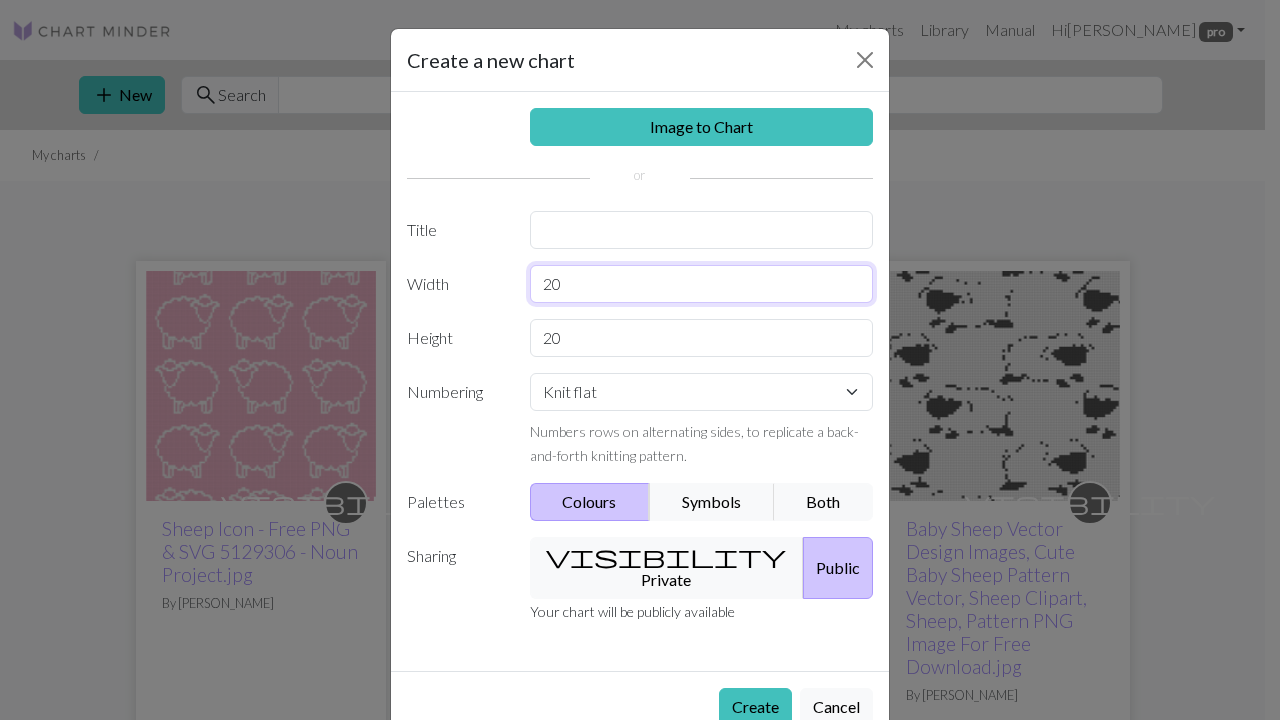 click on "20" at bounding box center [702, 284] 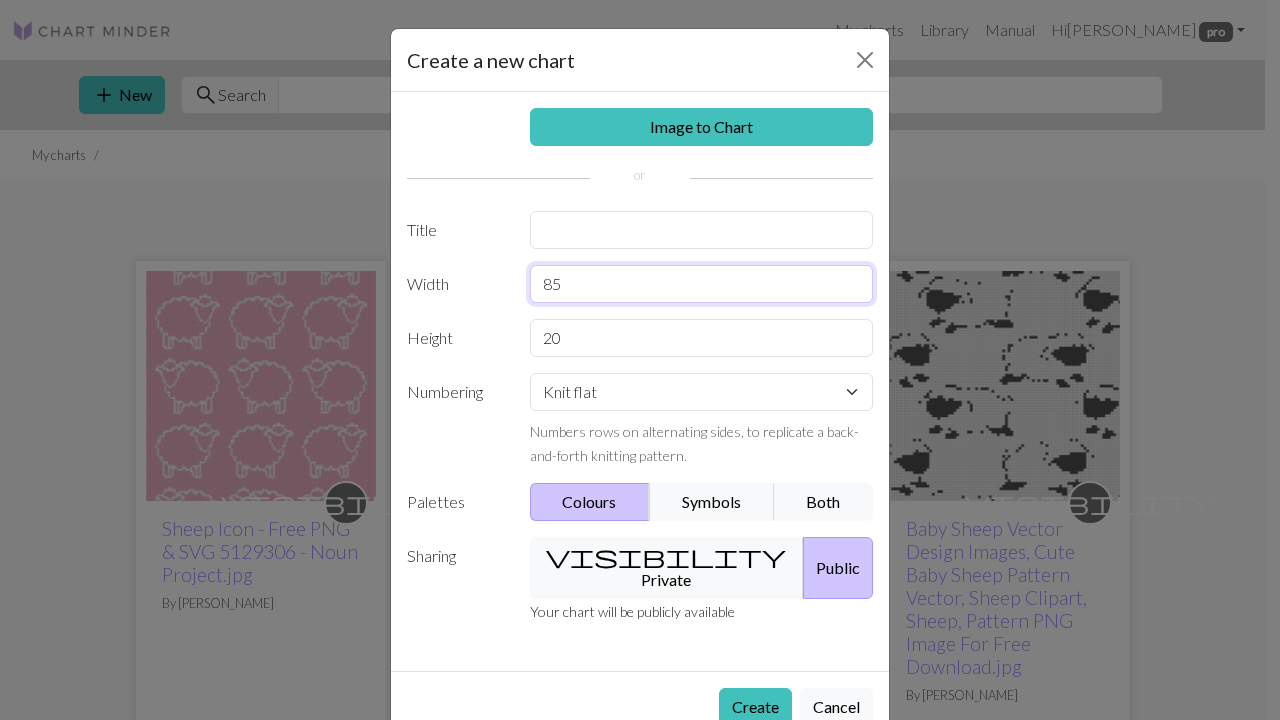 type on "85" 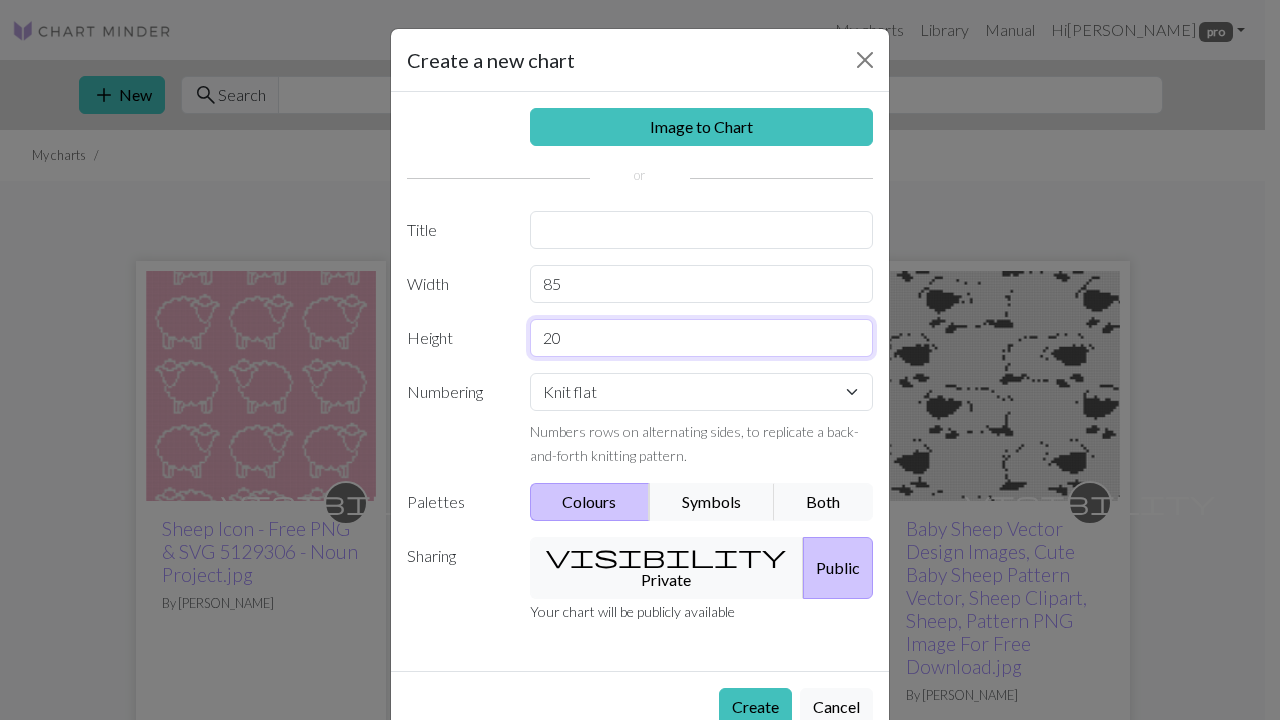 click on "20" at bounding box center (702, 338) 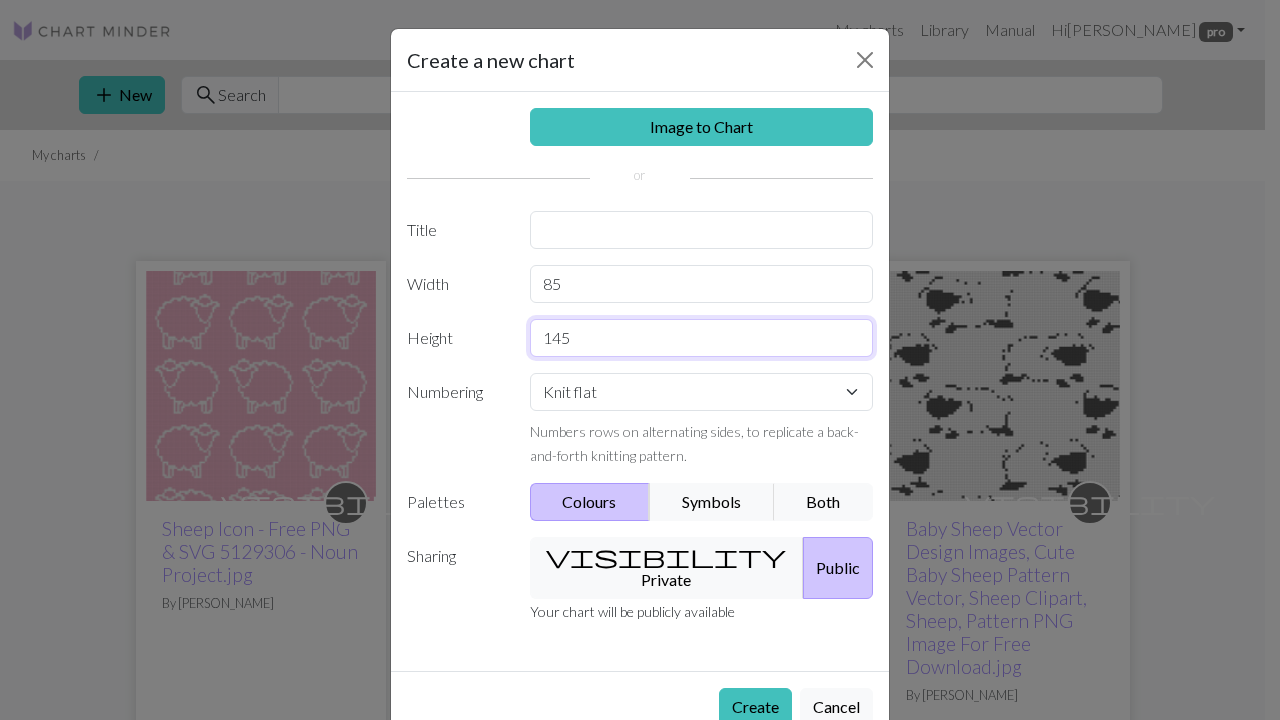 type on "145" 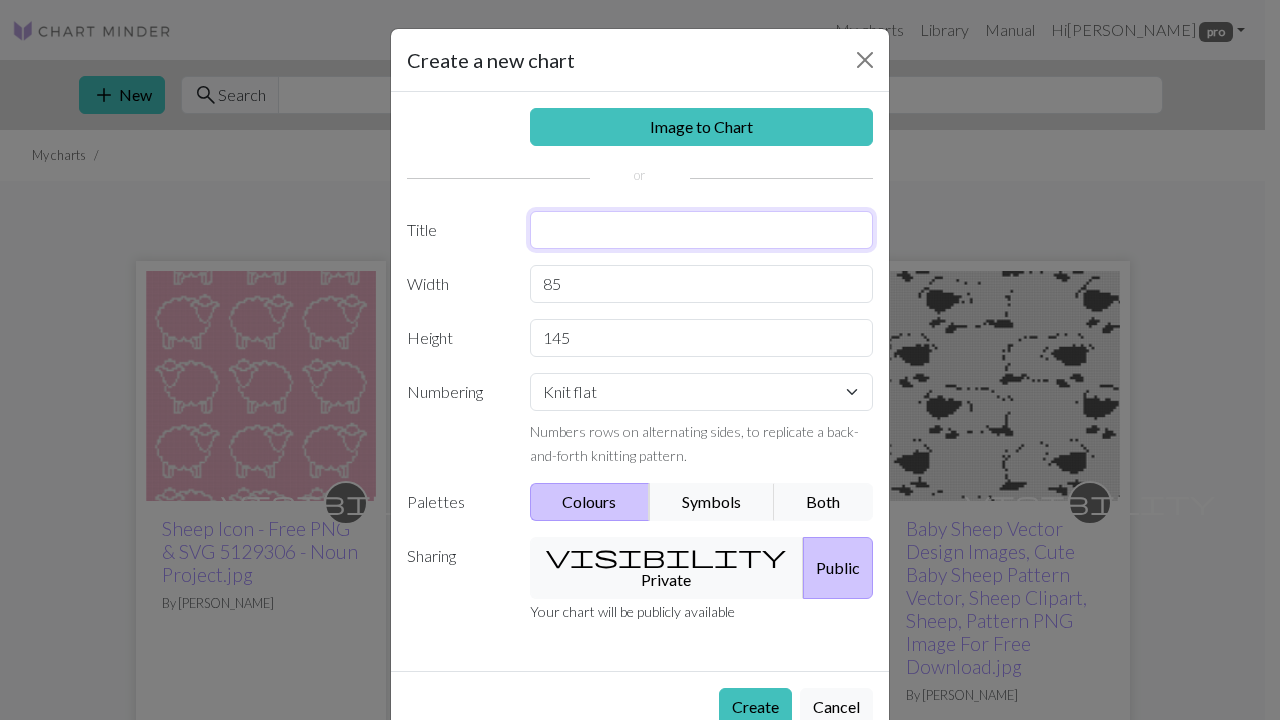 click at bounding box center [702, 230] 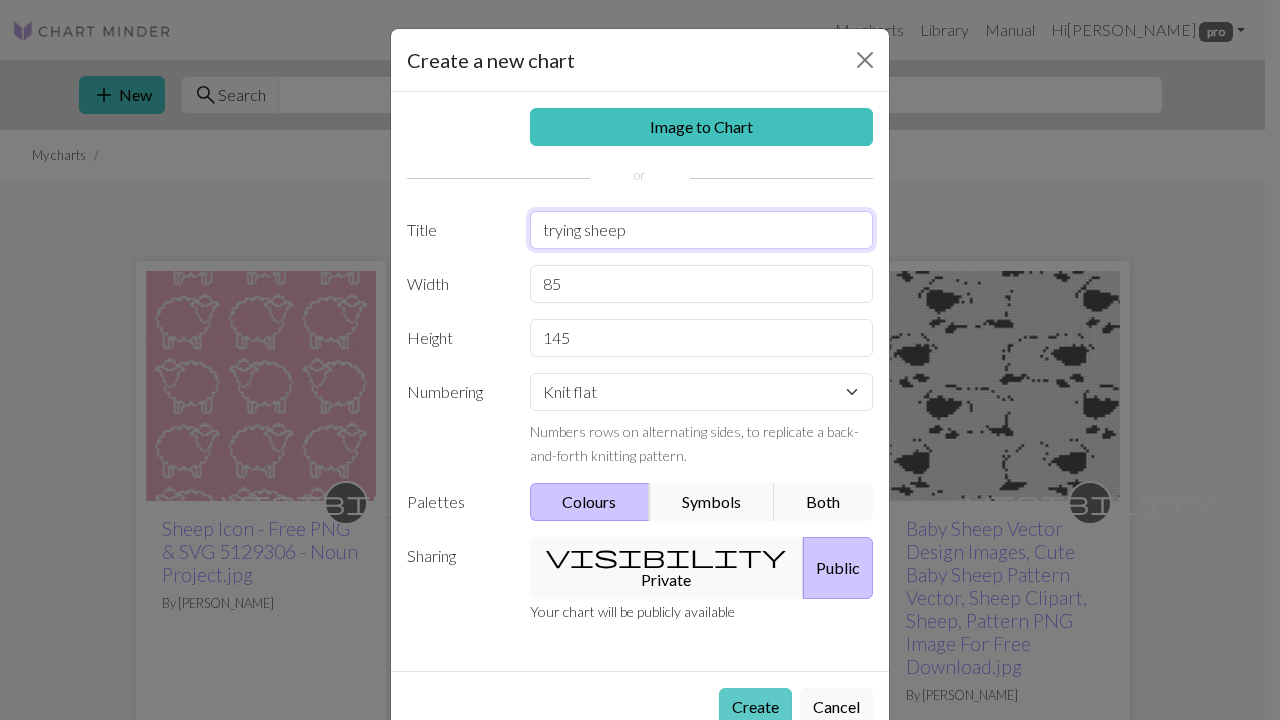 type on "trying sheep" 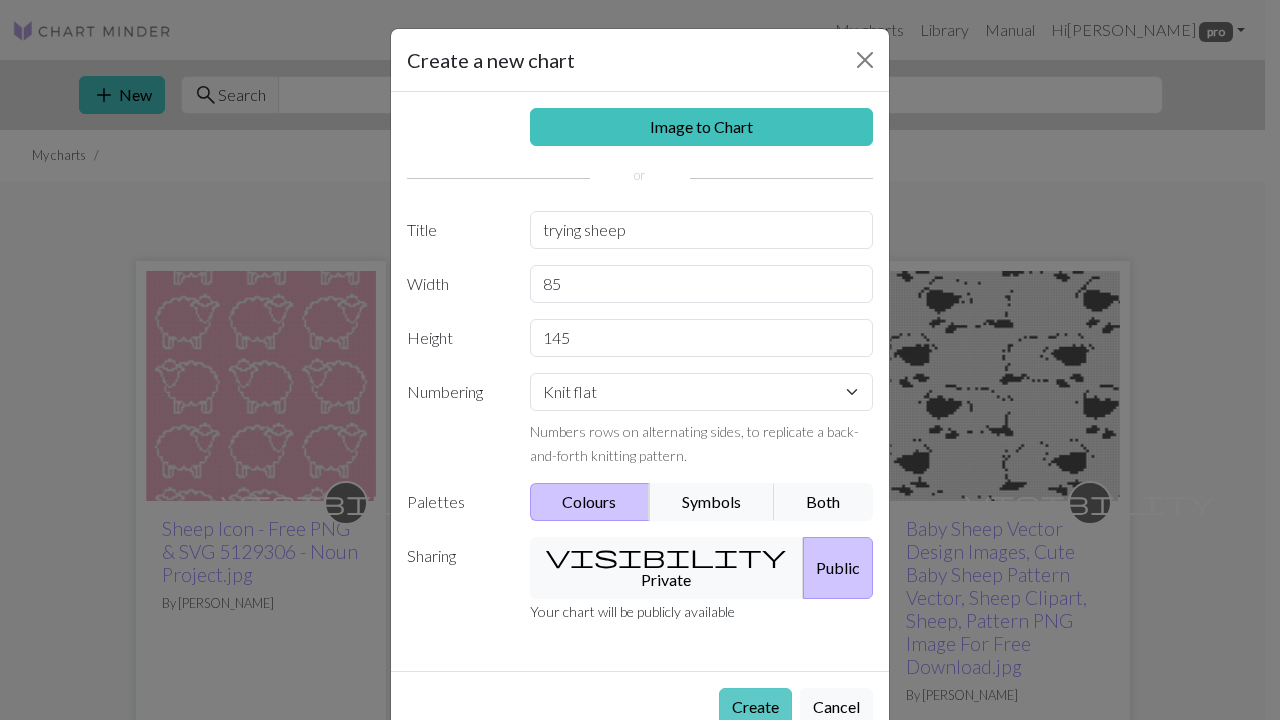 click on "Create" at bounding box center [755, 707] 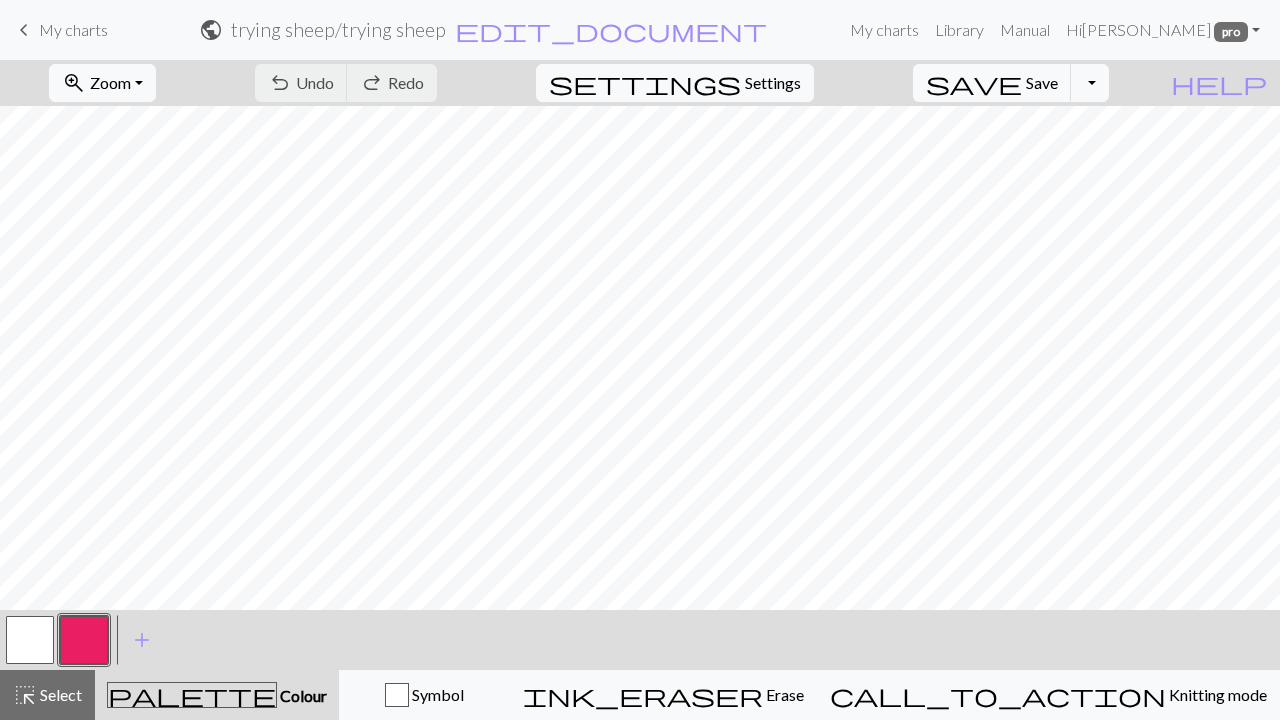 click at bounding box center [30, 640] 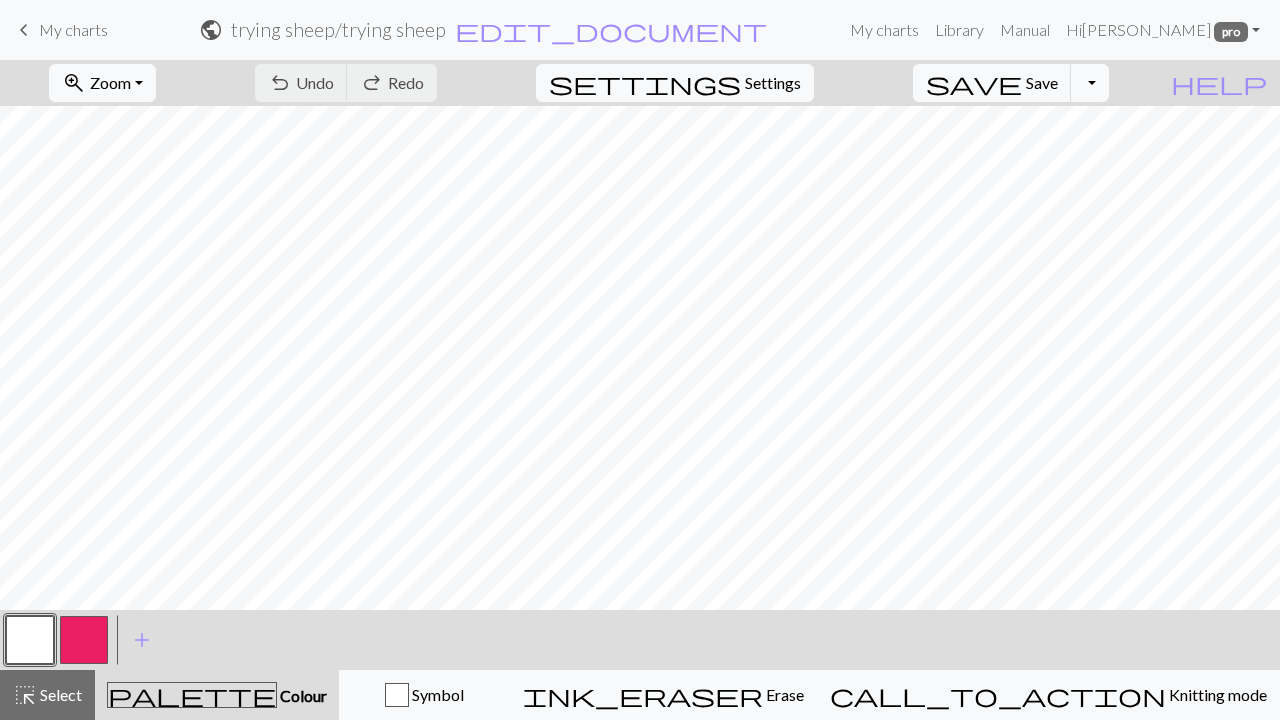 click at bounding box center (30, 640) 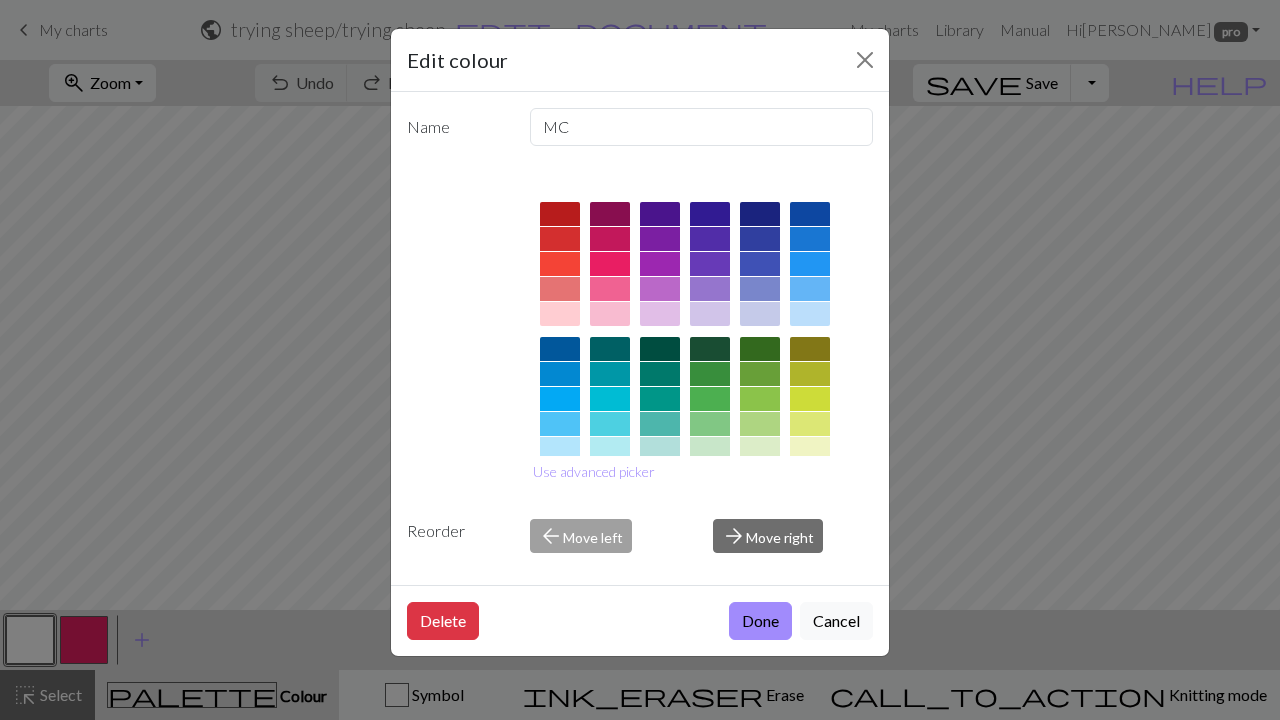 click at bounding box center (560, 289) 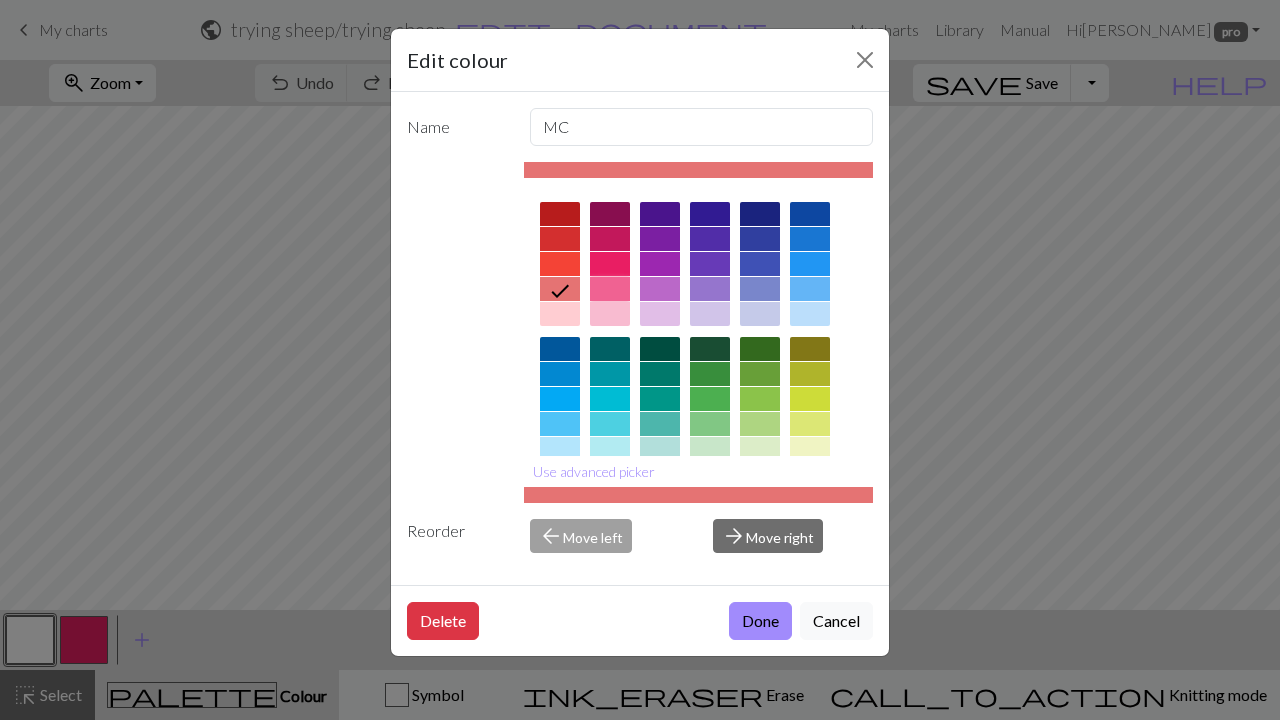 click at bounding box center (610, 289) 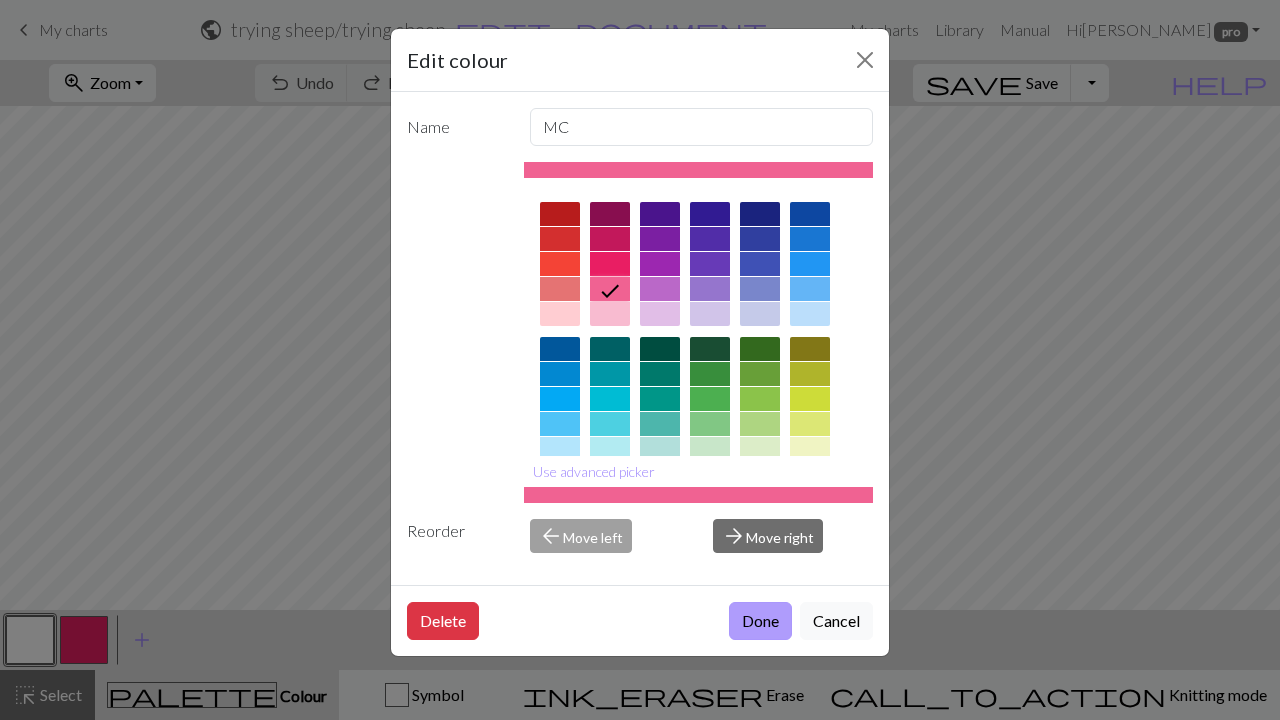 click on "Done" at bounding box center [760, 621] 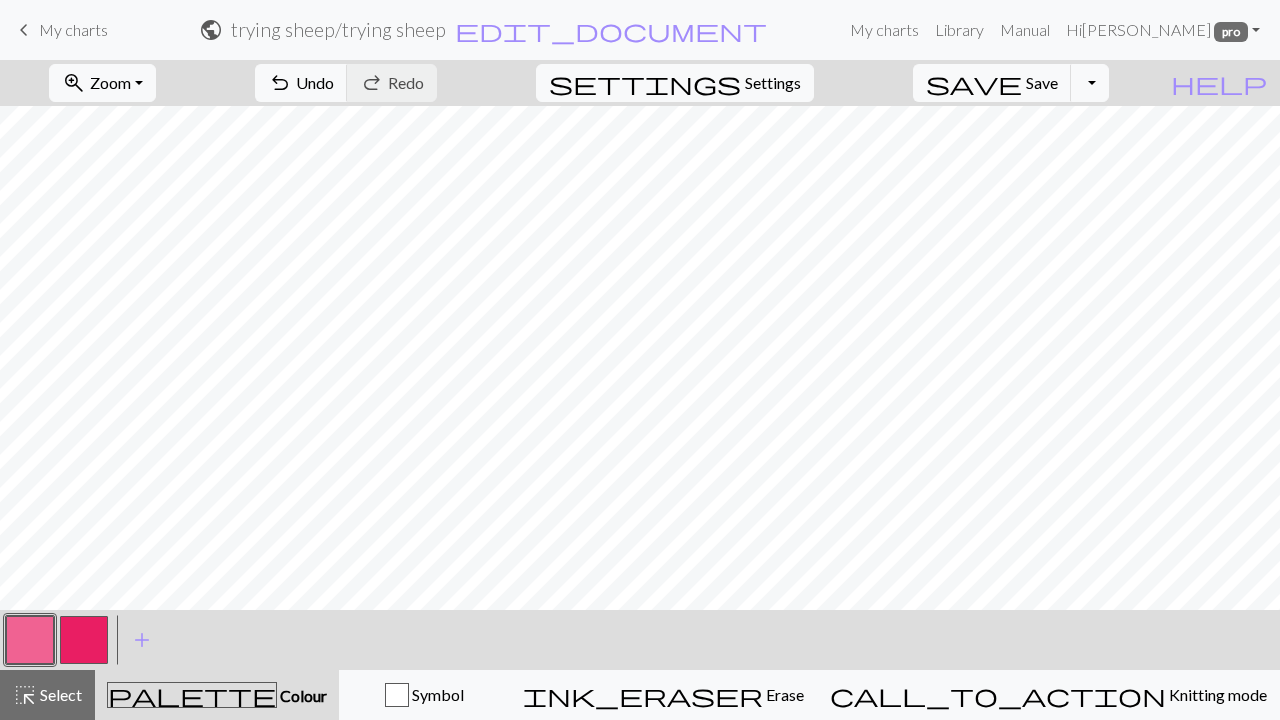 click at bounding box center (84, 640) 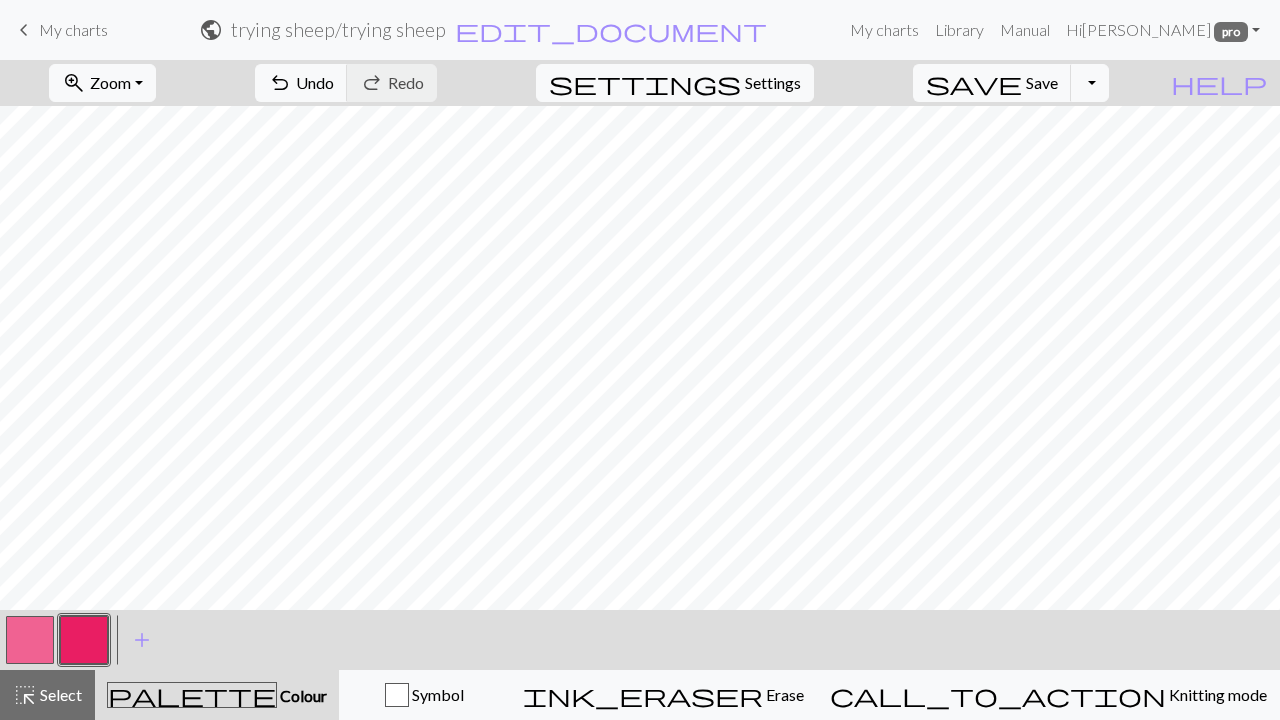 click at bounding box center [84, 640] 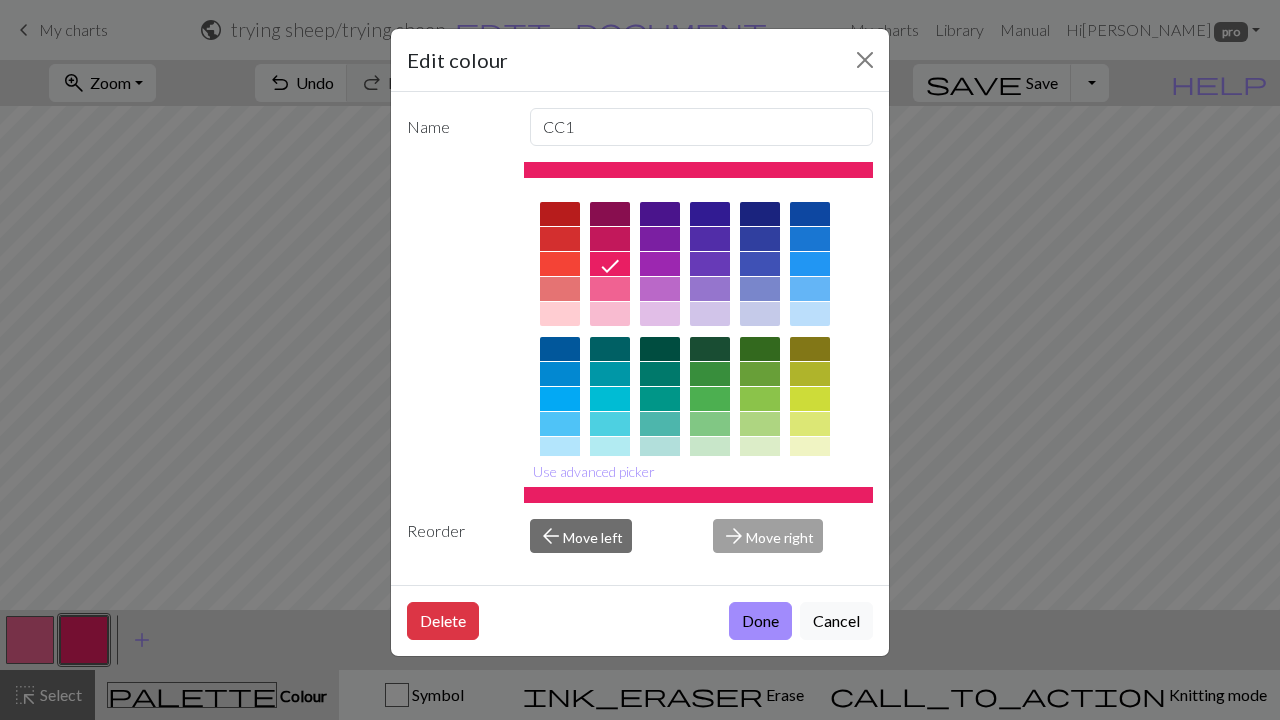 scroll, scrollTop: 298, scrollLeft: 0, axis: vertical 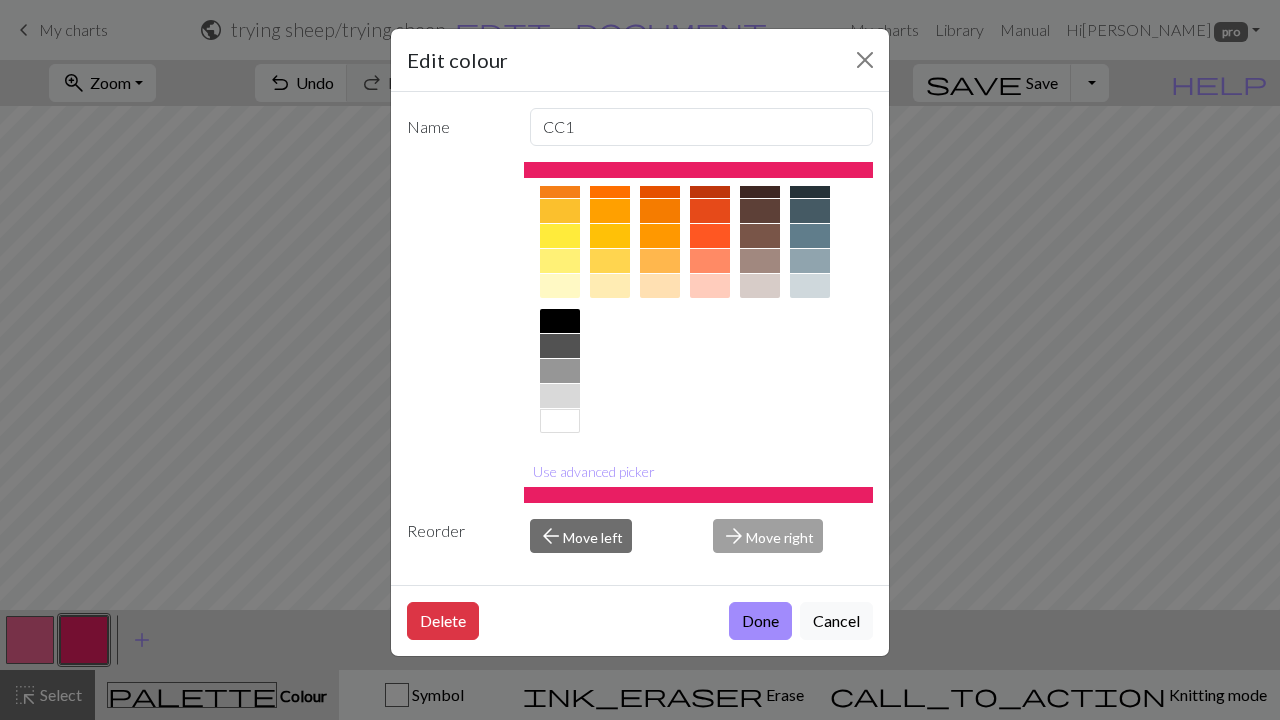 click at bounding box center (560, 421) 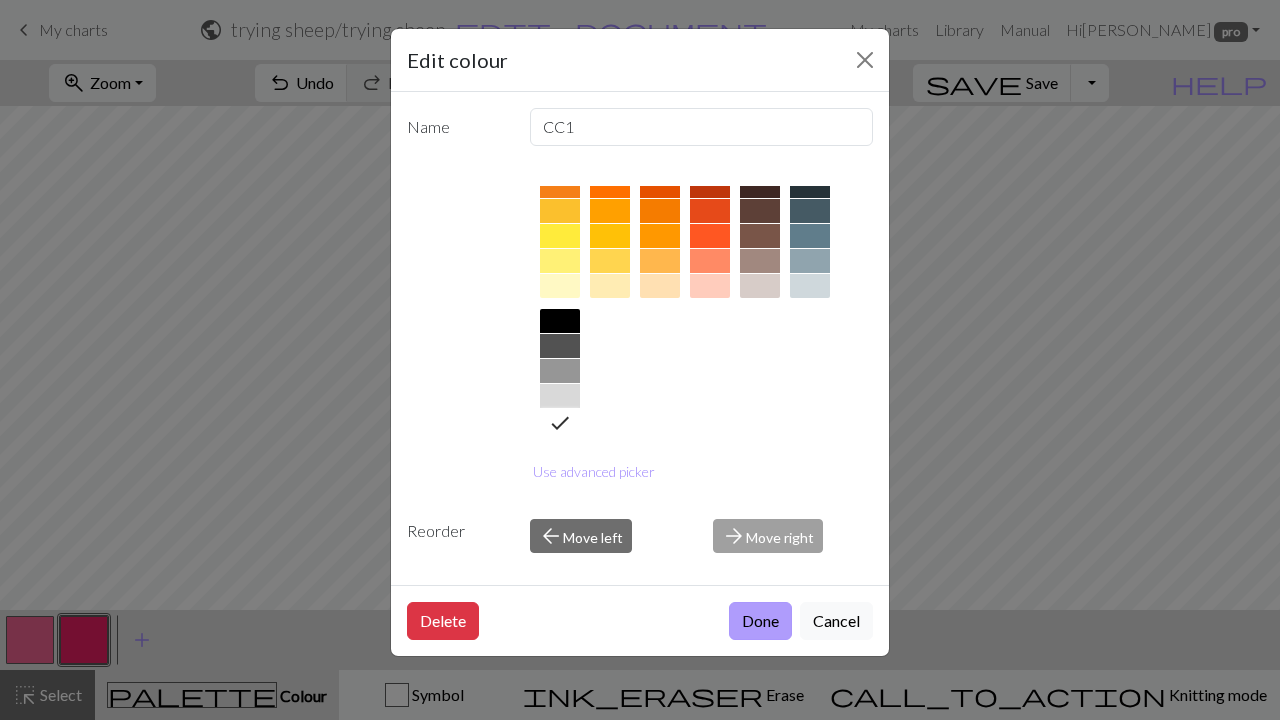 click on "Done" at bounding box center (760, 621) 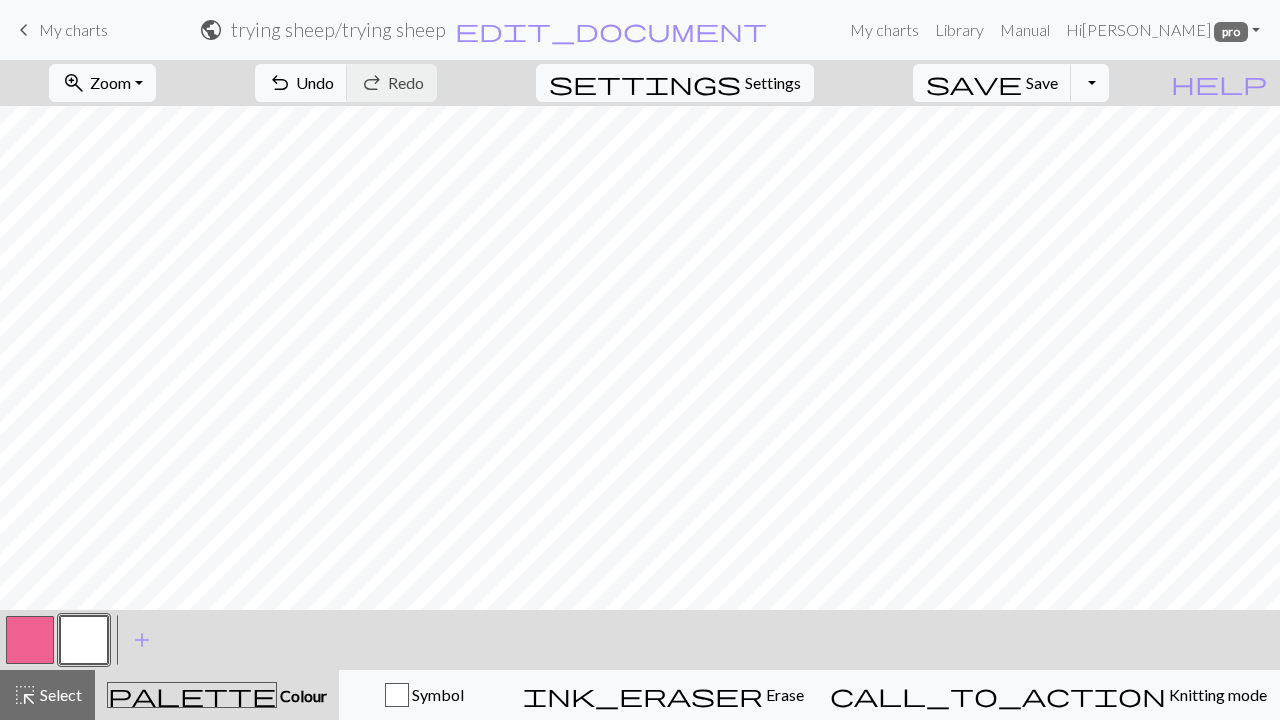 click at bounding box center (30, 640) 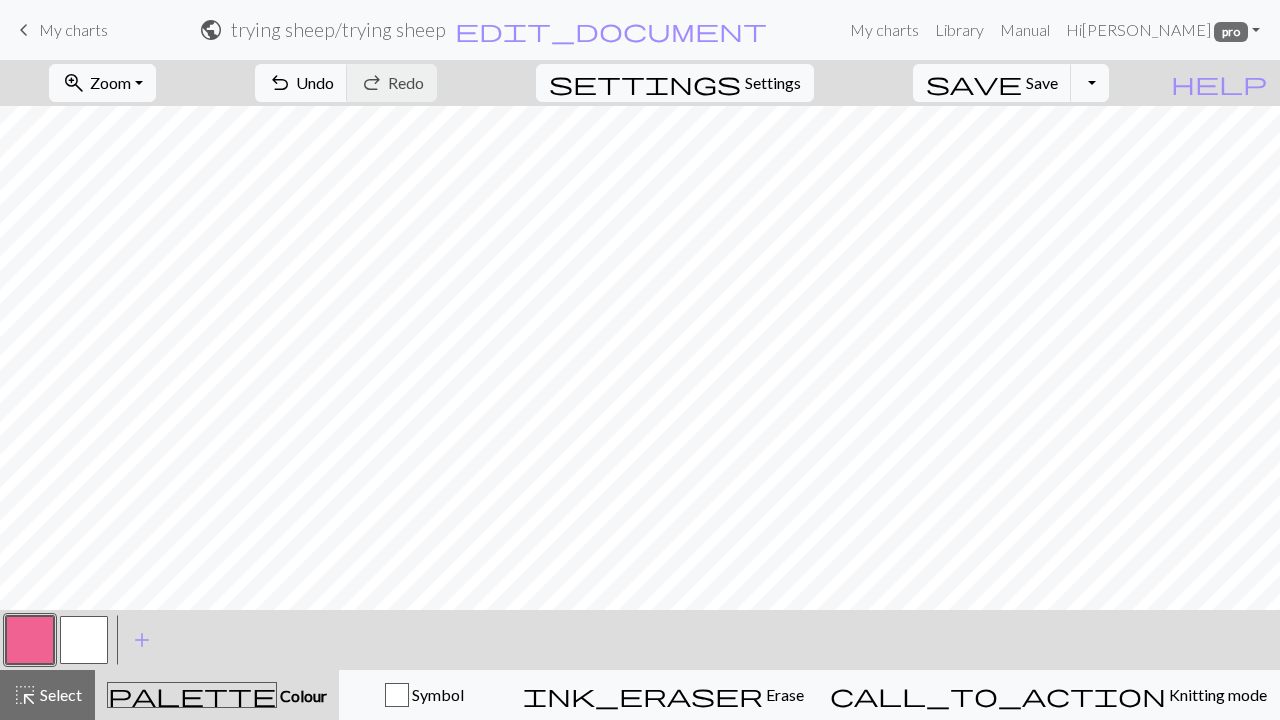 click at bounding box center [30, 640] 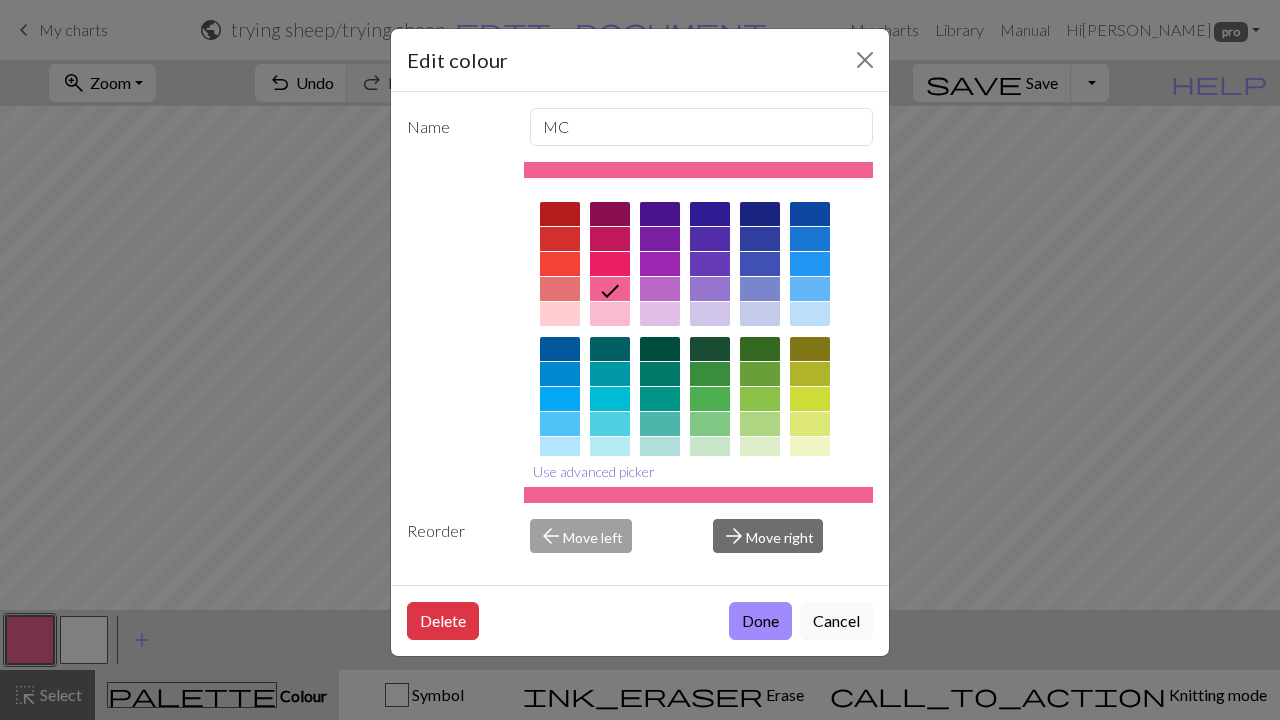 click on "Use advanced picker" at bounding box center [594, 471] 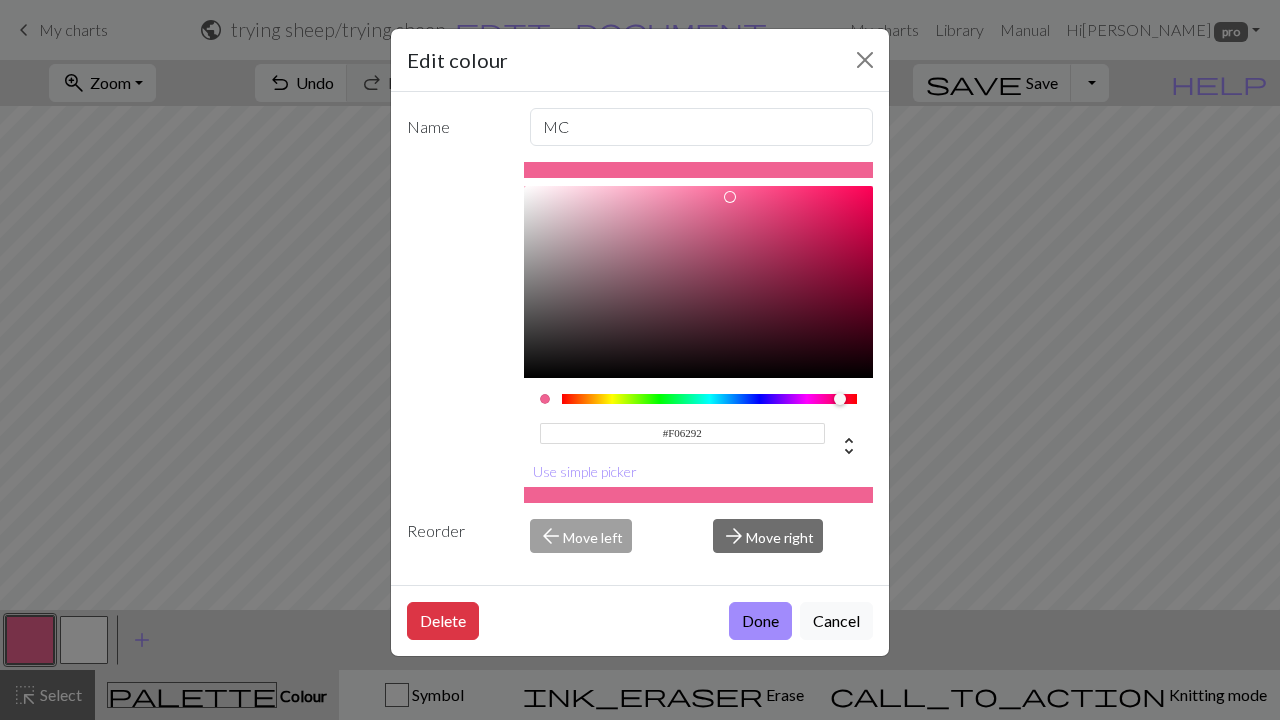 click at bounding box center [699, 170] 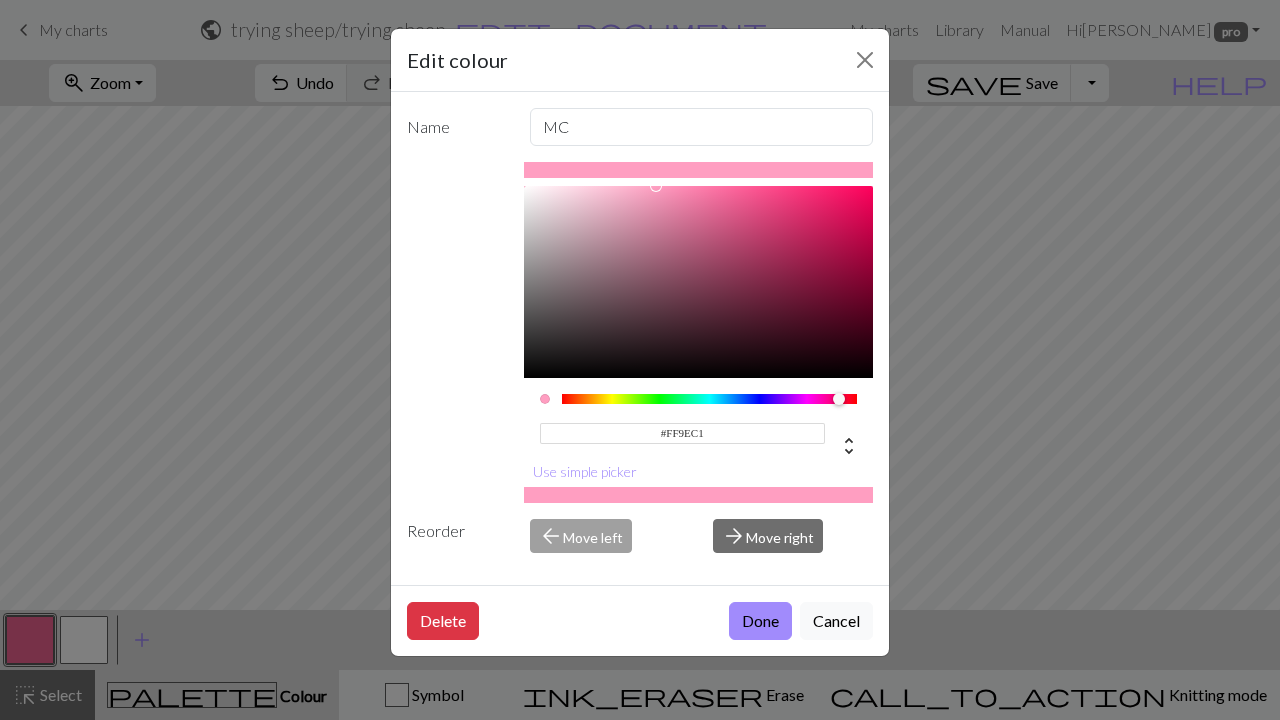 type on "#FF9FC1" 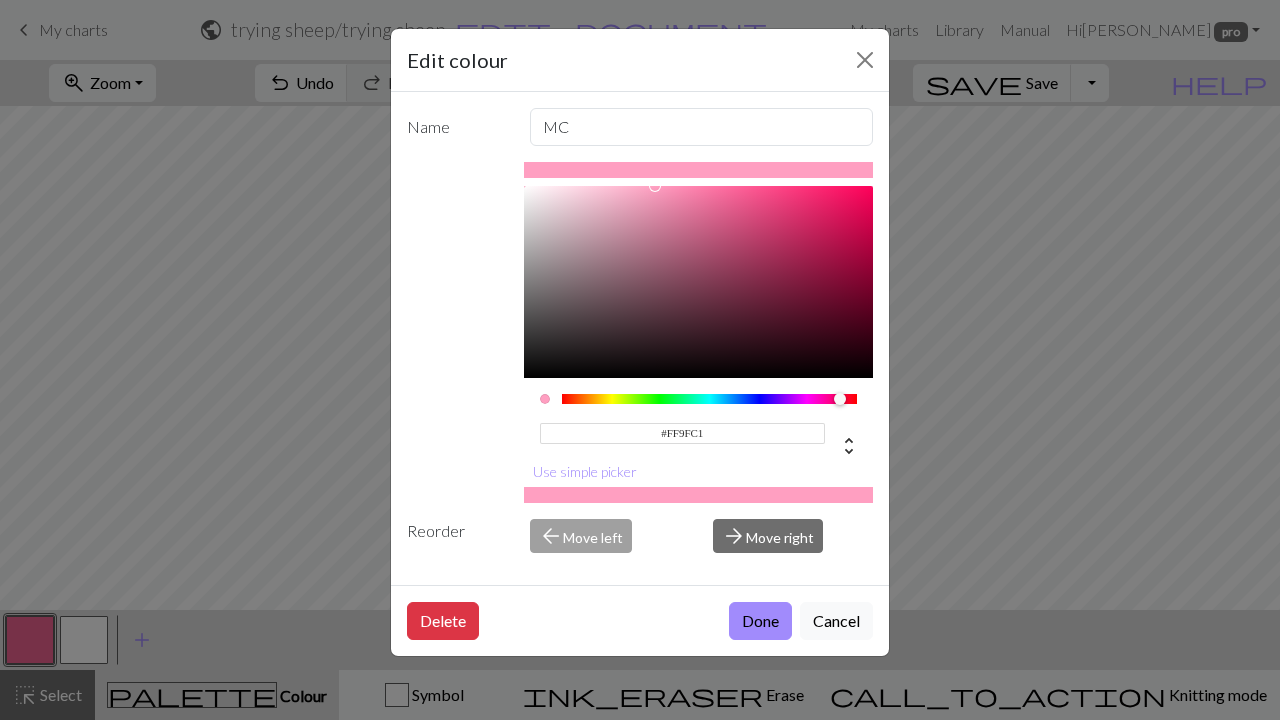drag, startPoint x: 722, startPoint y: 199, endPoint x: 649, endPoint y: 182, distance: 74.953316 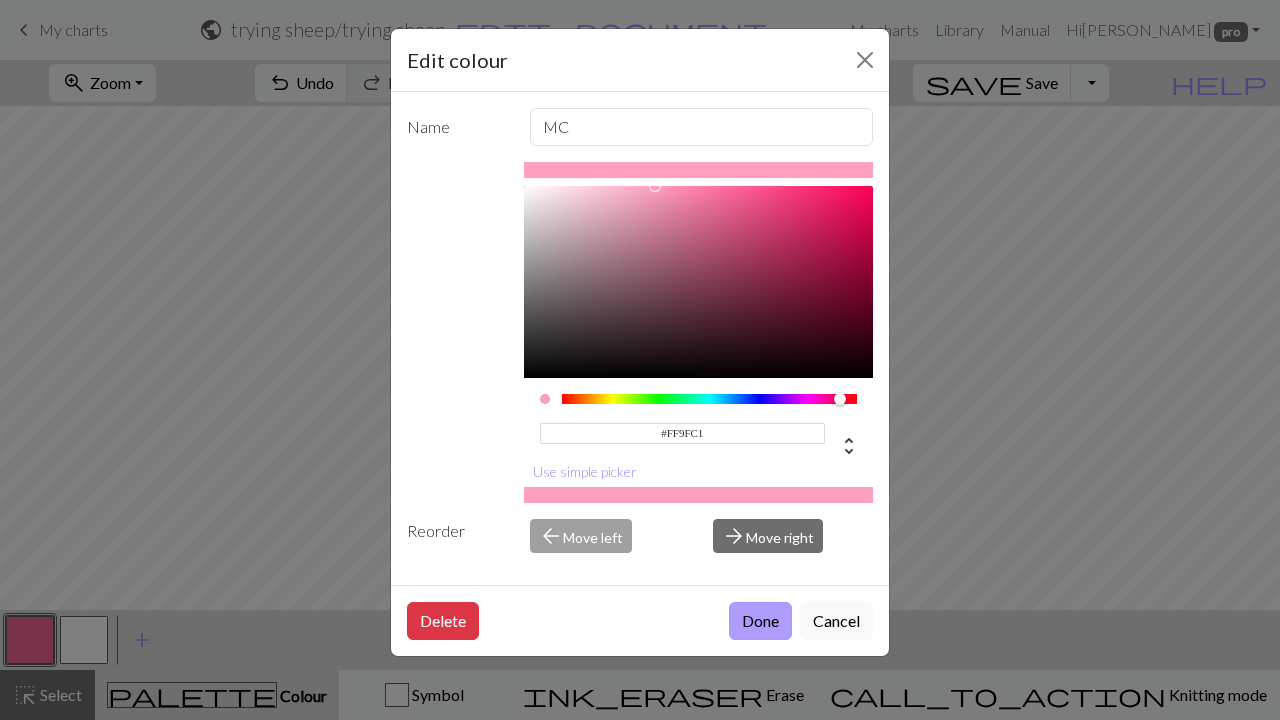 click on "Done" at bounding box center (760, 621) 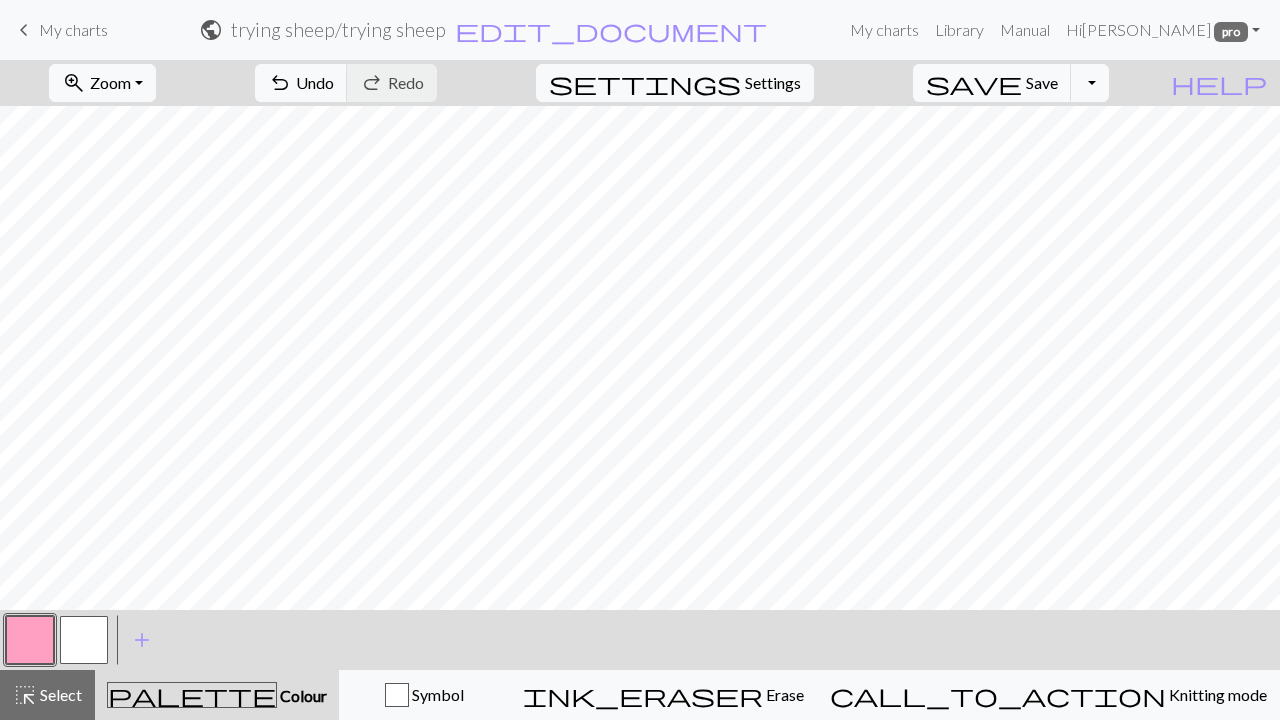 click at bounding box center [84, 640] 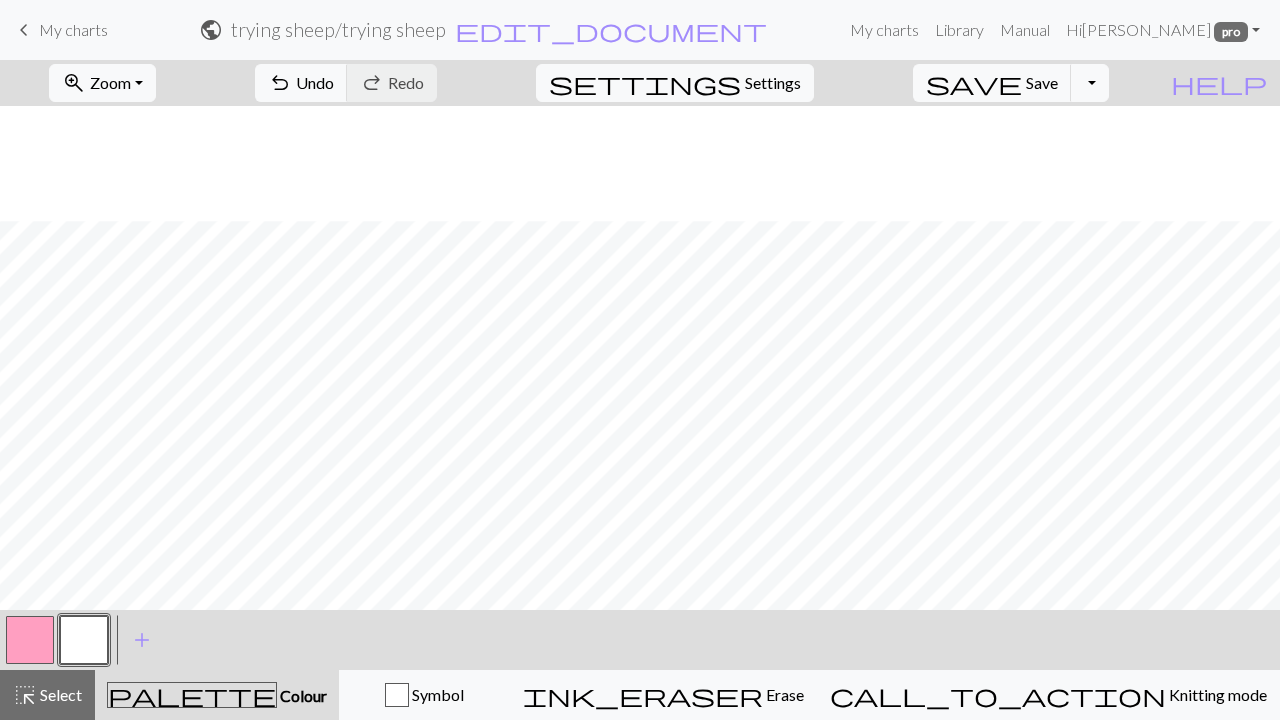 scroll, scrollTop: 2500, scrollLeft: 0, axis: vertical 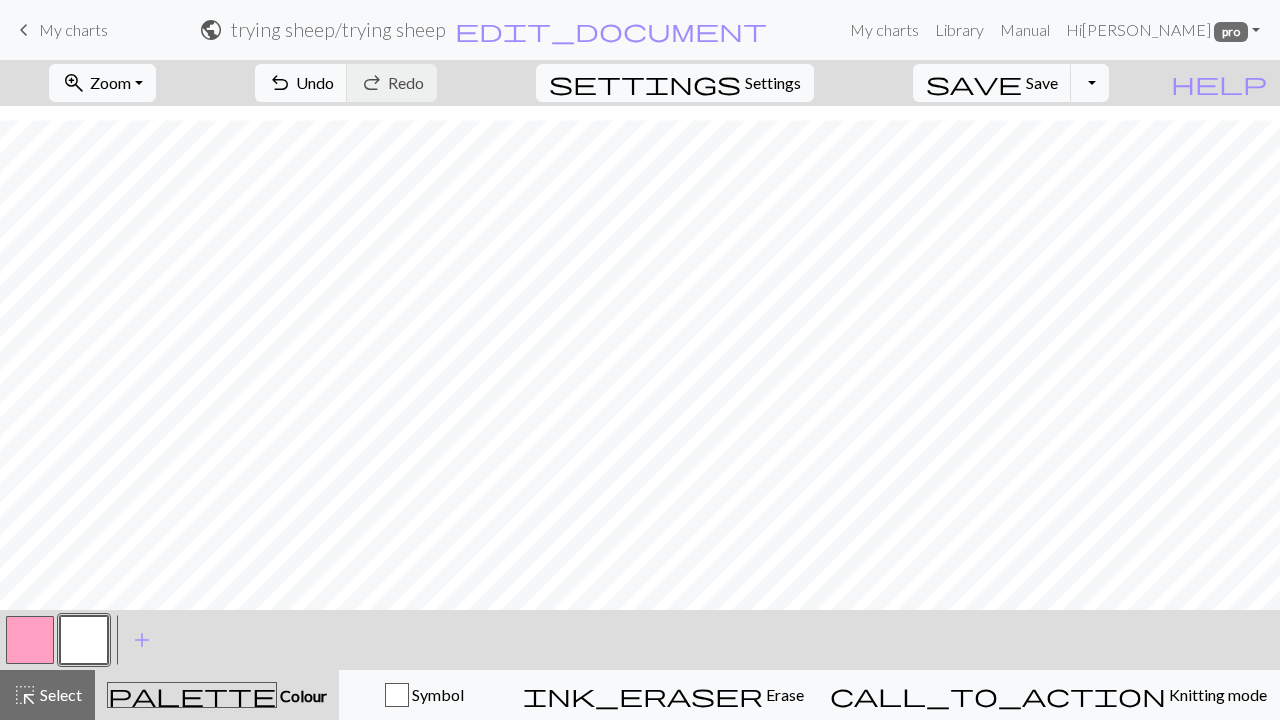 click at bounding box center [84, 640] 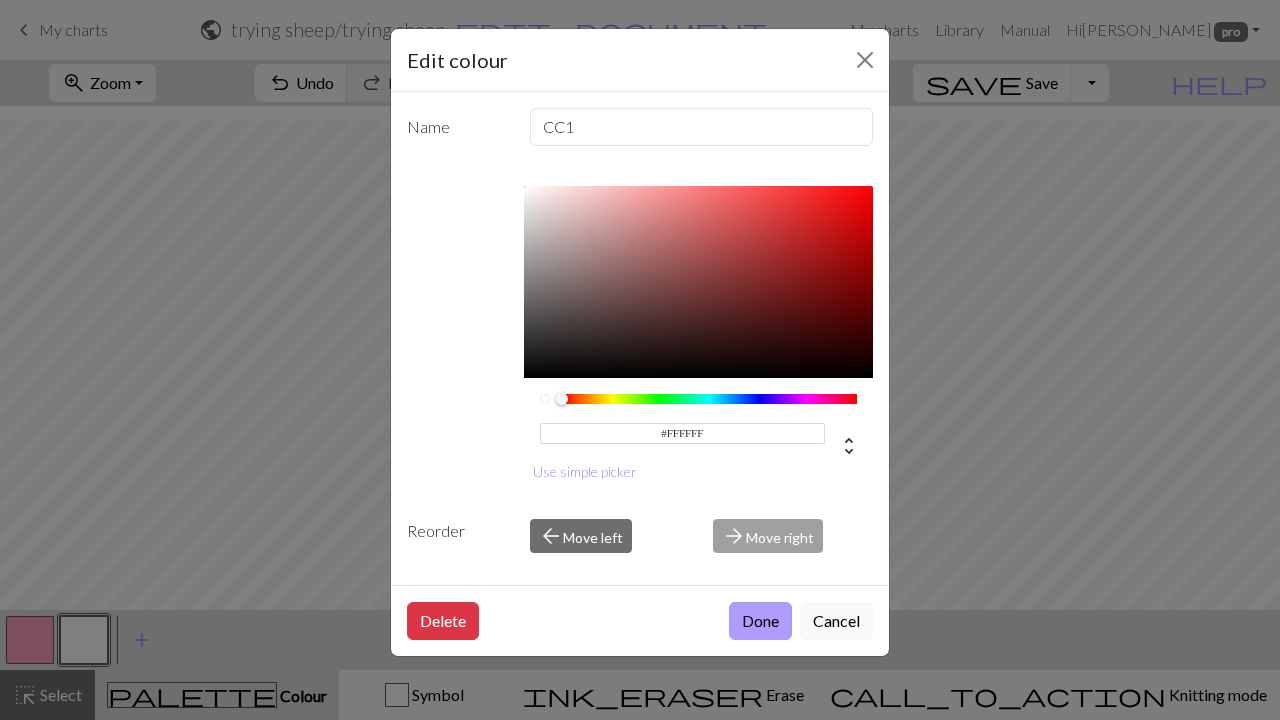 click on "Done" at bounding box center [760, 621] 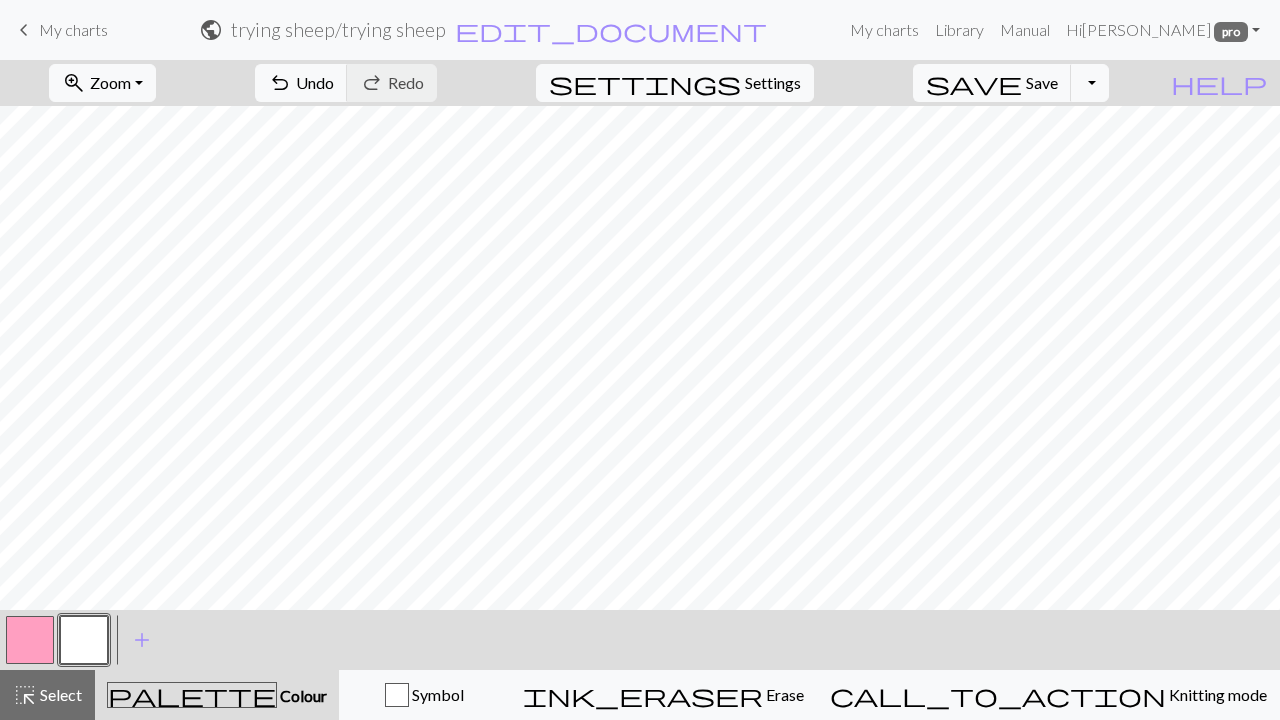 scroll, scrollTop: 2358, scrollLeft: 0, axis: vertical 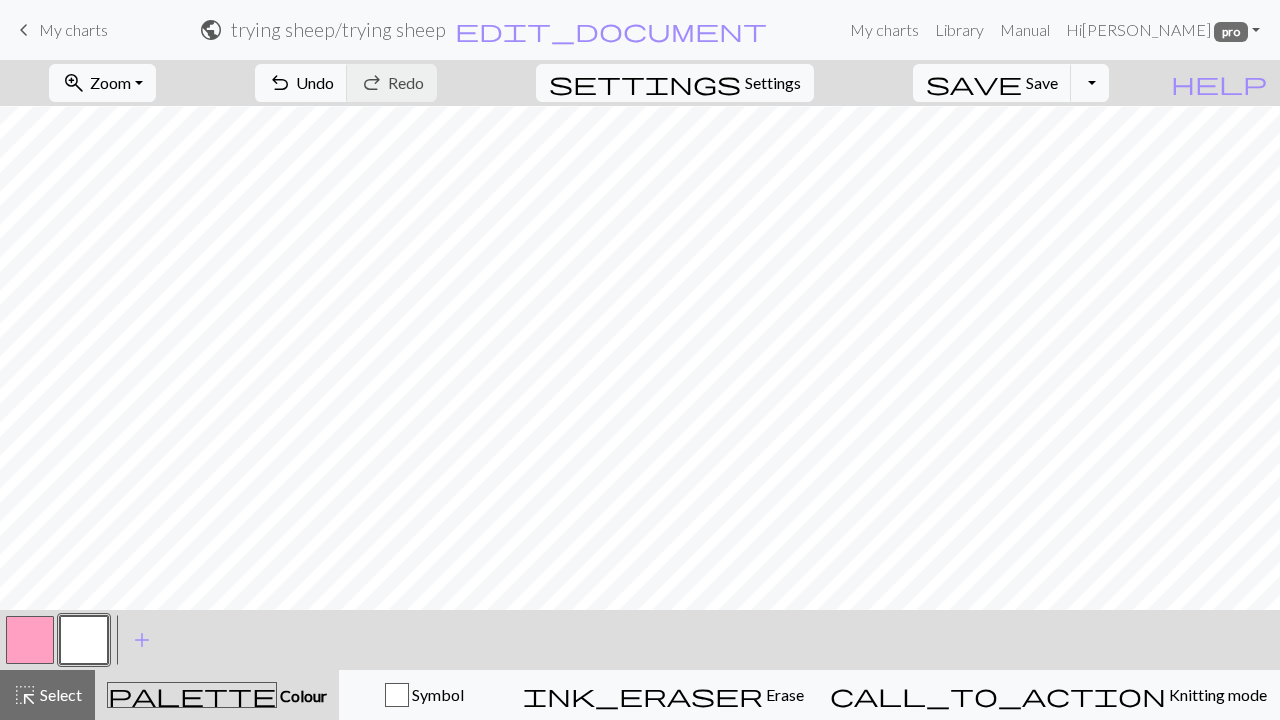 click at bounding box center [30, 640] 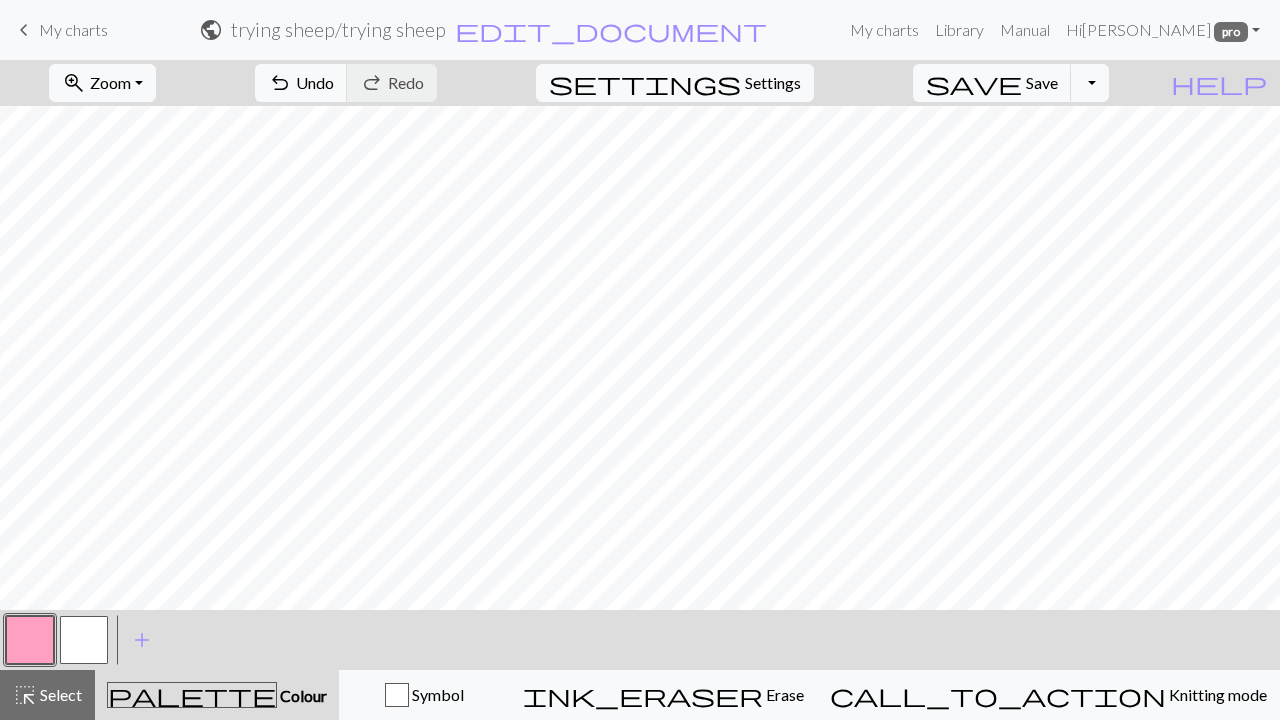 click at bounding box center [30, 640] 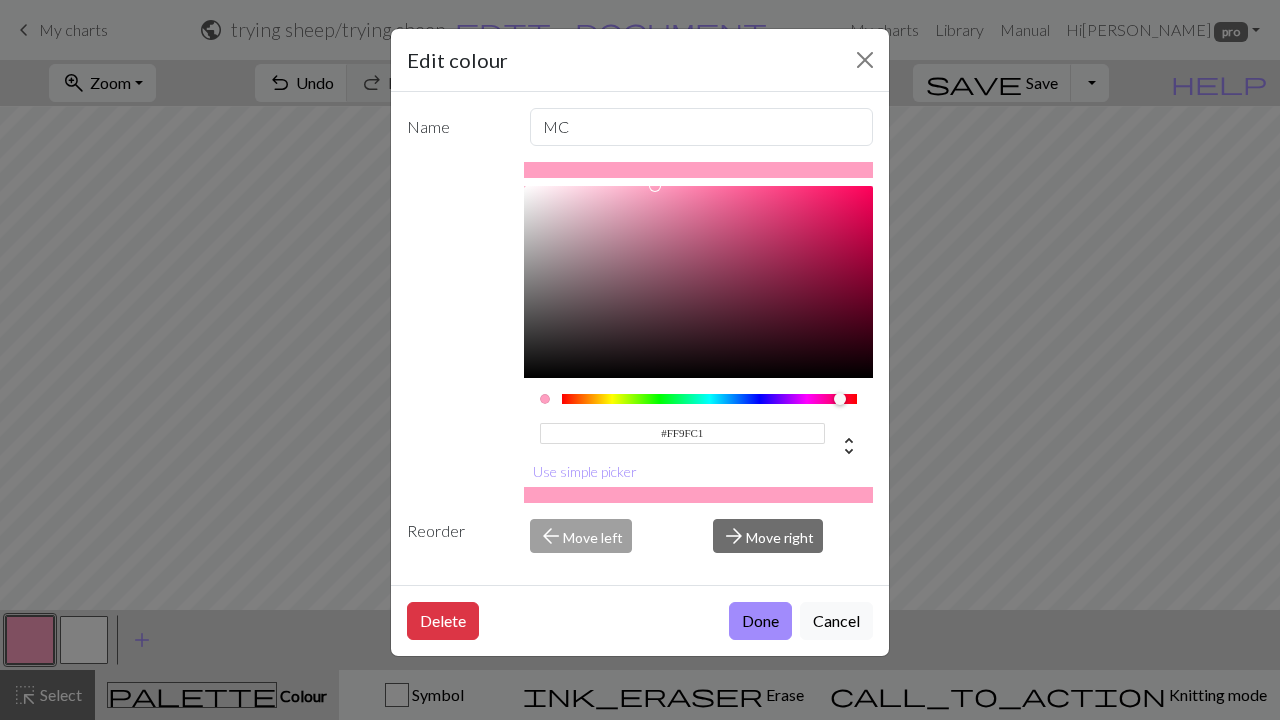 click on "Edit colour Name MC #FF9FC1 hex Use simple picker Reorder arrow_back Move left arrow_forward Move right Delete Done Cancel" at bounding box center [640, 360] 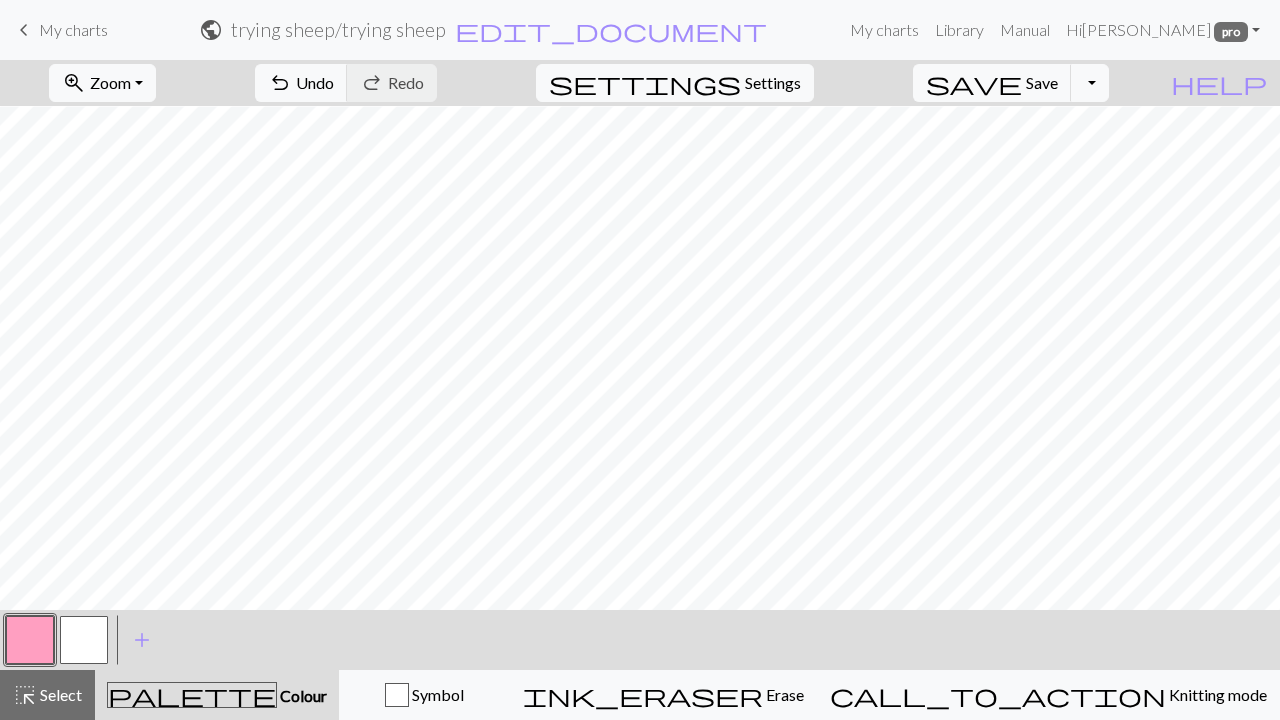 click at bounding box center (84, 640) 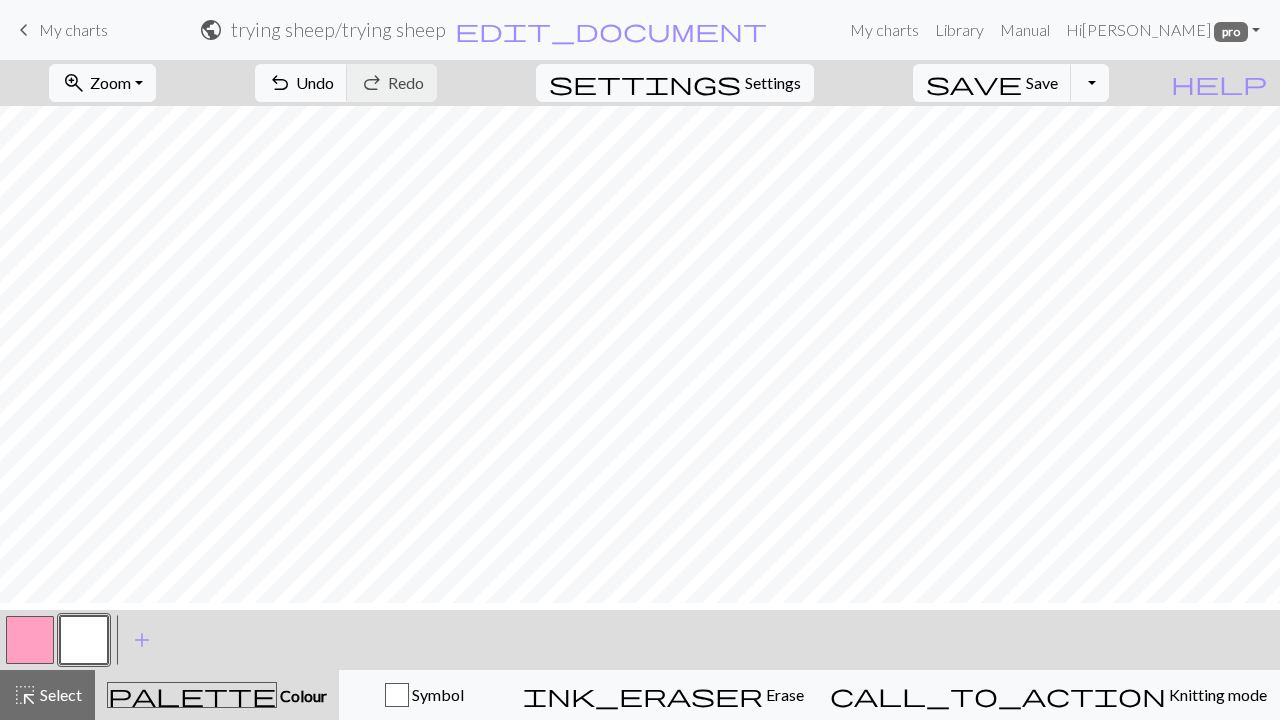 scroll, scrollTop: 1848, scrollLeft: 0, axis: vertical 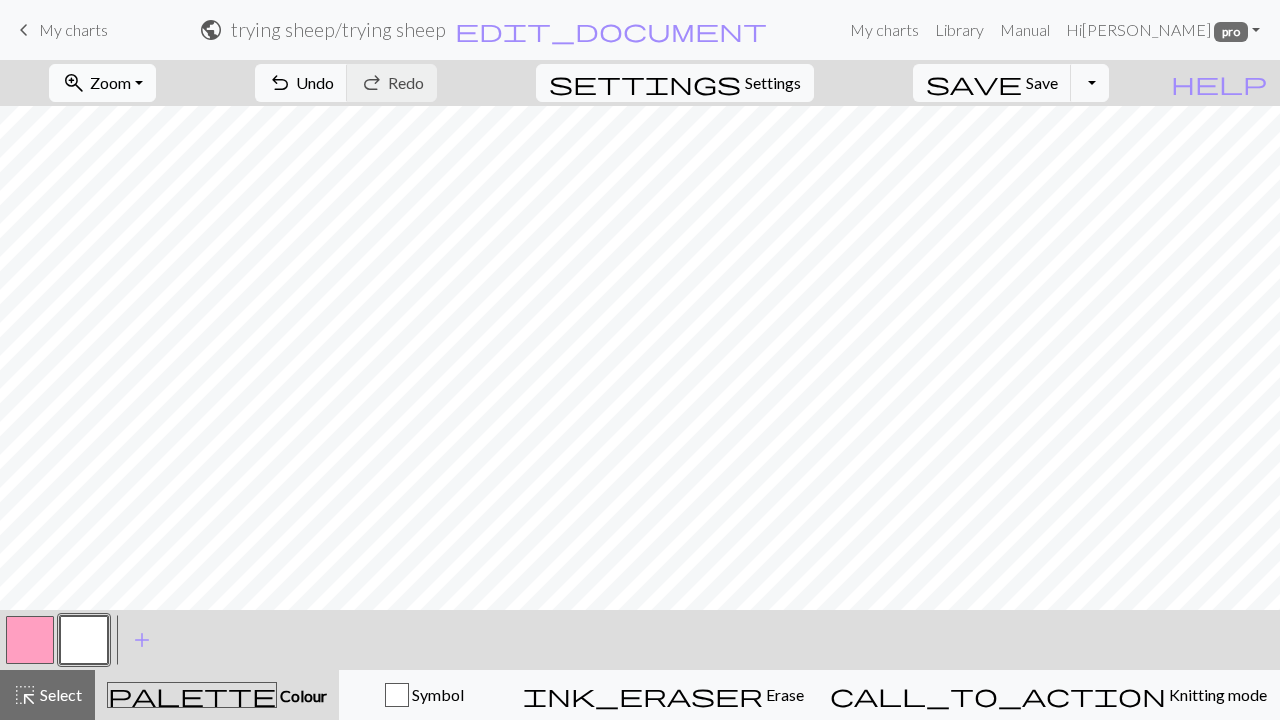 click on "Zoom" at bounding box center (110, 82) 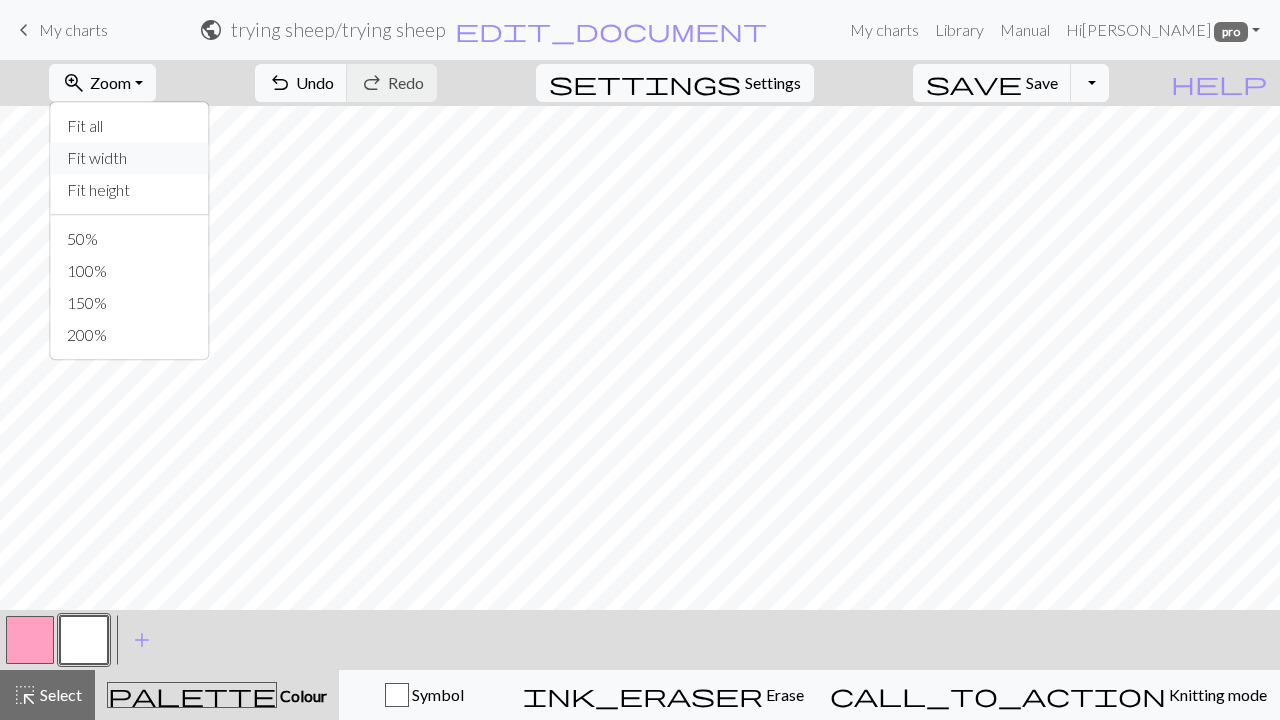 click on "Fit width" at bounding box center [130, 158] 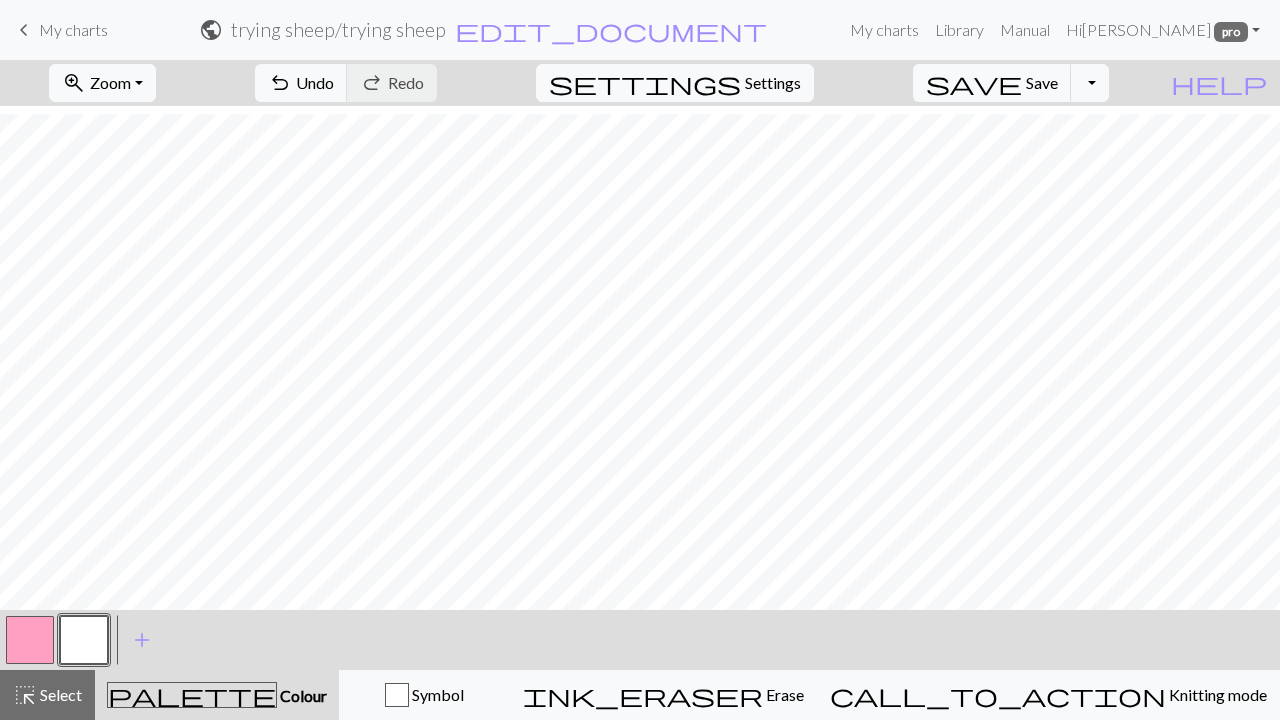 scroll, scrollTop: 1113, scrollLeft: 0, axis: vertical 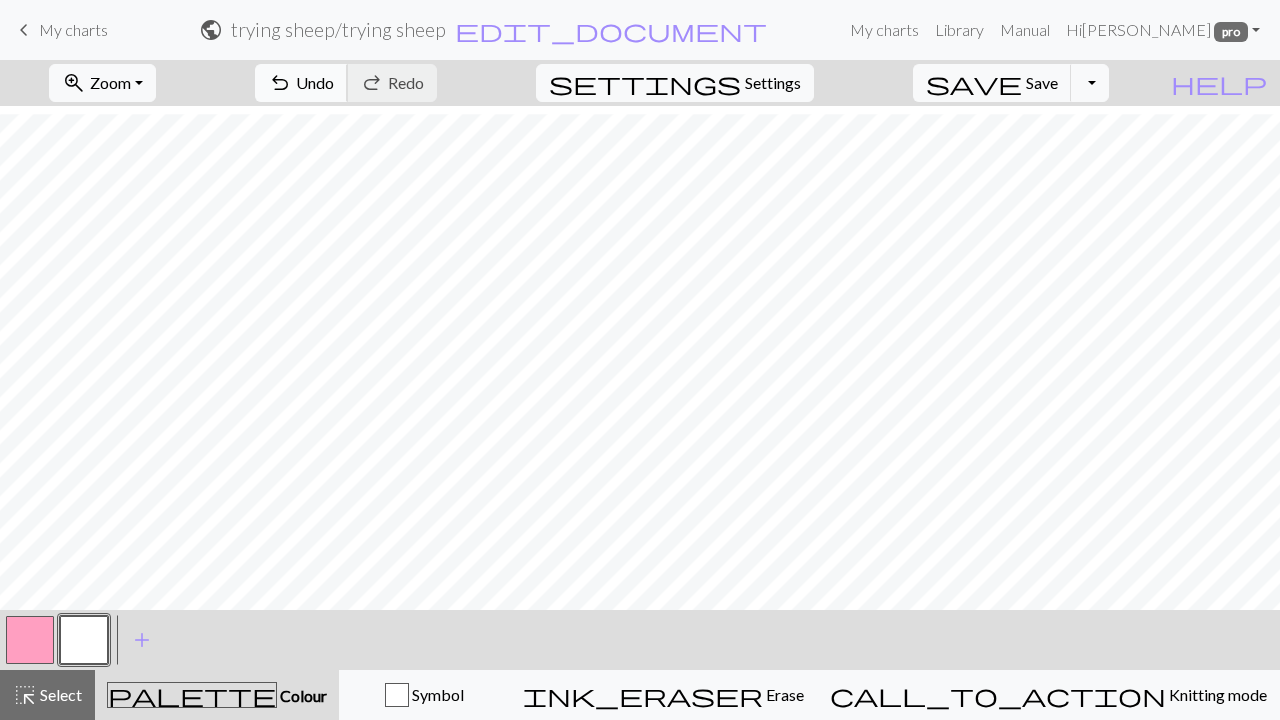 click on "Undo" at bounding box center [315, 82] 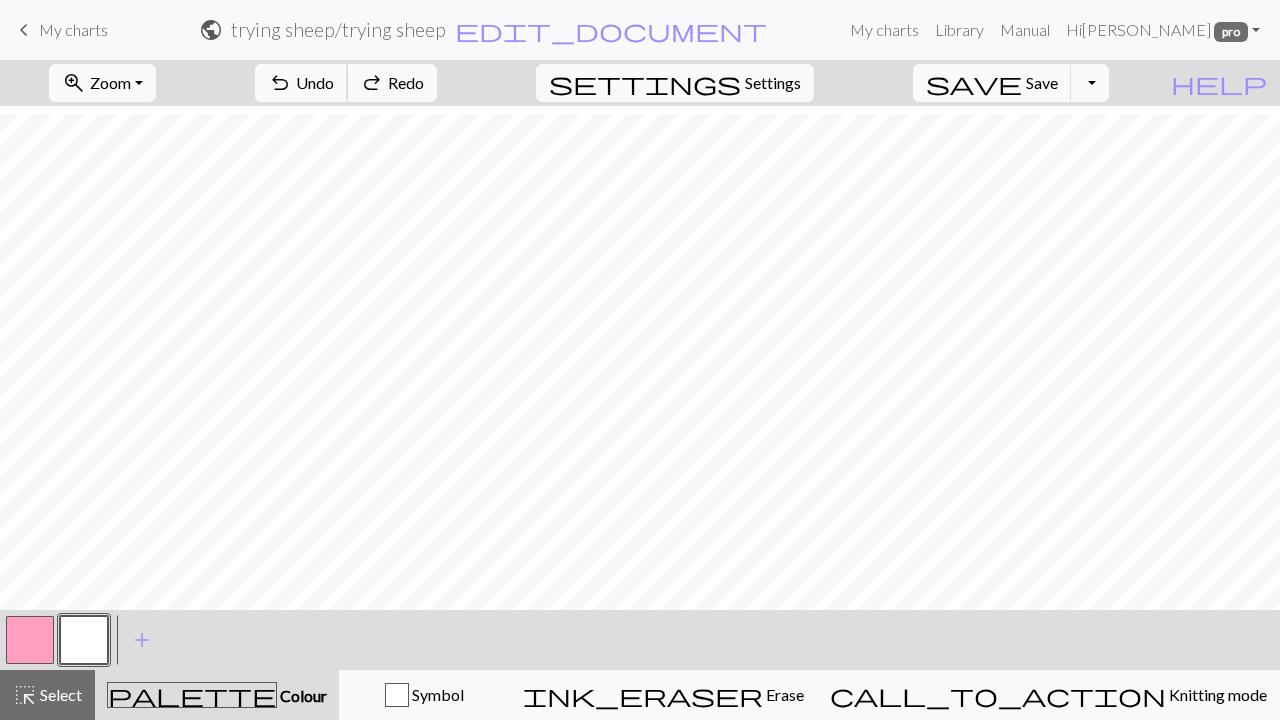 click on "Undo" at bounding box center (315, 82) 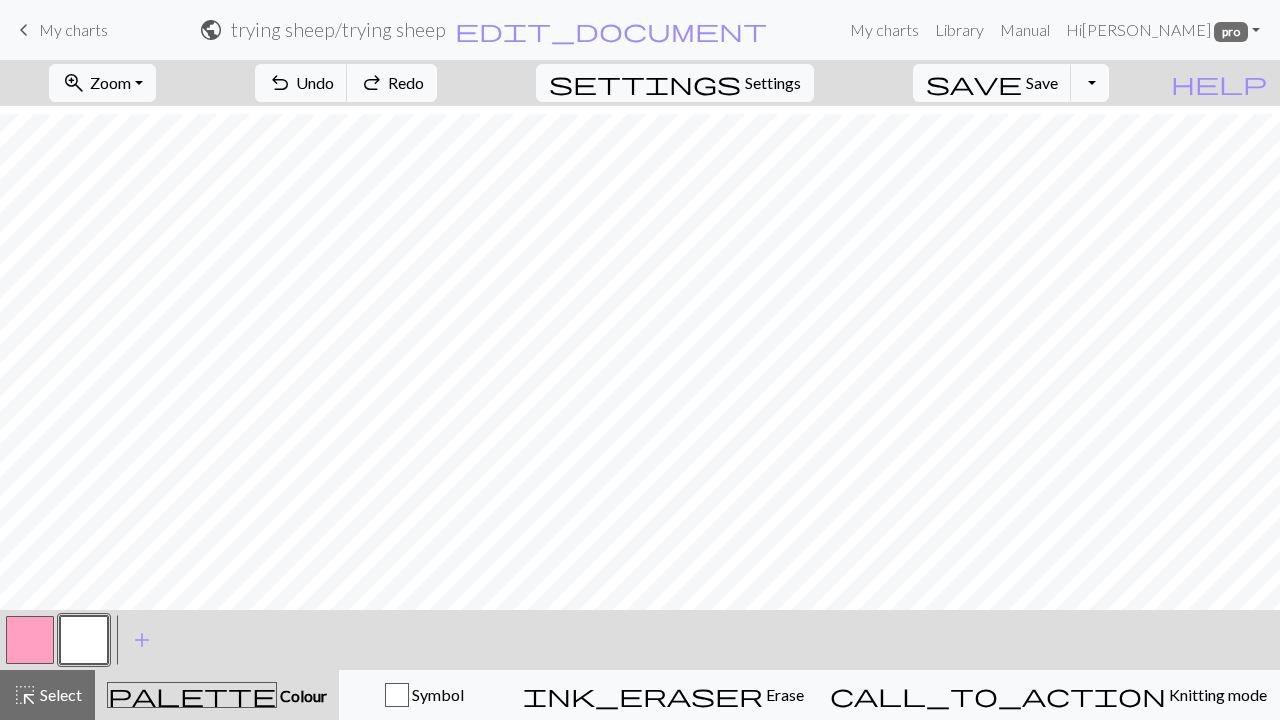 click at bounding box center [30, 640] 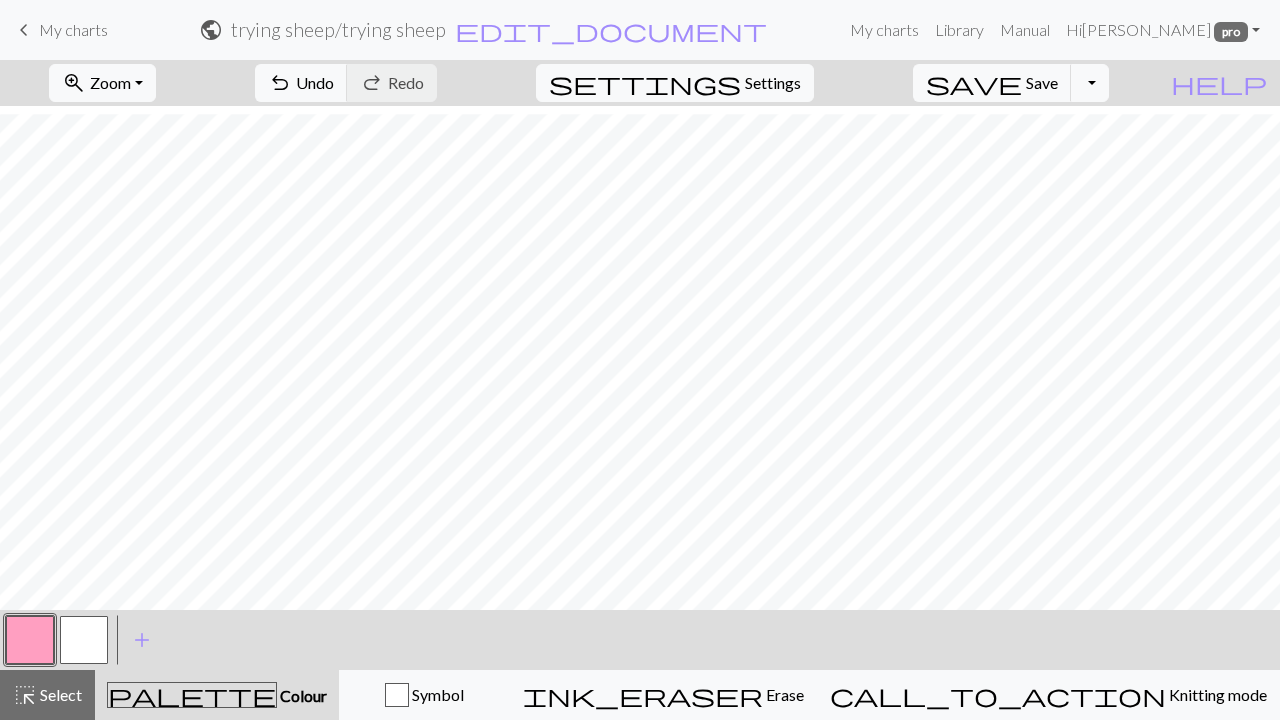 click at bounding box center (84, 640) 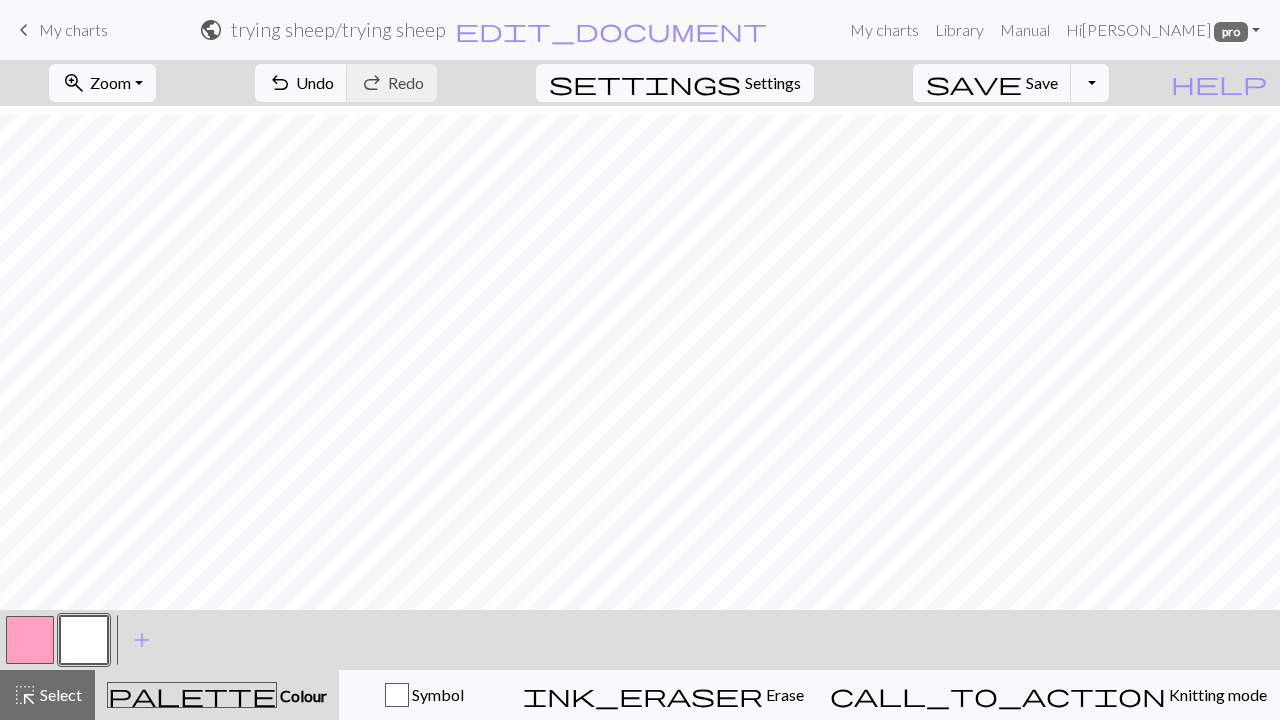 click at bounding box center (30, 640) 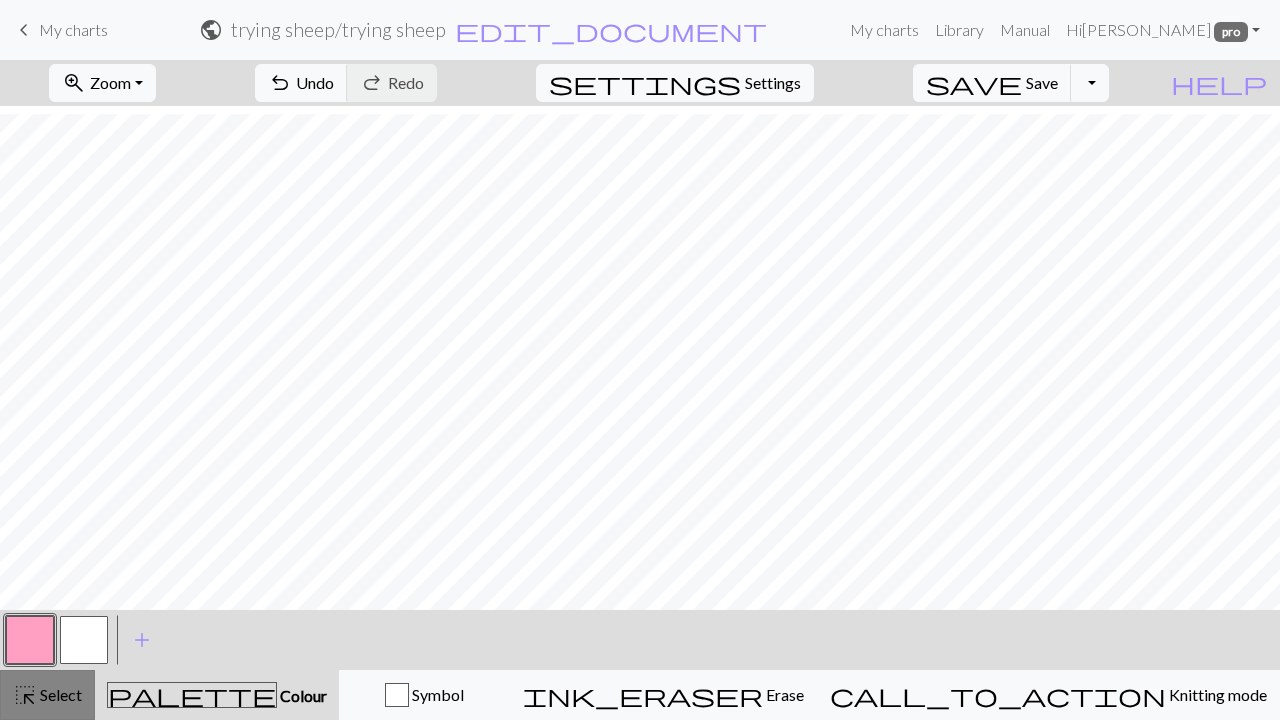click on "Select" at bounding box center [59, 694] 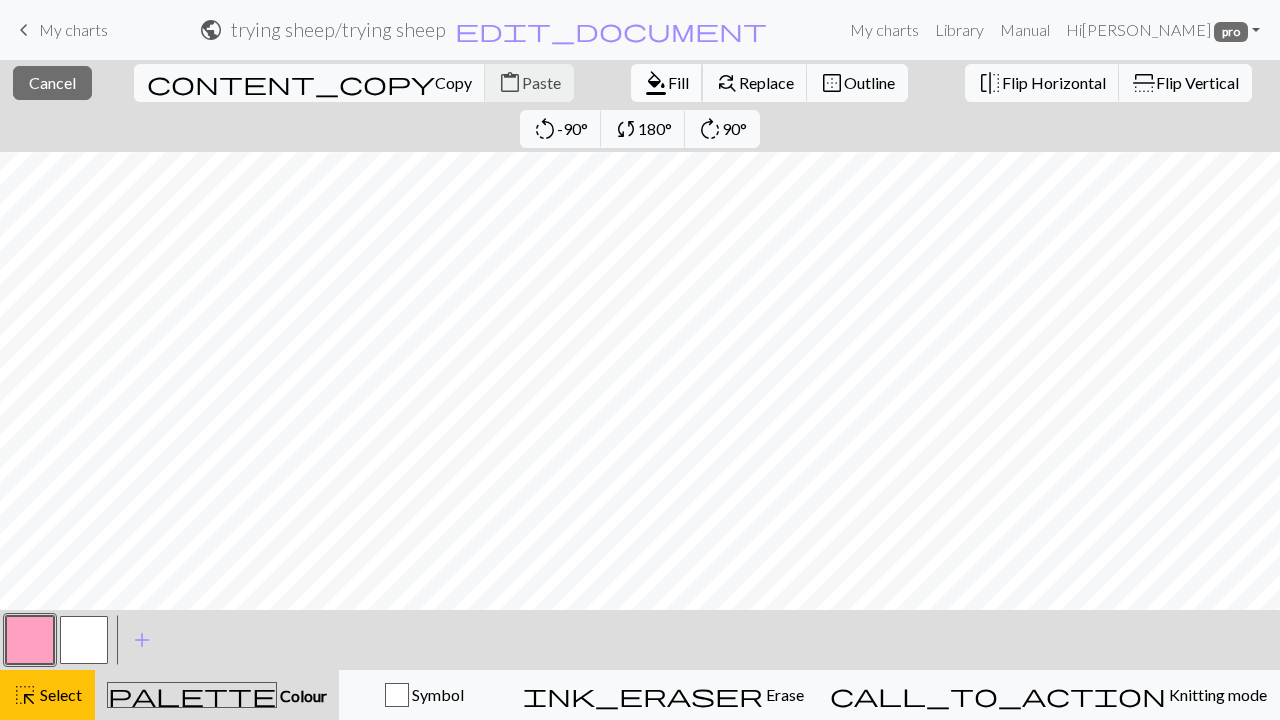 click on "Fill" at bounding box center [678, 82] 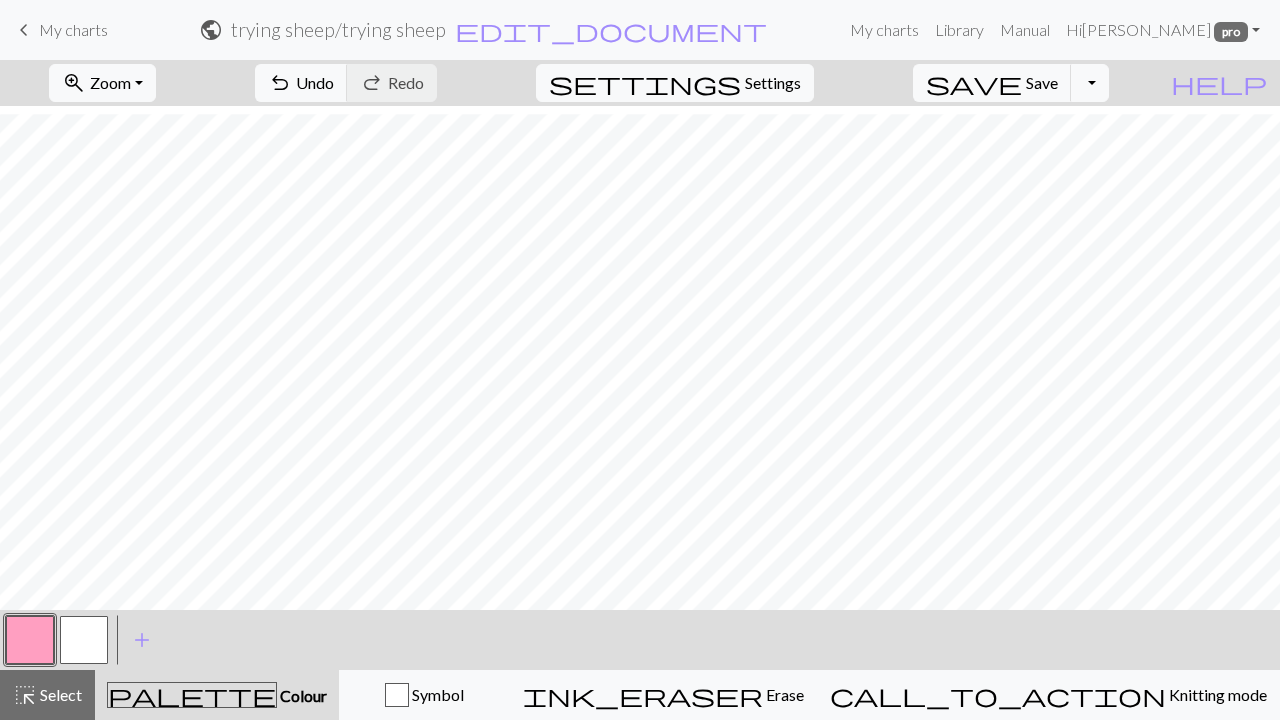 click at bounding box center (84, 640) 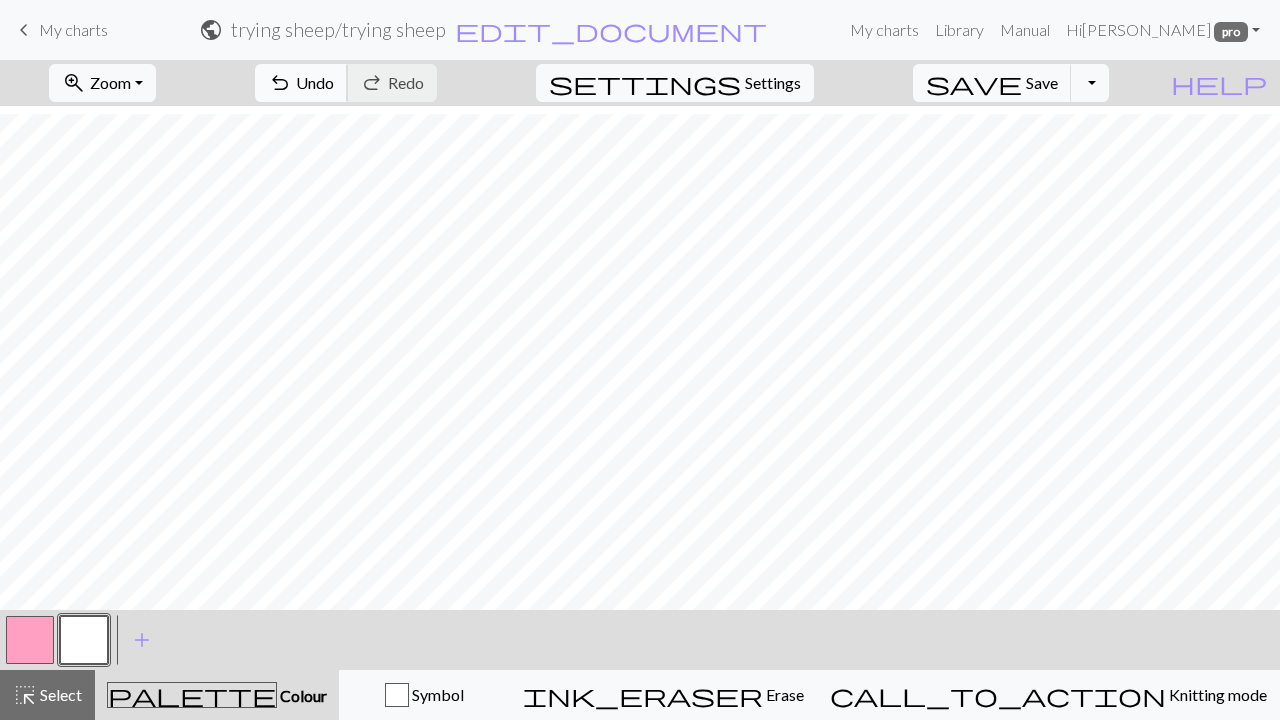 click on "undo" at bounding box center (280, 83) 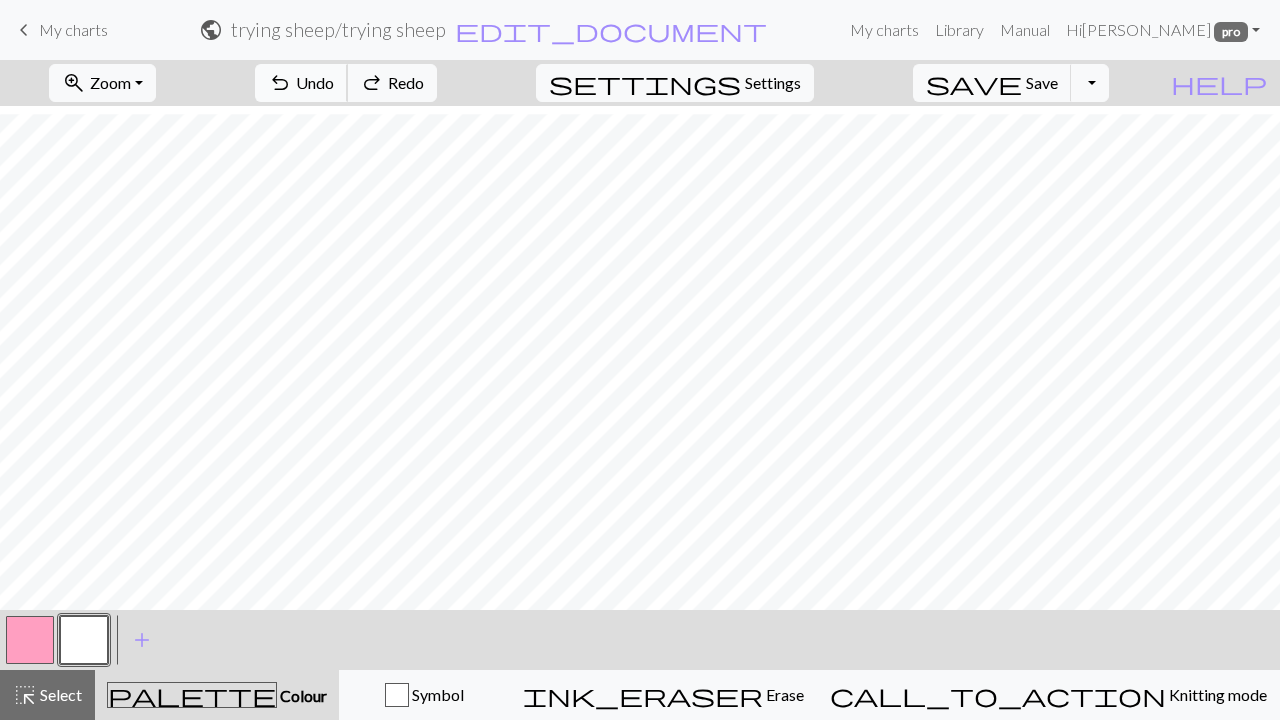click on "undo" at bounding box center [280, 83] 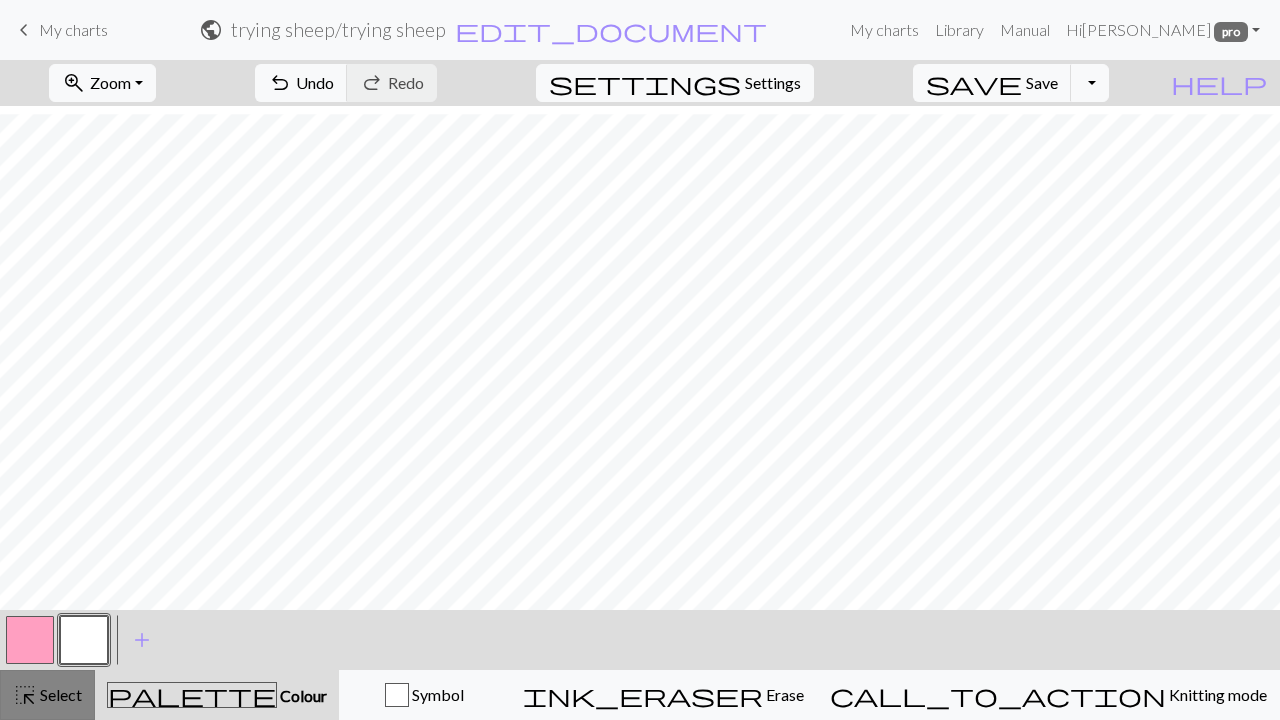 click on "Select" at bounding box center [59, 694] 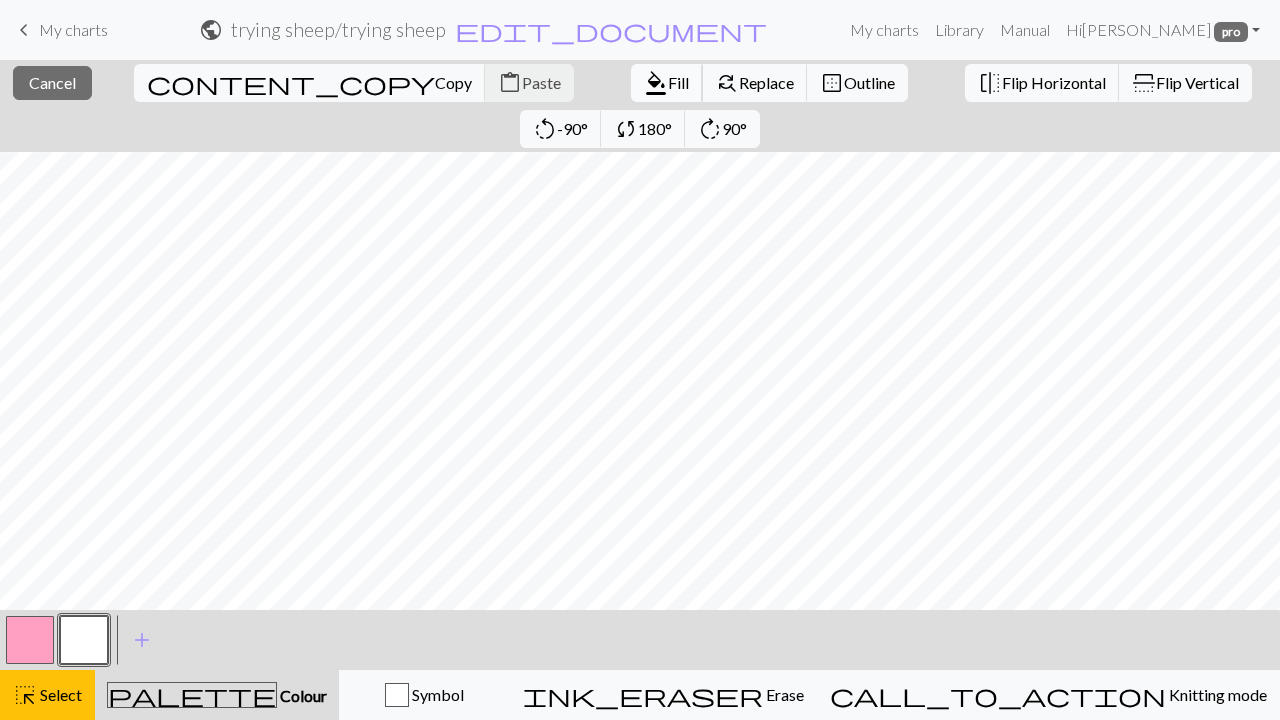 click on "Fill" at bounding box center (678, 82) 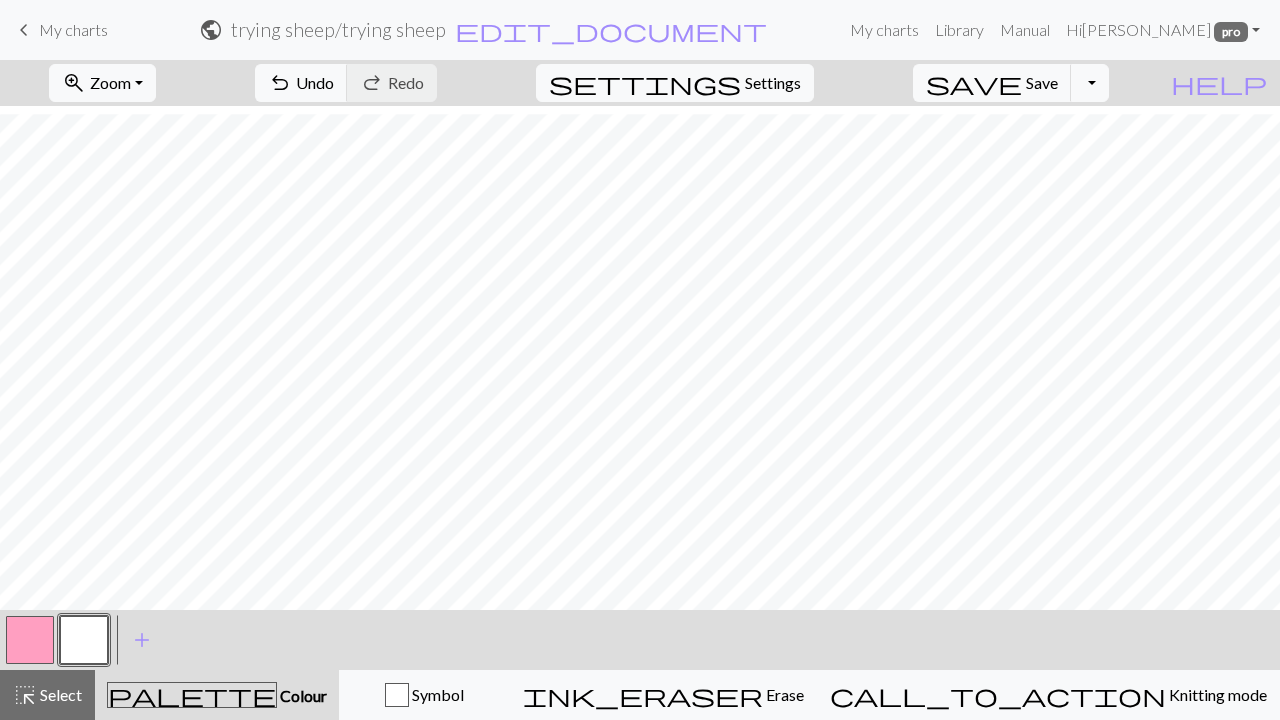 click at bounding box center [30, 640] 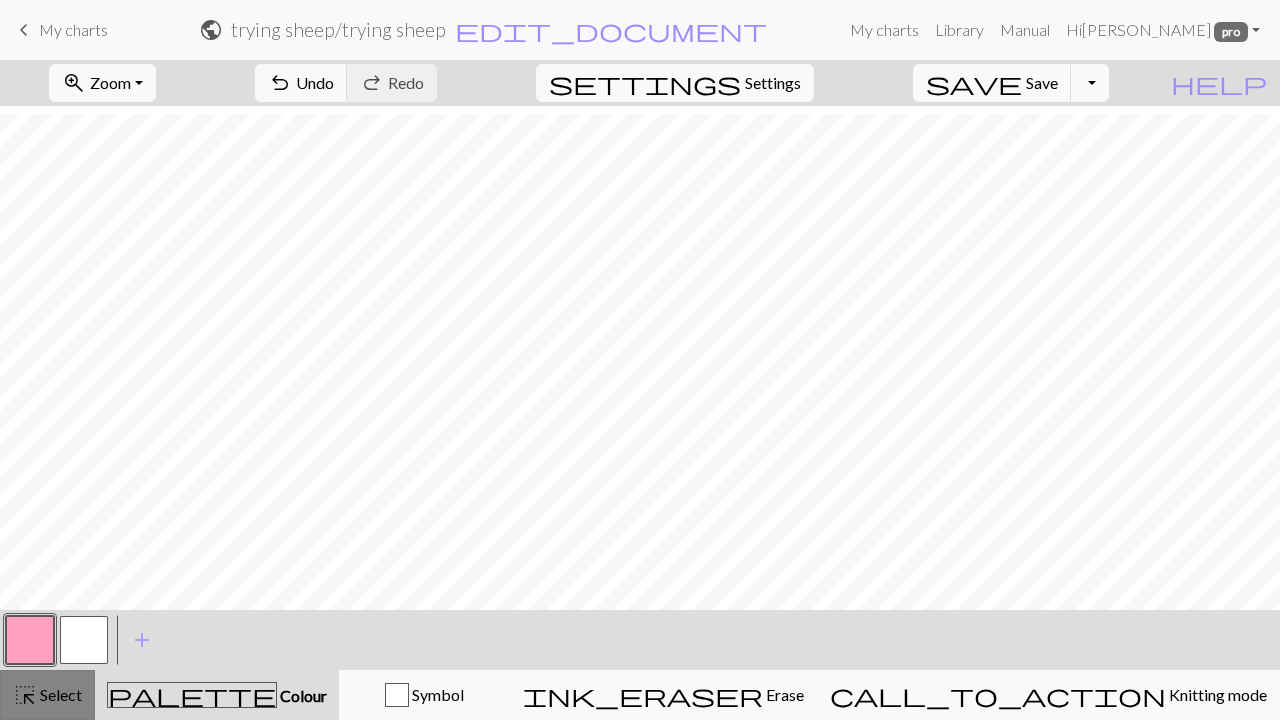 click on "highlight_alt" at bounding box center [25, 695] 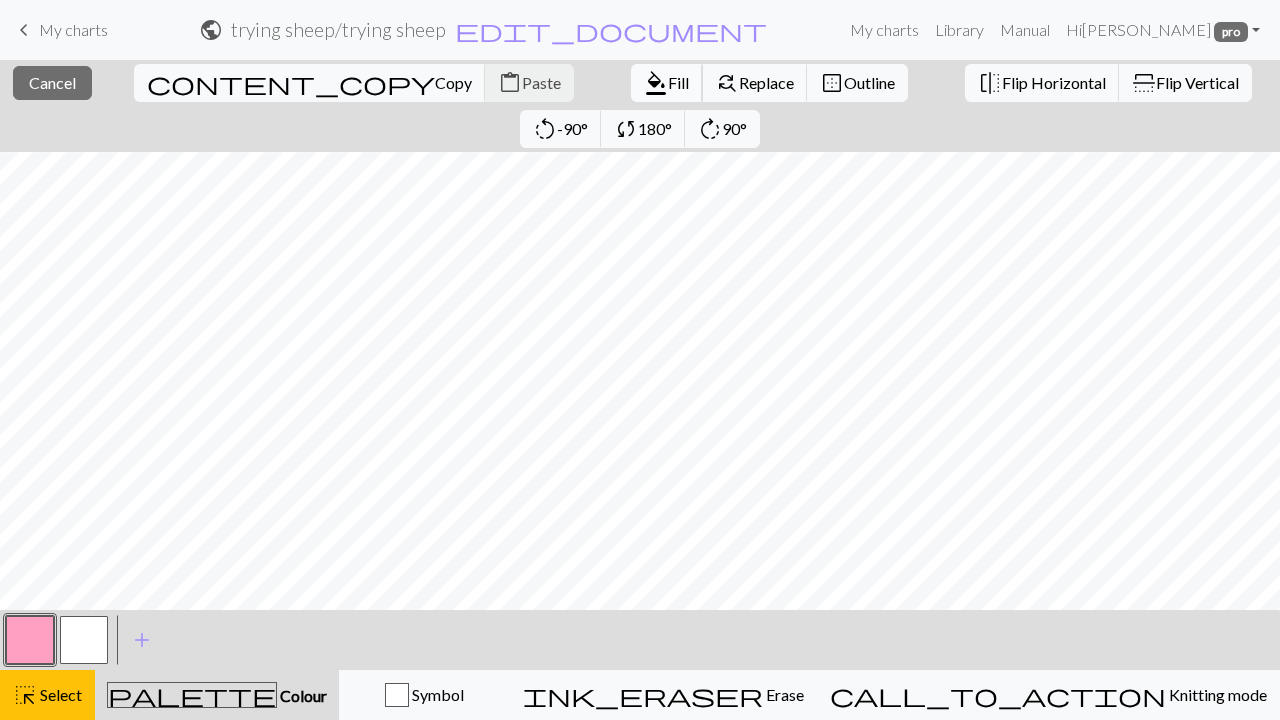 click on "format_color_fill" at bounding box center [656, 83] 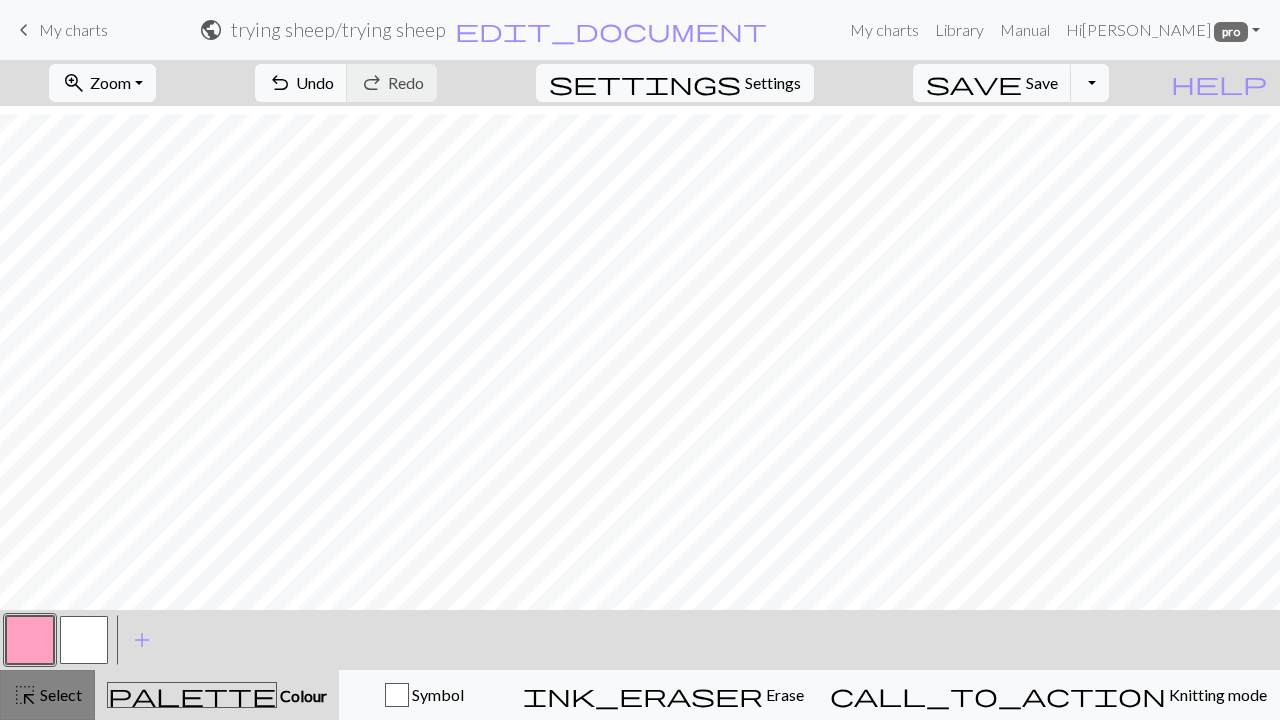 click on "highlight_alt   Select   Select" at bounding box center [47, 695] 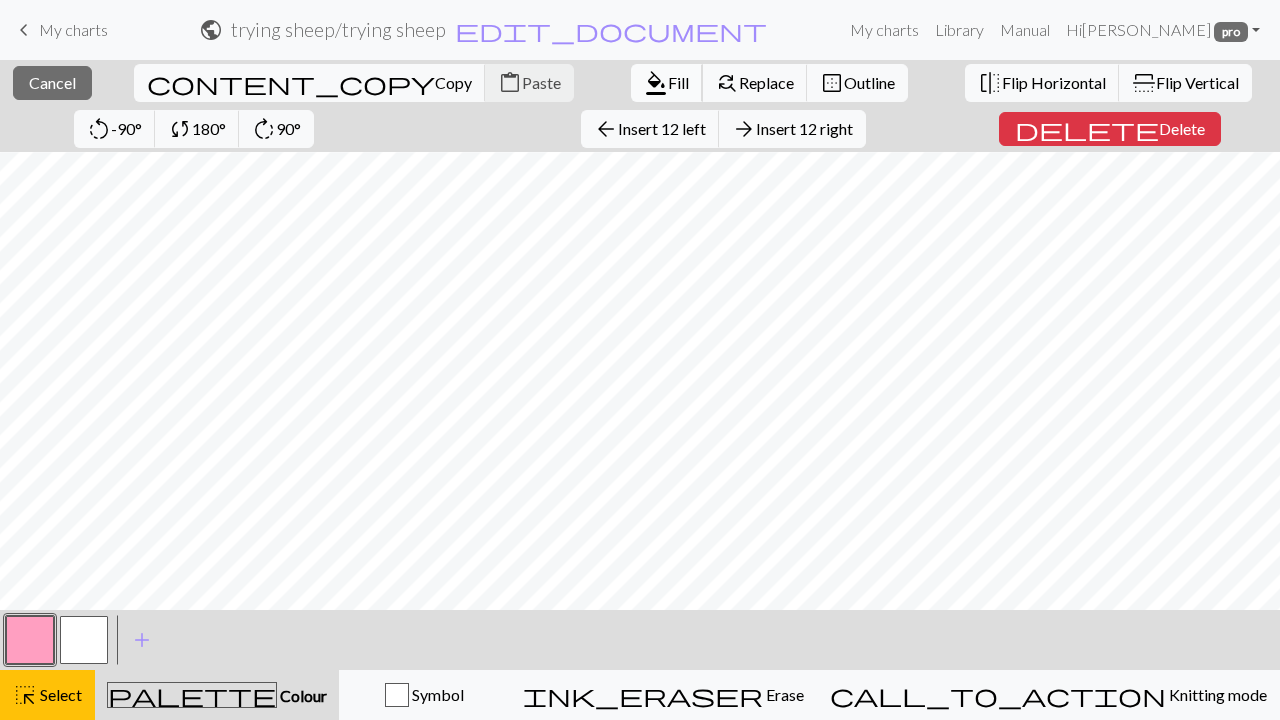 click on "Fill" at bounding box center (678, 82) 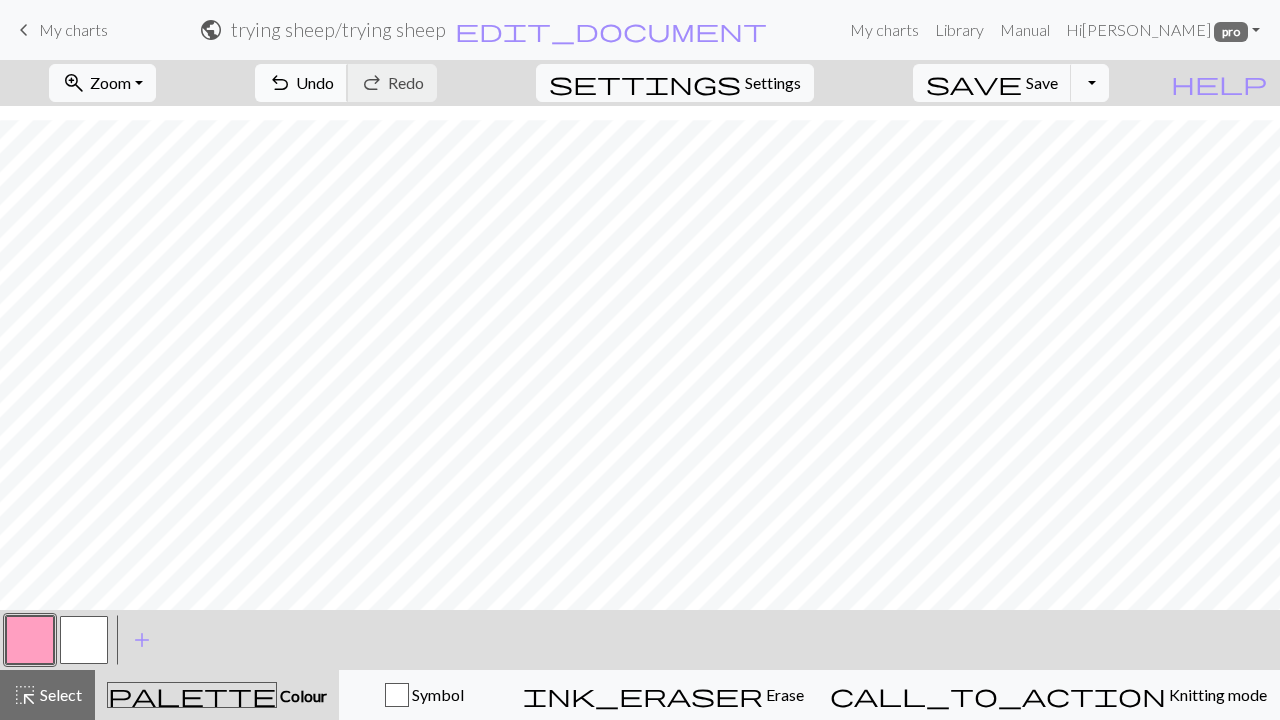 scroll, scrollTop: 1119, scrollLeft: 0, axis: vertical 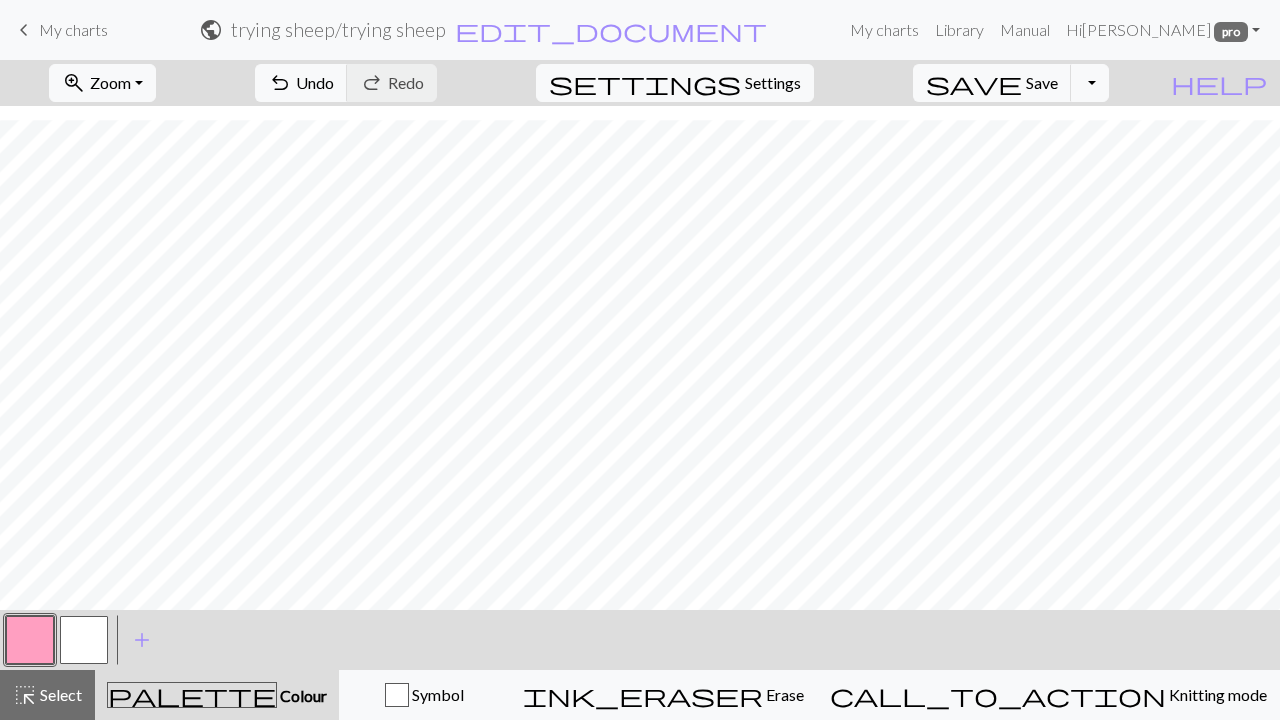 click at bounding box center [84, 640] 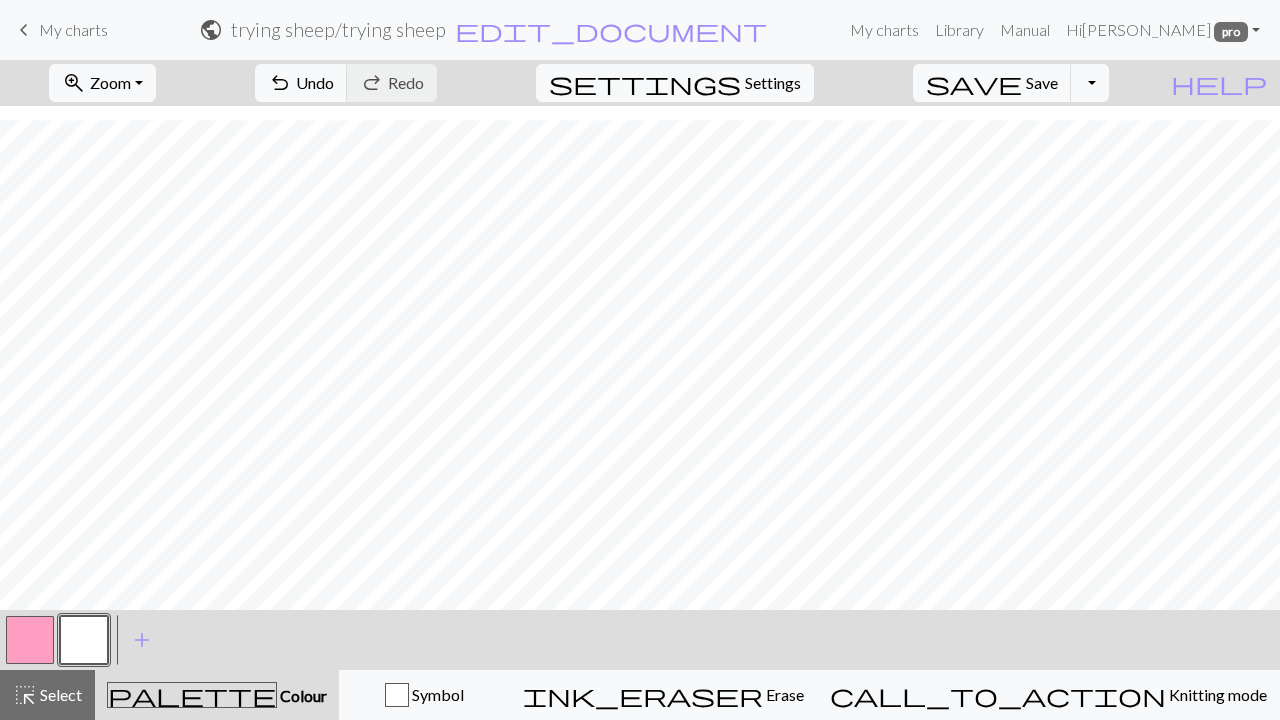 click at bounding box center [30, 640] 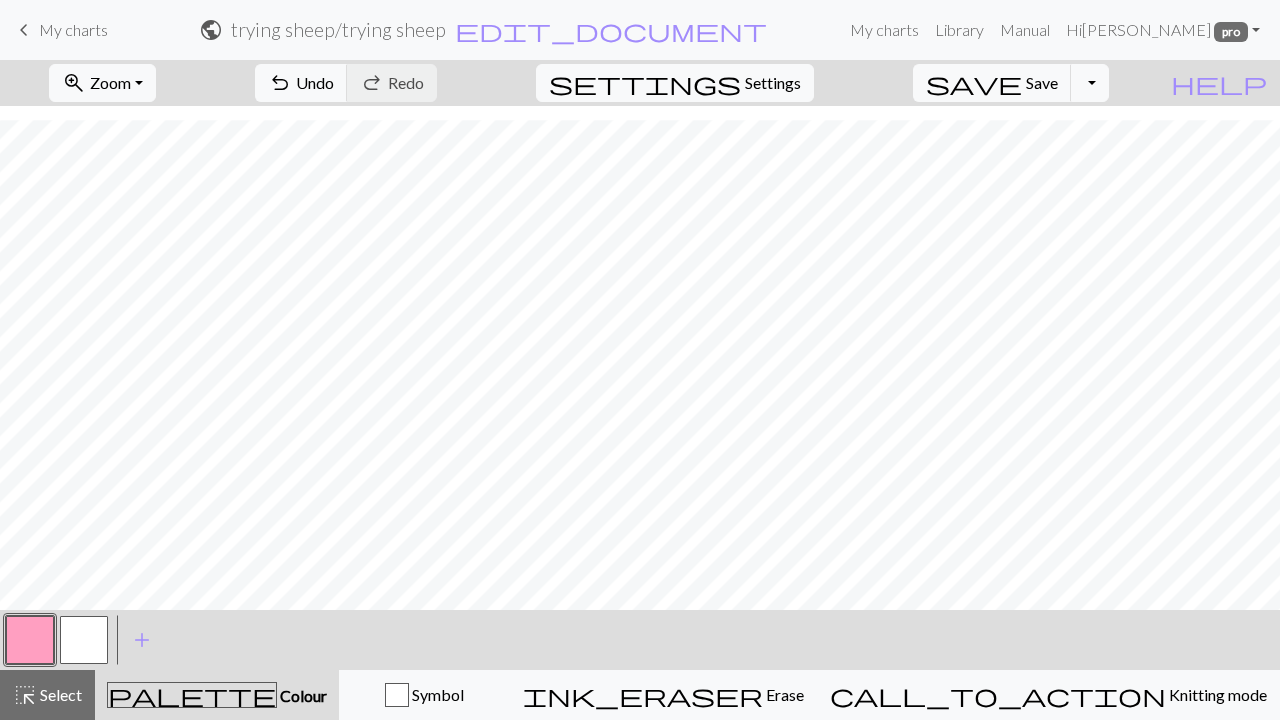 click at bounding box center [84, 640] 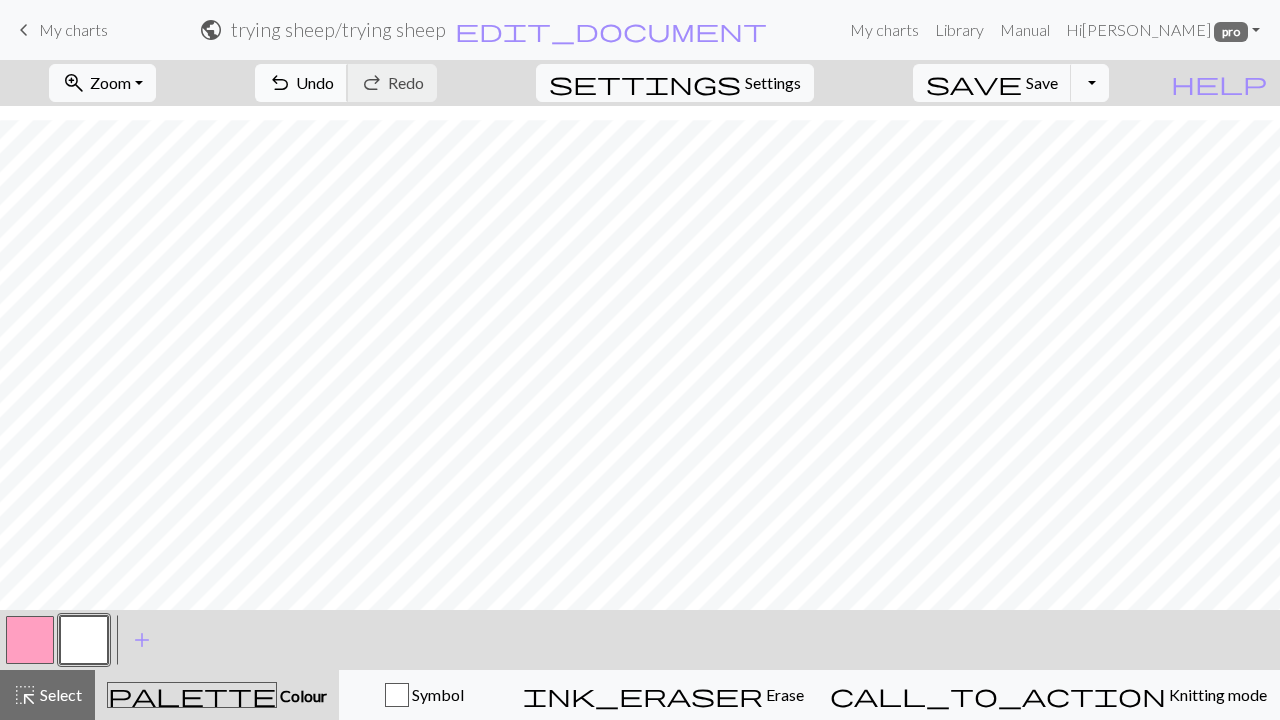 click on "Undo" at bounding box center (315, 82) 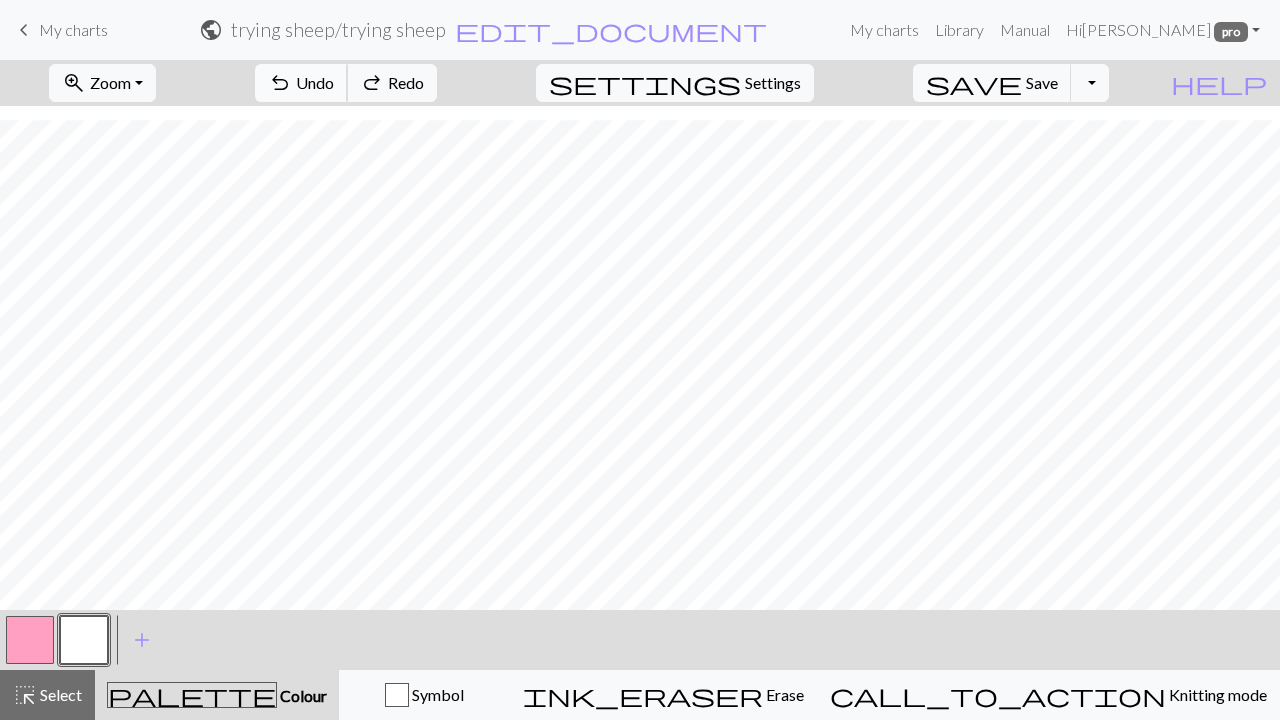 click on "Undo" at bounding box center (315, 82) 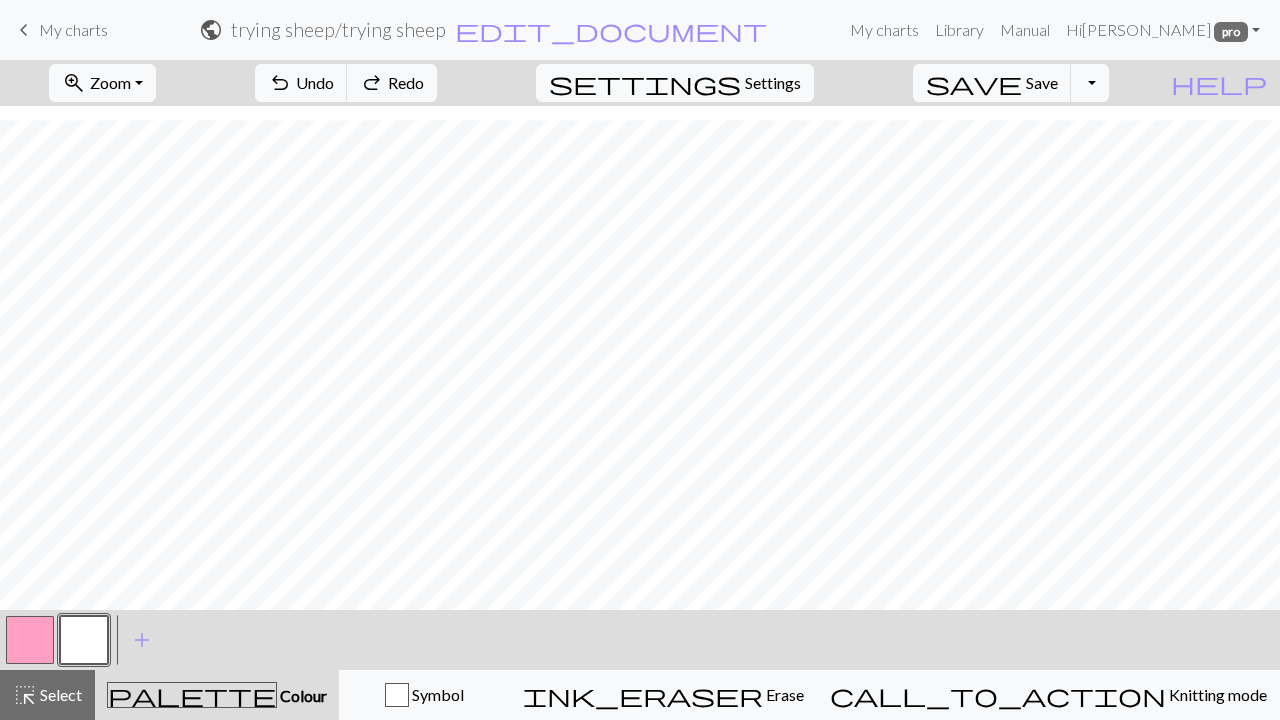 click at bounding box center (30, 640) 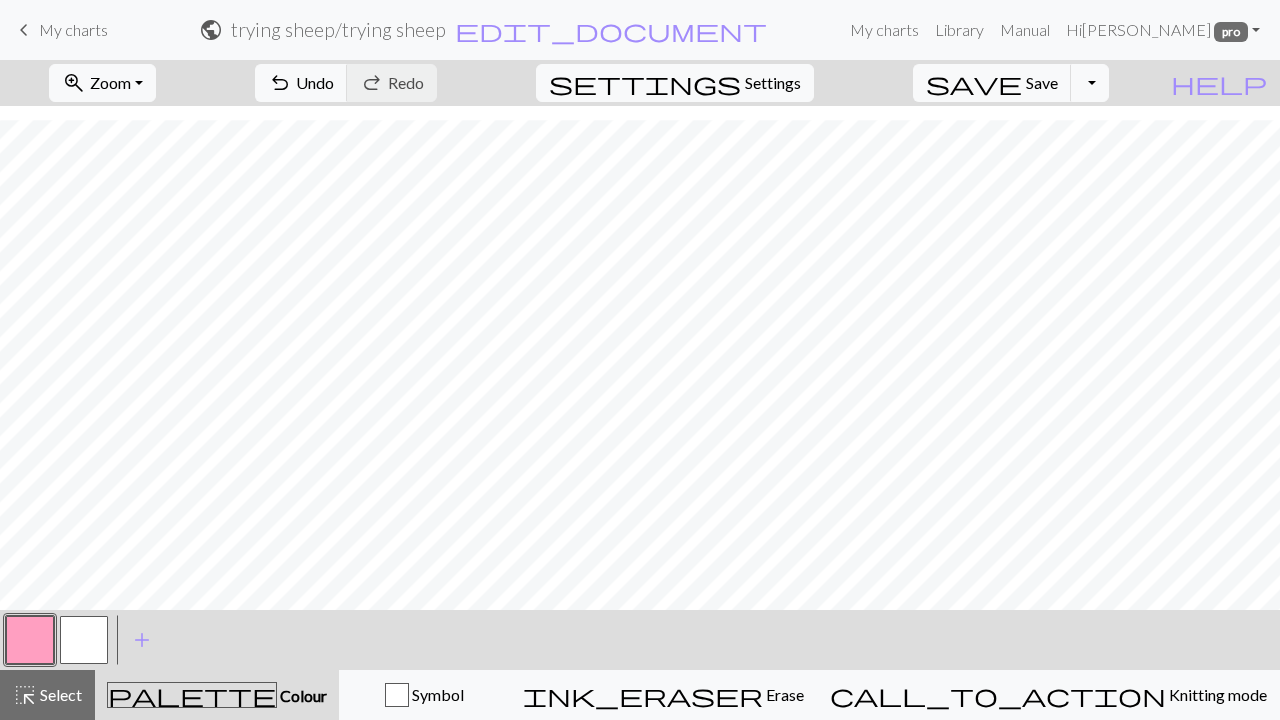 click at bounding box center (84, 640) 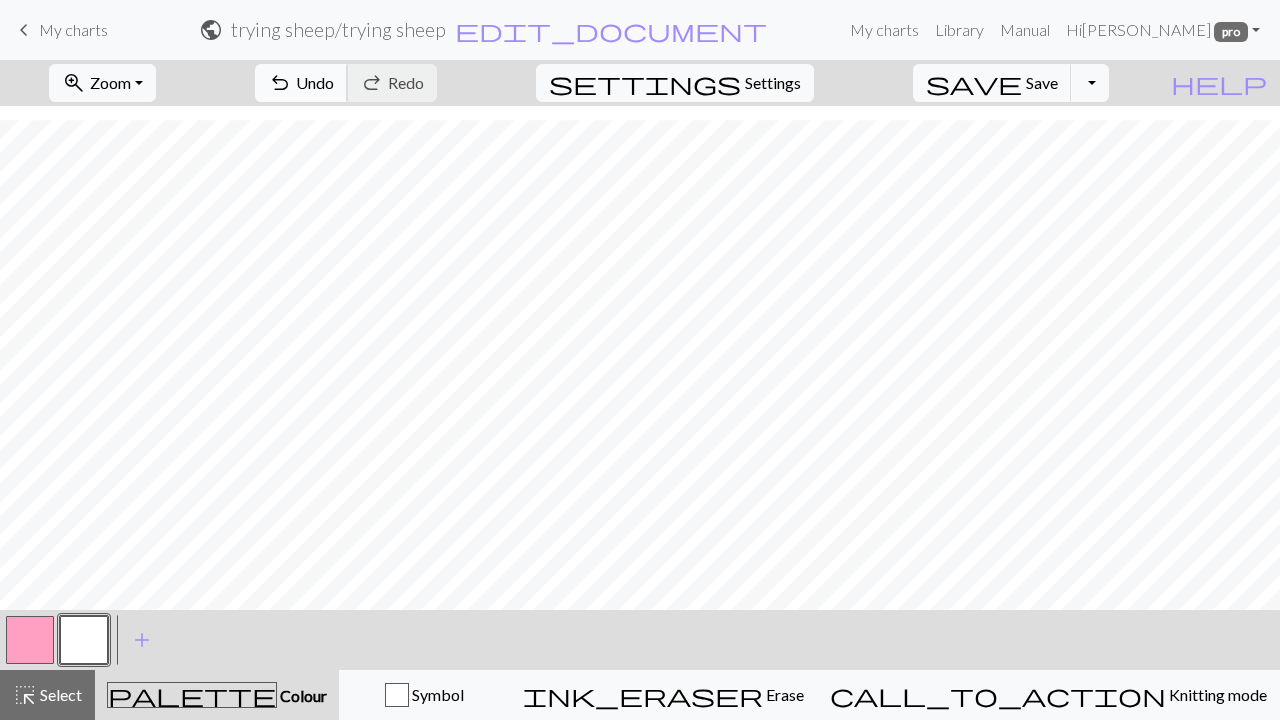 click on "Undo" at bounding box center (315, 82) 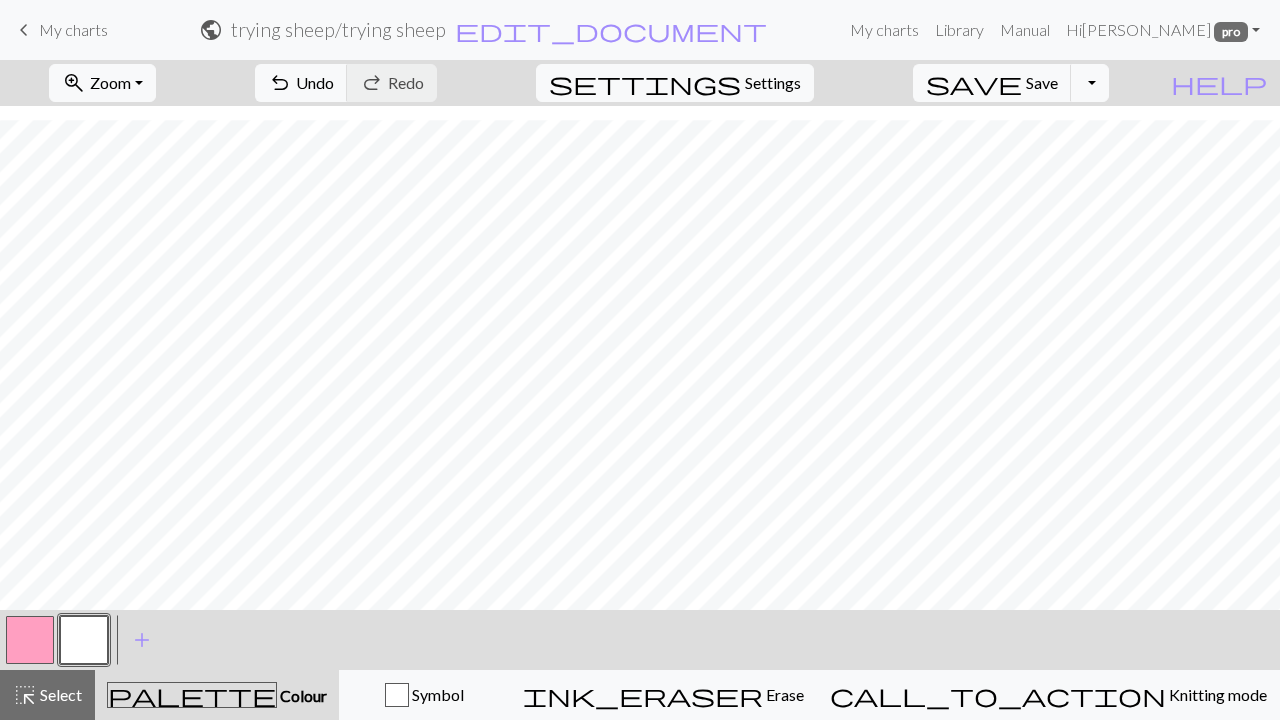 click at bounding box center [30, 640] 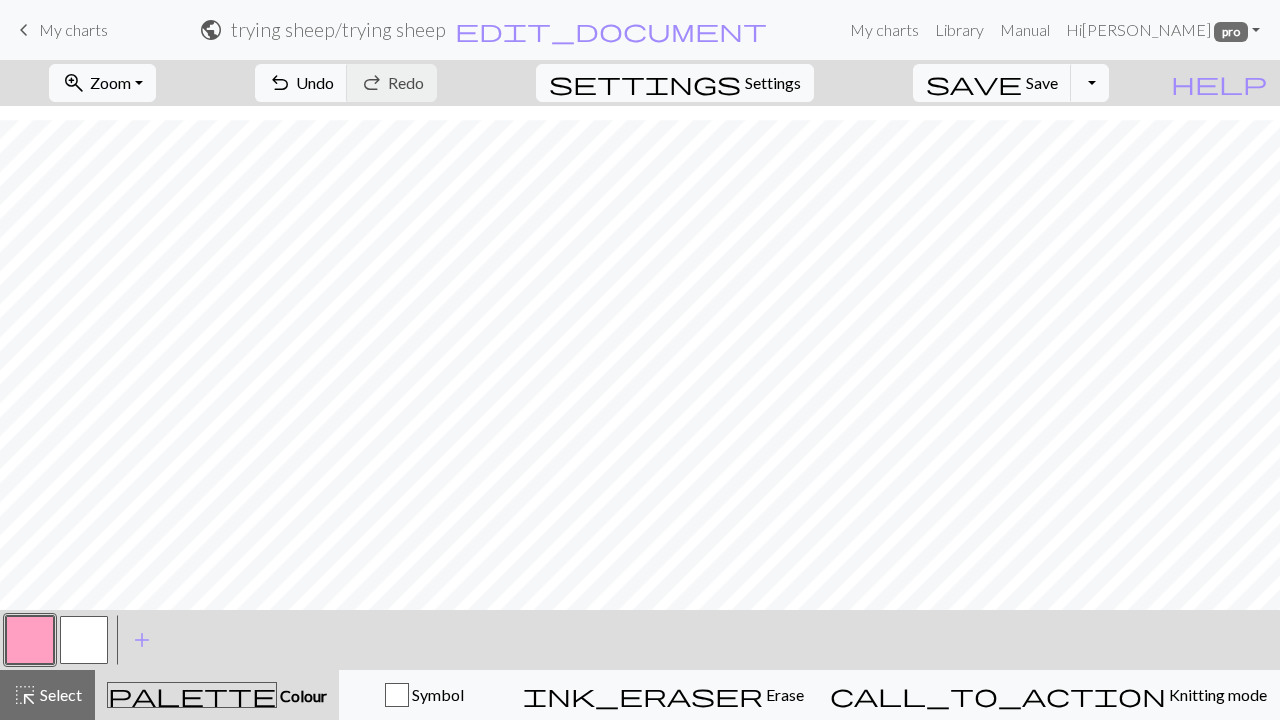 click at bounding box center [84, 640] 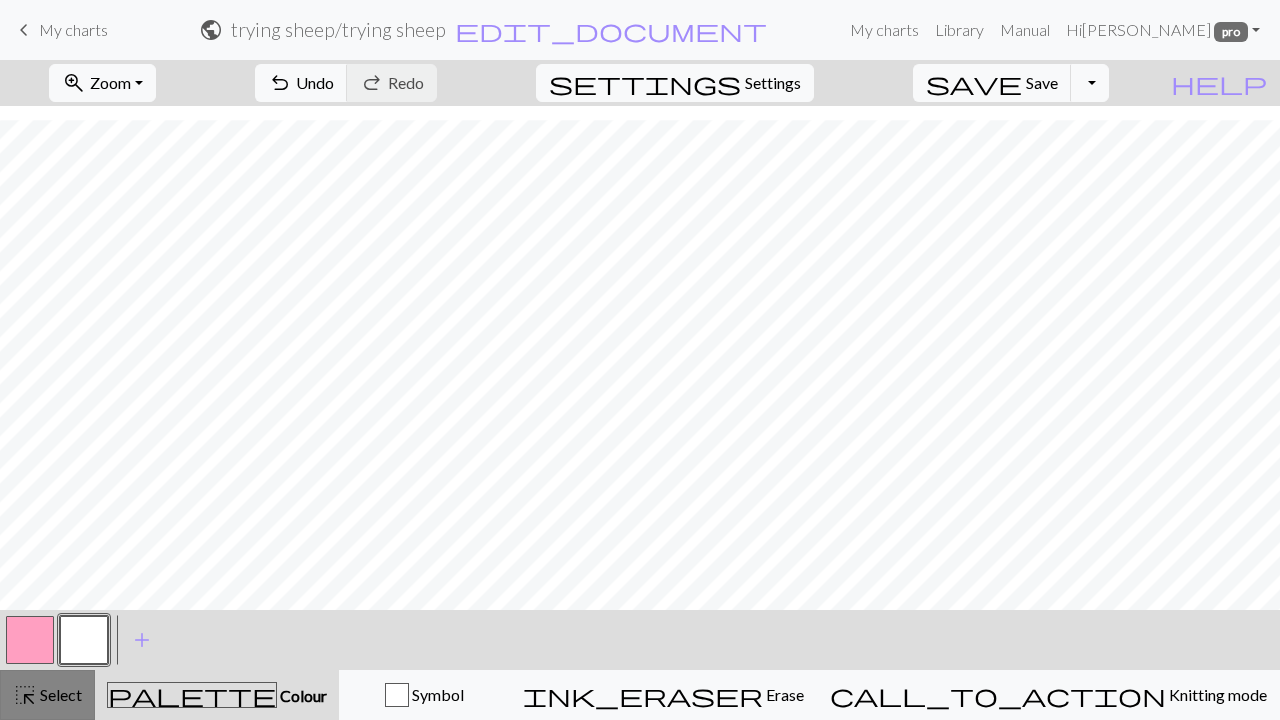 click on "Select" at bounding box center [59, 694] 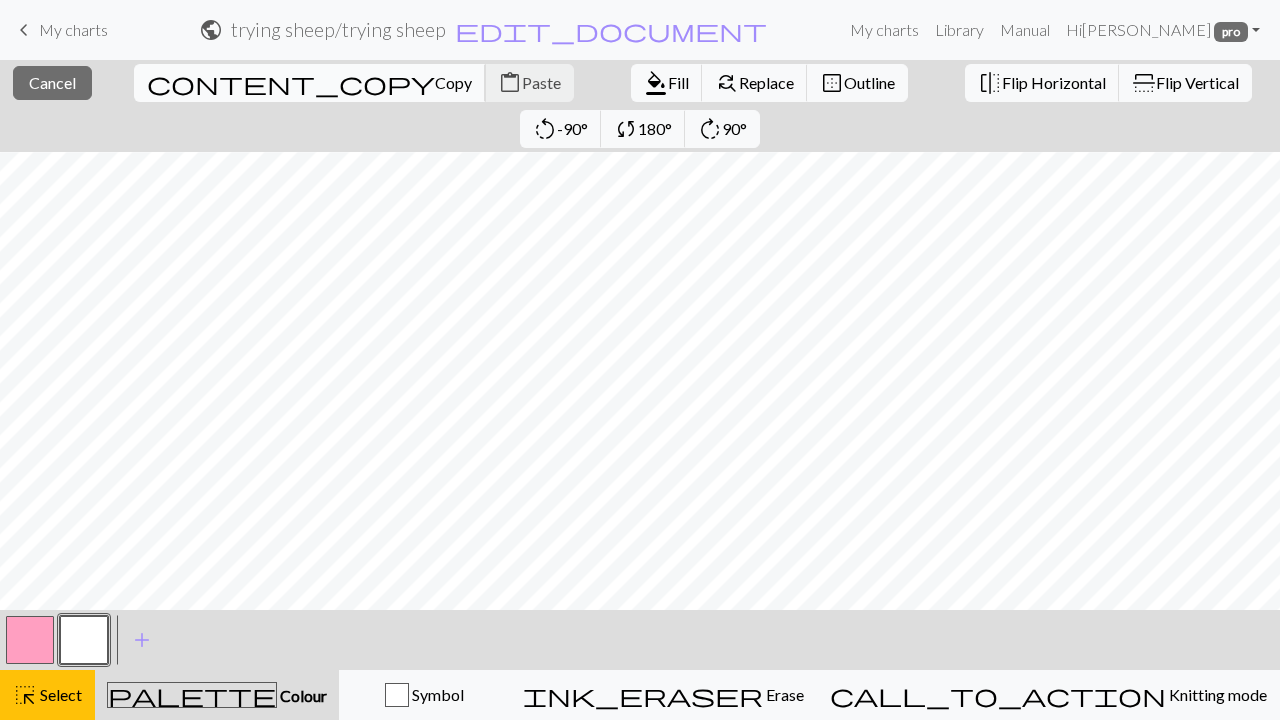 click on "content_copy" at bounding box center [291, 83] 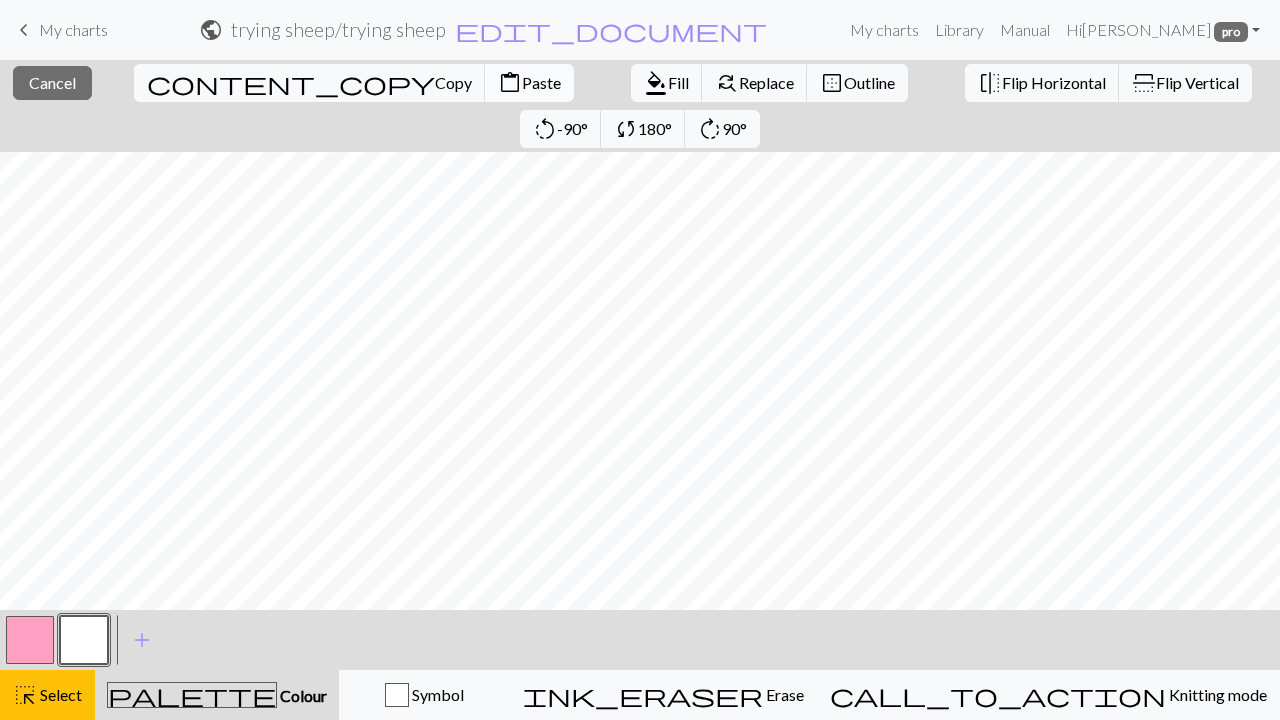 click on "Paste" at bounding box center [541, 82] 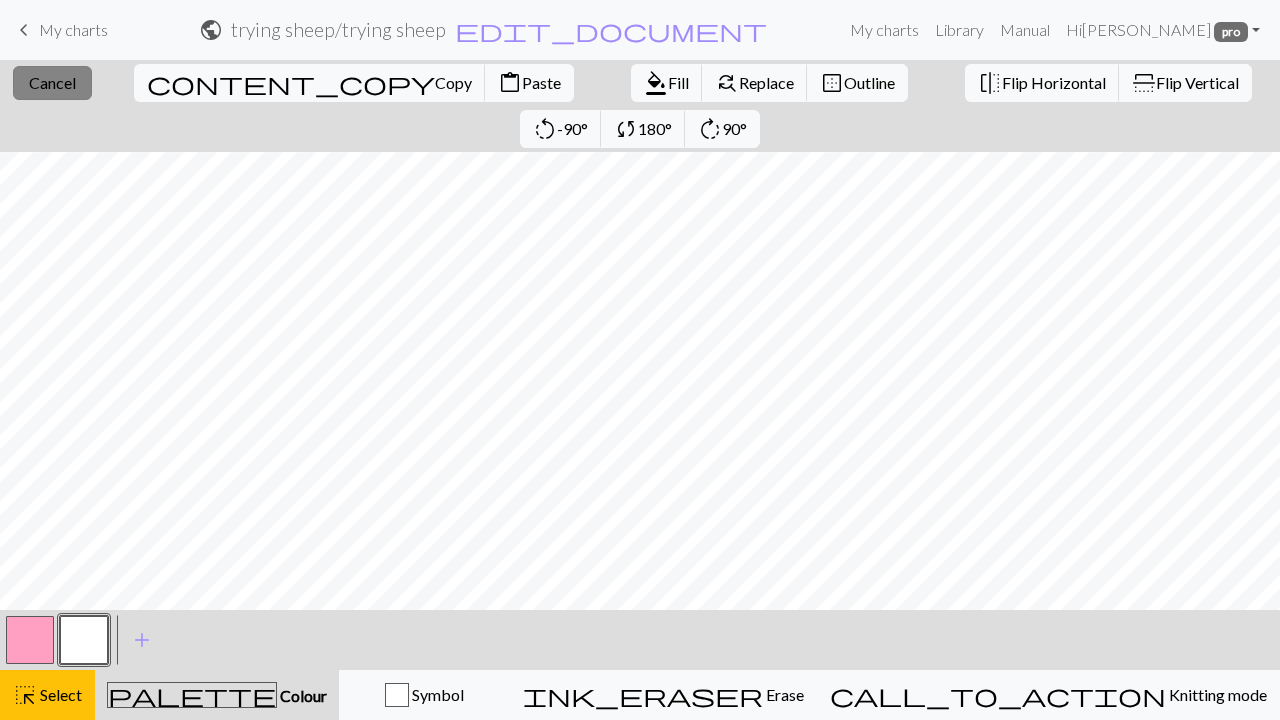 click on "Cancel" at bounding box center [52, 82] 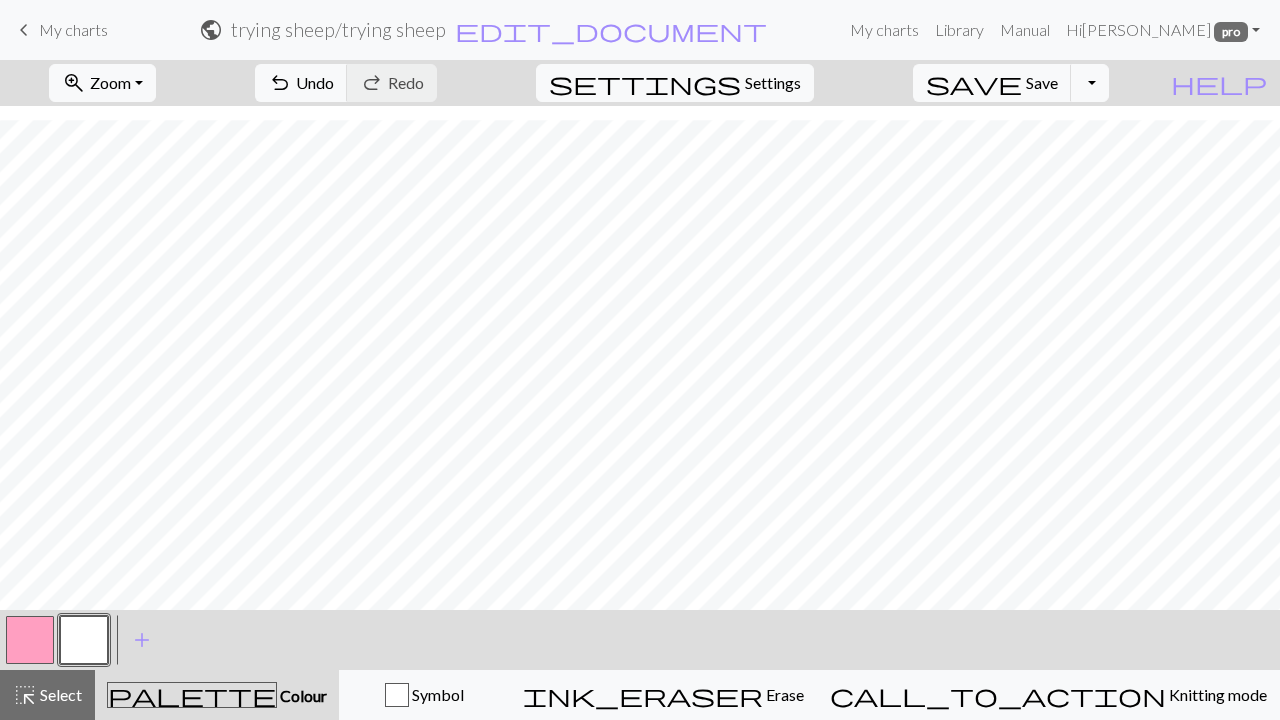 click at bounding box center (30, 640) 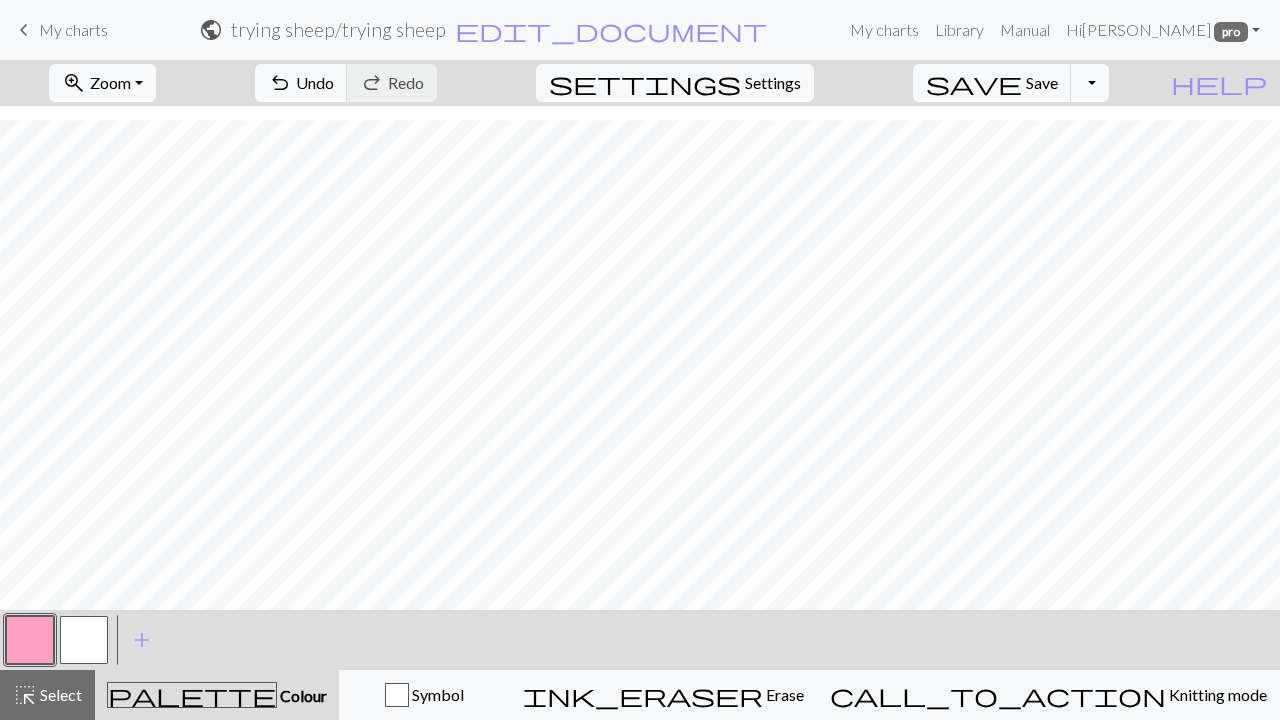 click at bounding box center (84, 640) 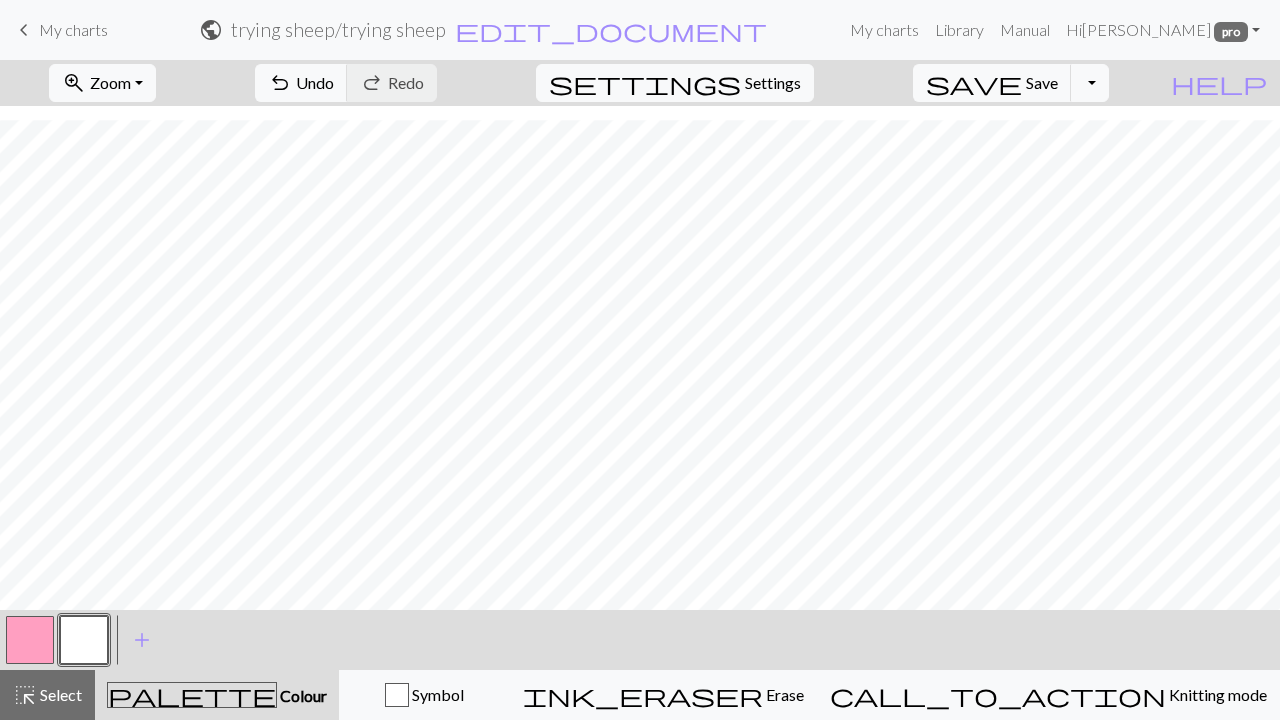 click at bounding box center (30, 640) 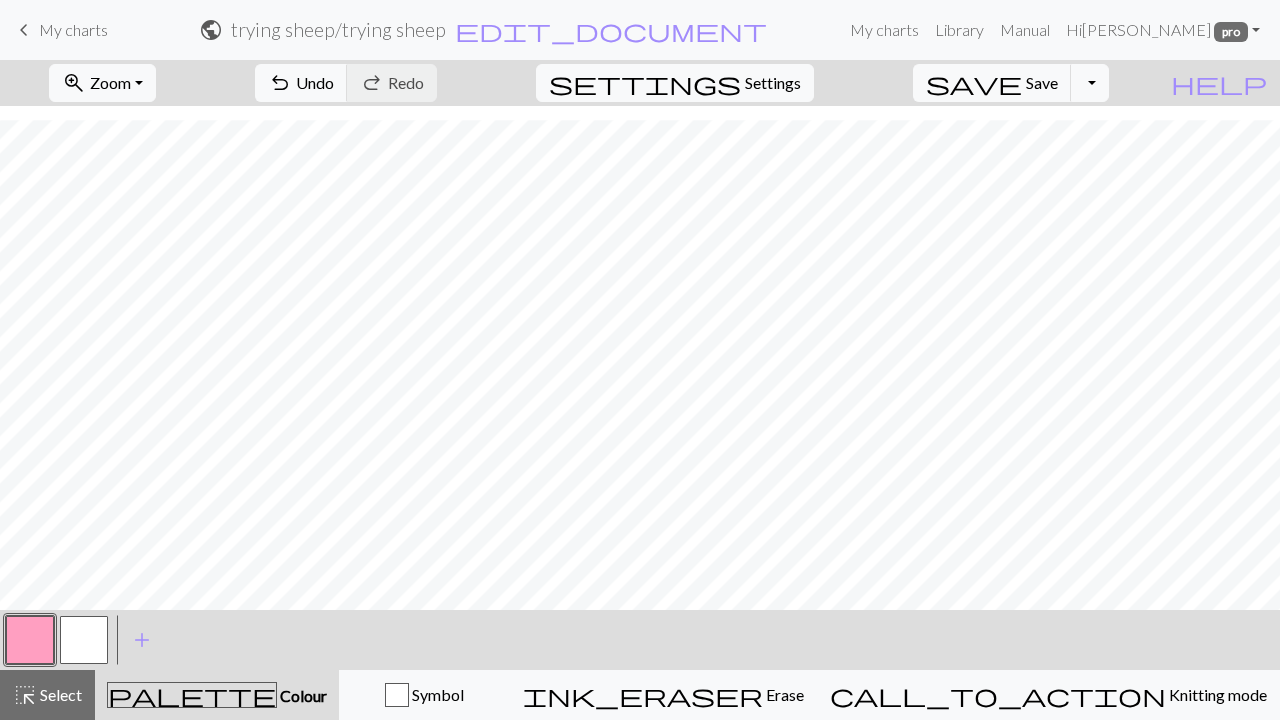 click at bounding box center (84, 640) 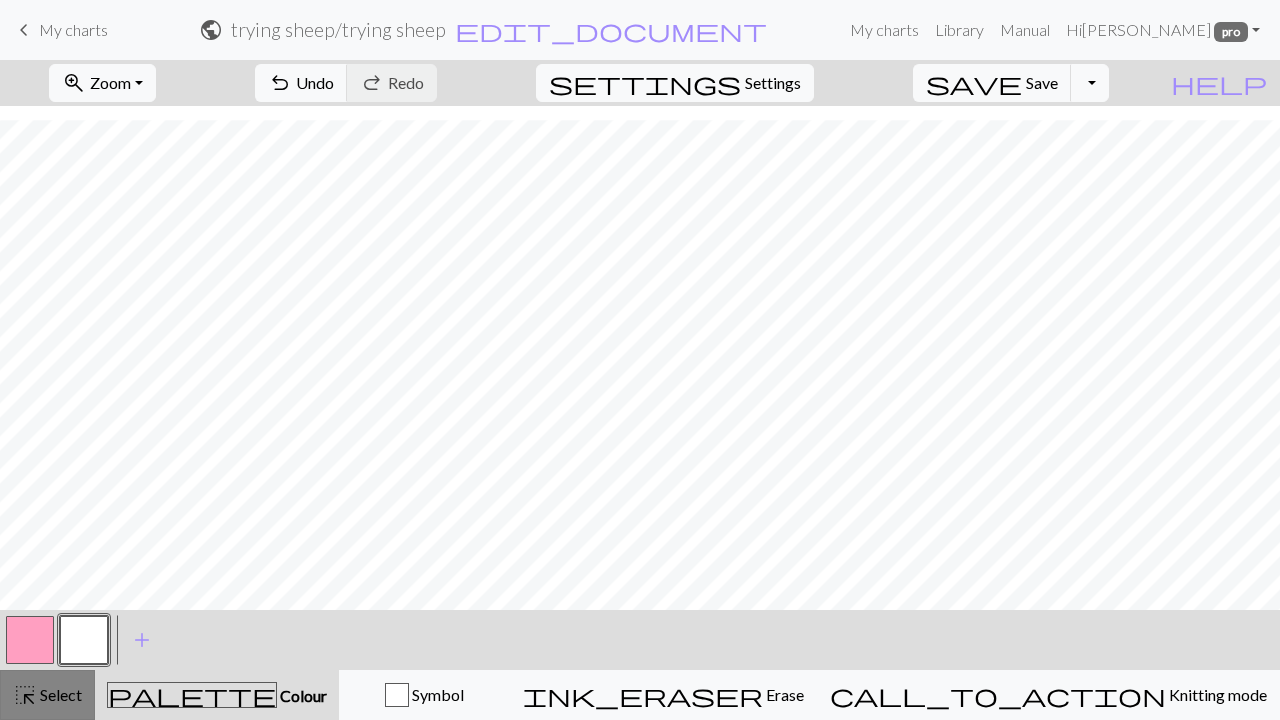 click on "Select" at bounding box center (59, 694) 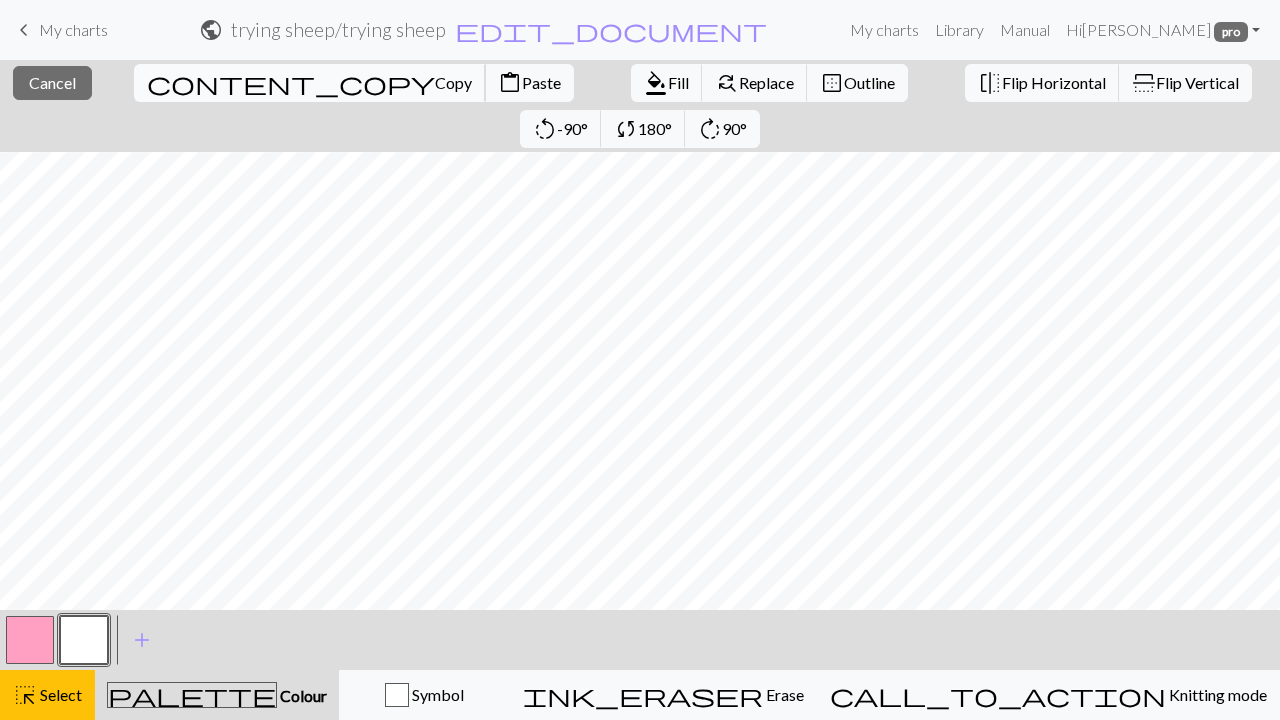 click on "Copy" at bounding box center (453, 82) 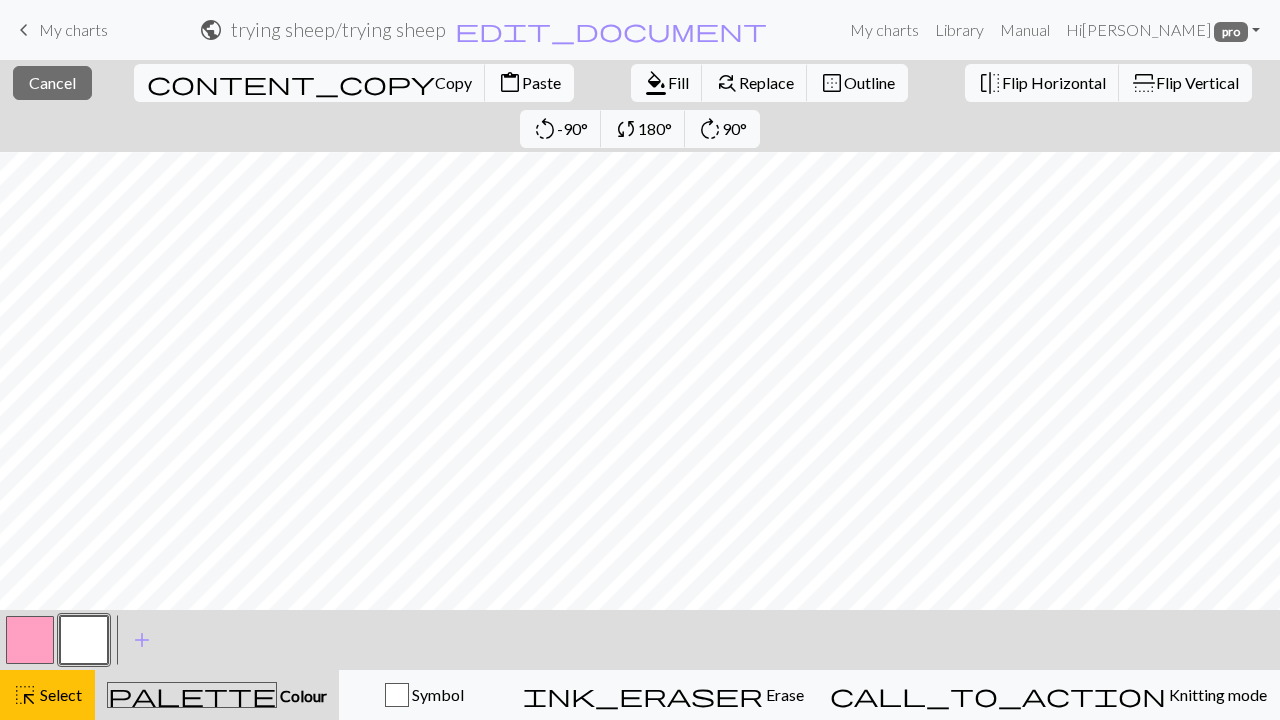 click on "content_paste  Paste" at bounding box center [529, 83] 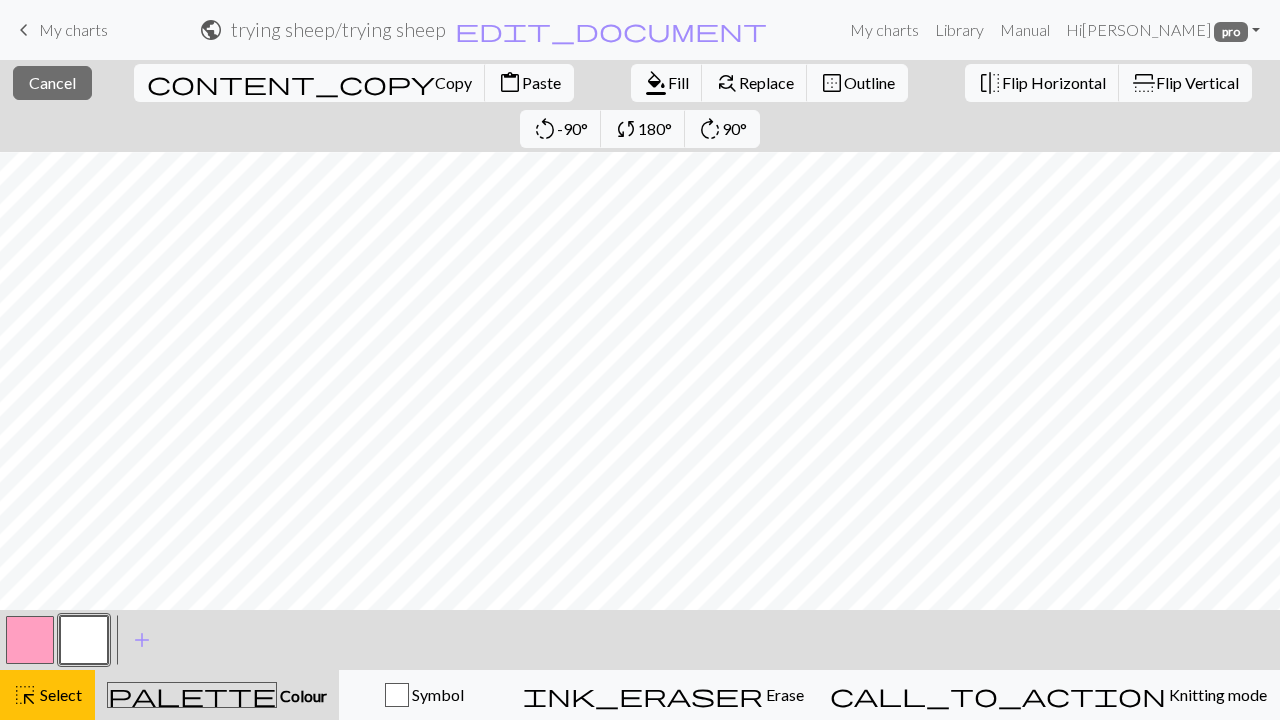 click at bounding box center (30, 640) 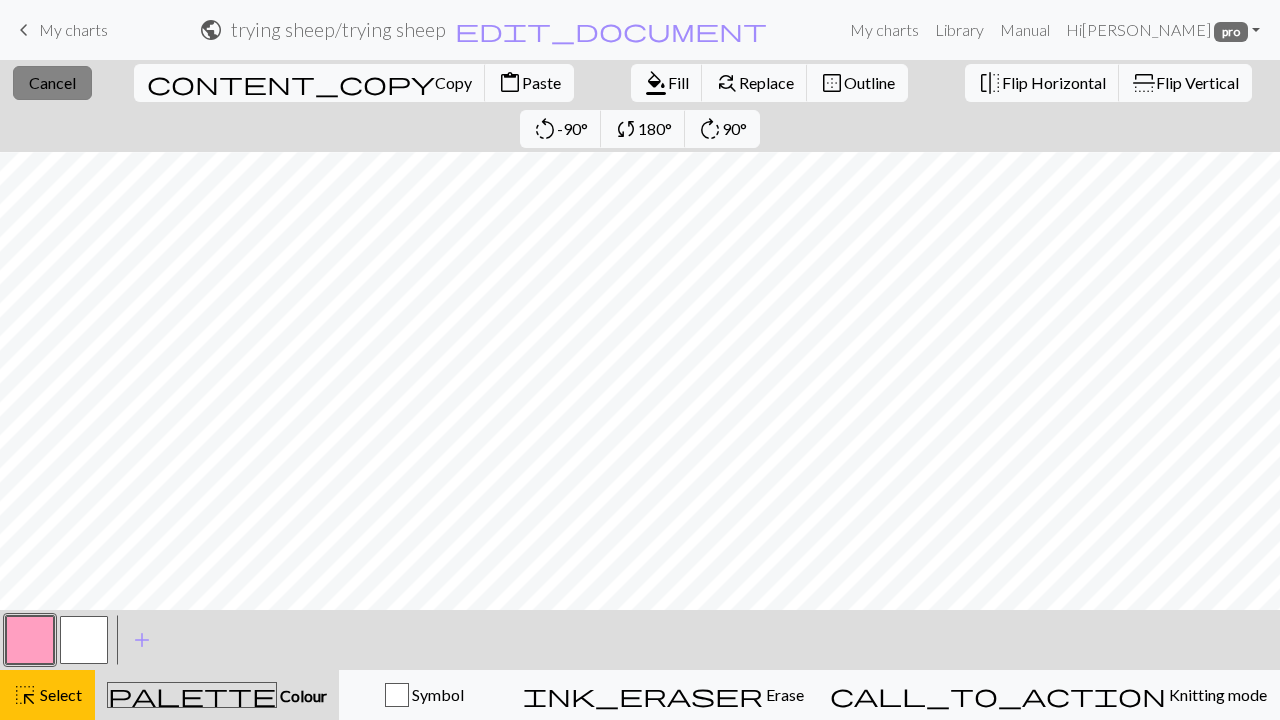 click on "Cancel" at bounding box center [52, 82] 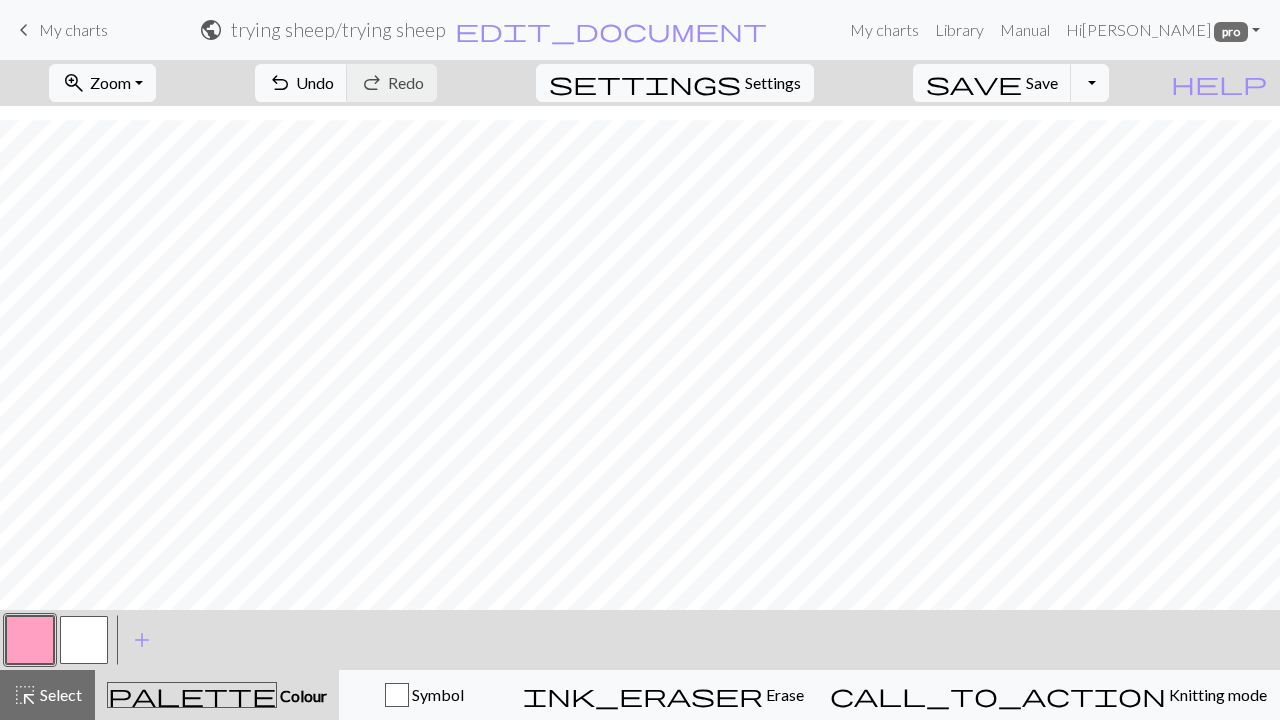 click at bounding box center [30, 640] 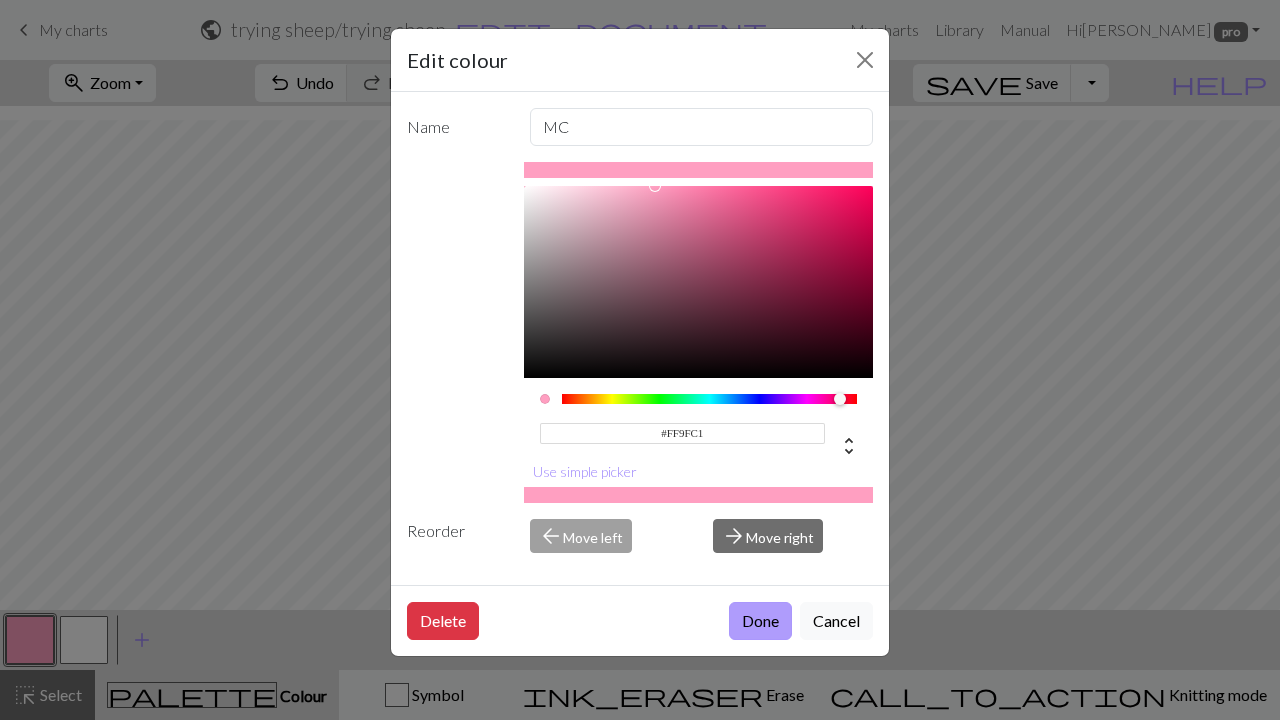 click on "Done" at bounding box center [760, 621] 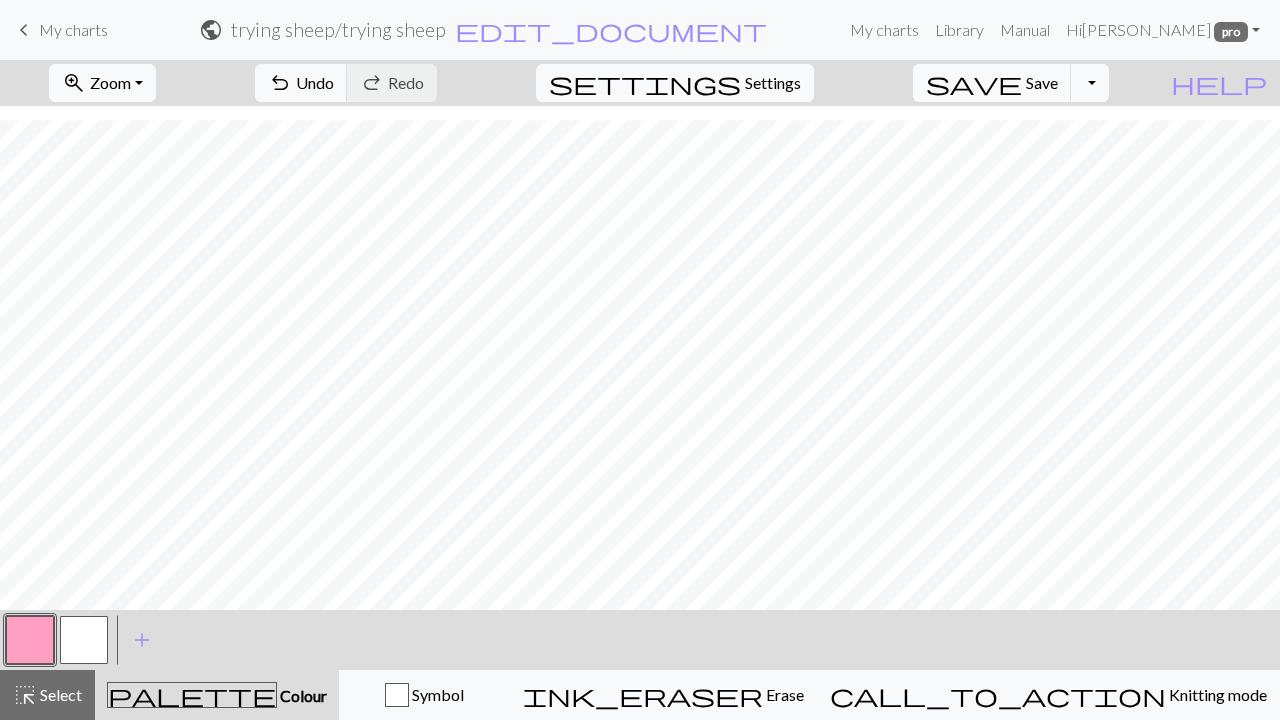 click at bounding box center [84, 640] 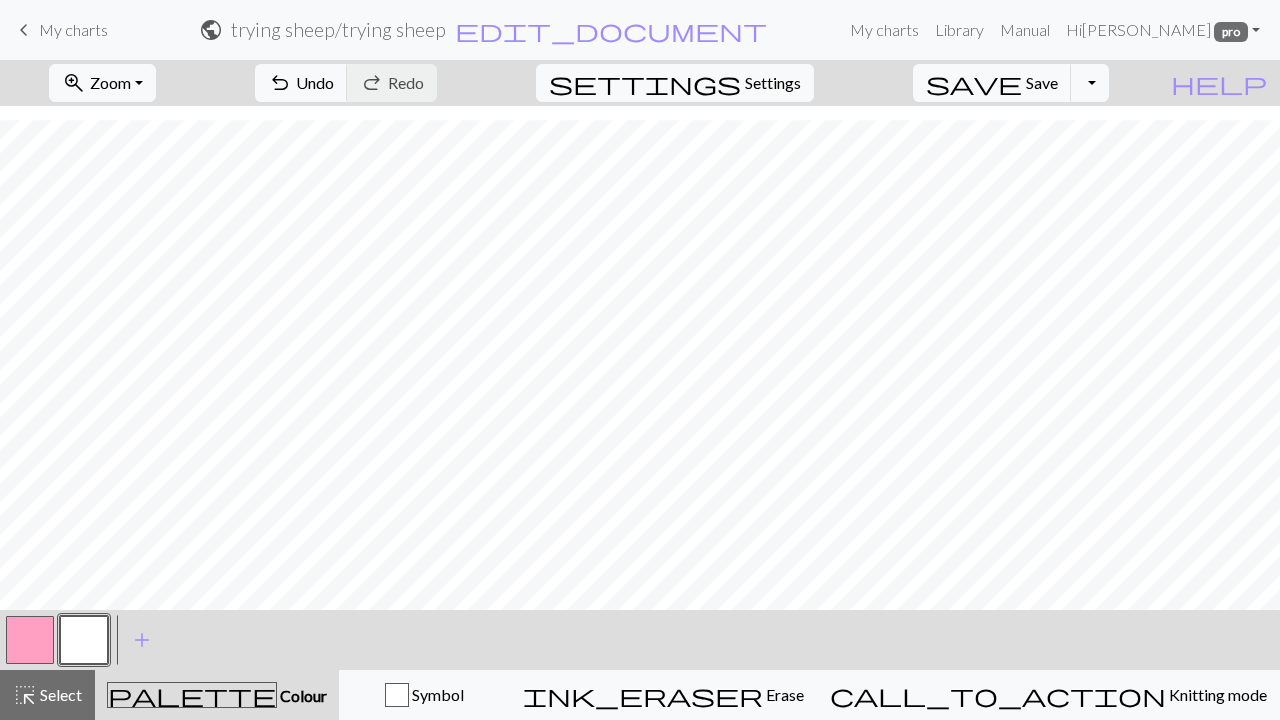 click at bounding box center (30, 640) 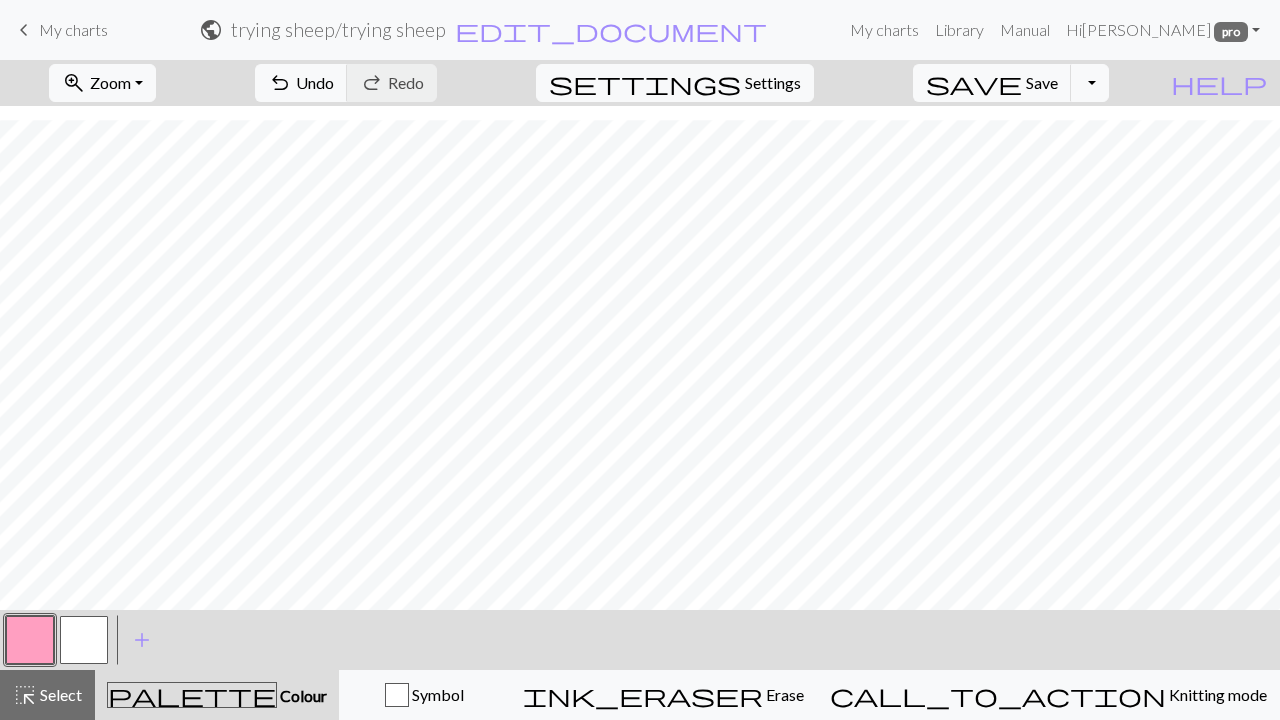 click at bounding box center (84, 640) 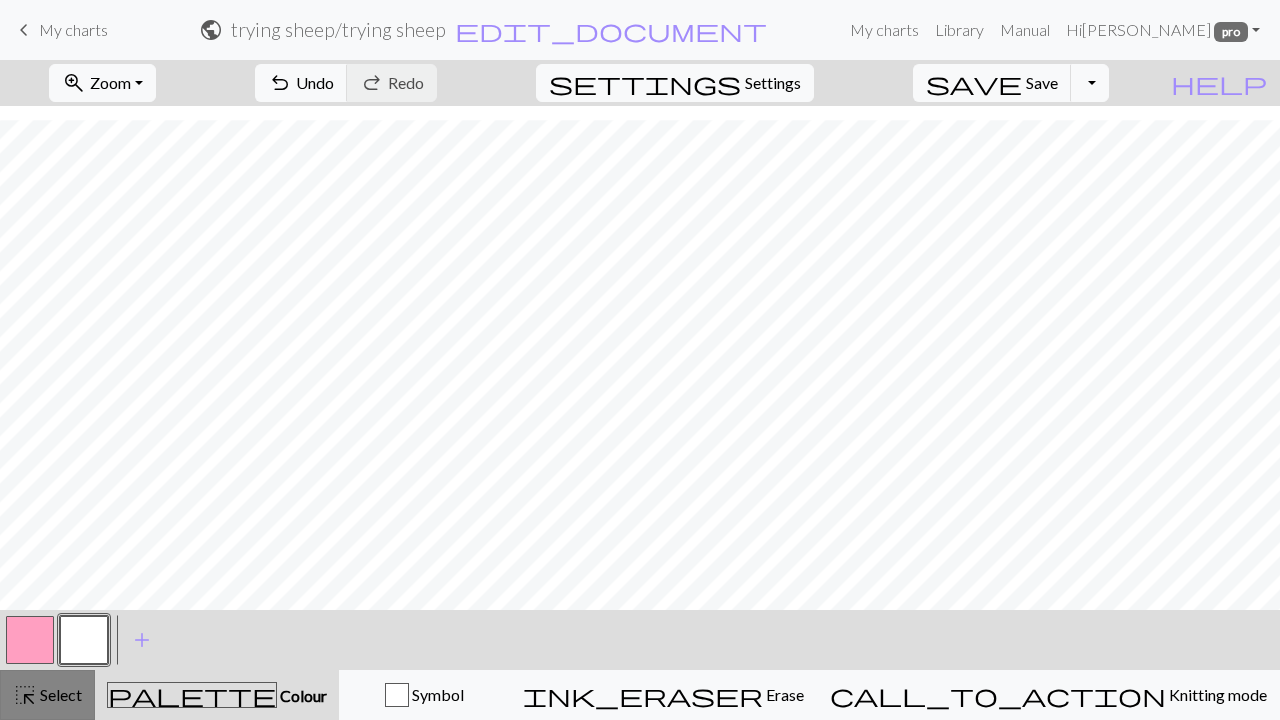 click on "Select" at bounding box center [59, 694] 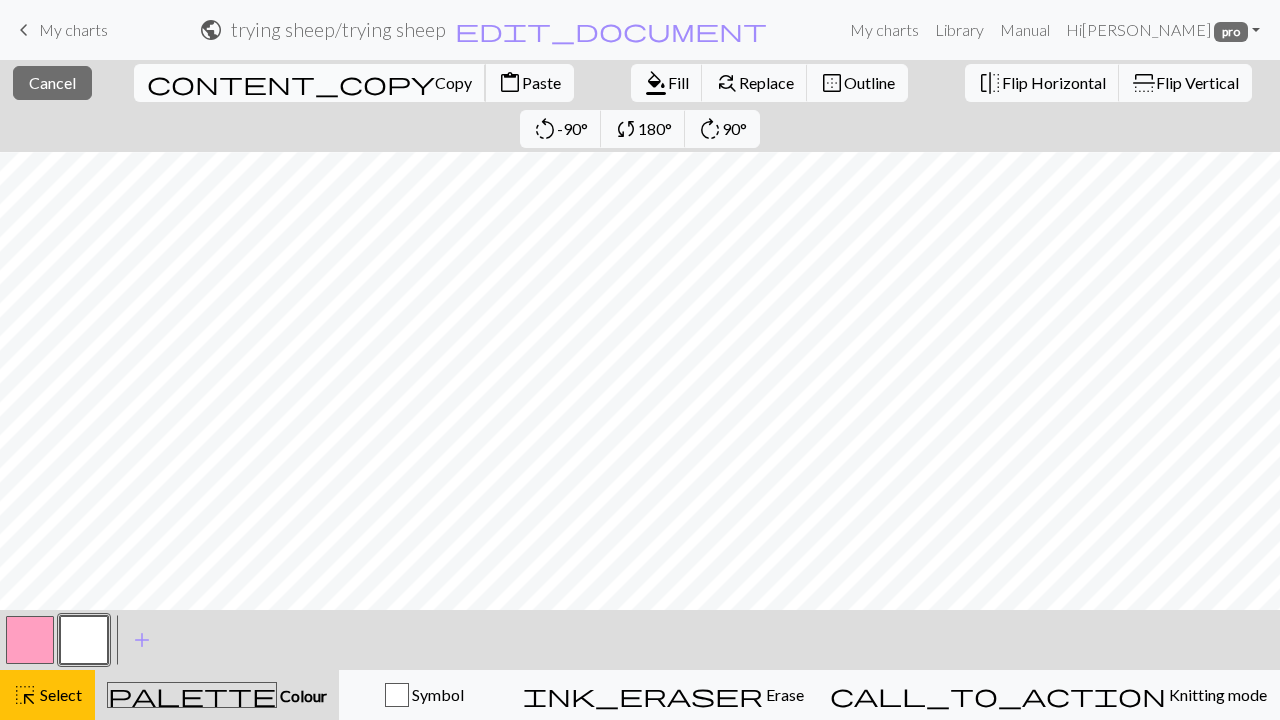 click on "Copy" at bounding box center (453, 82) 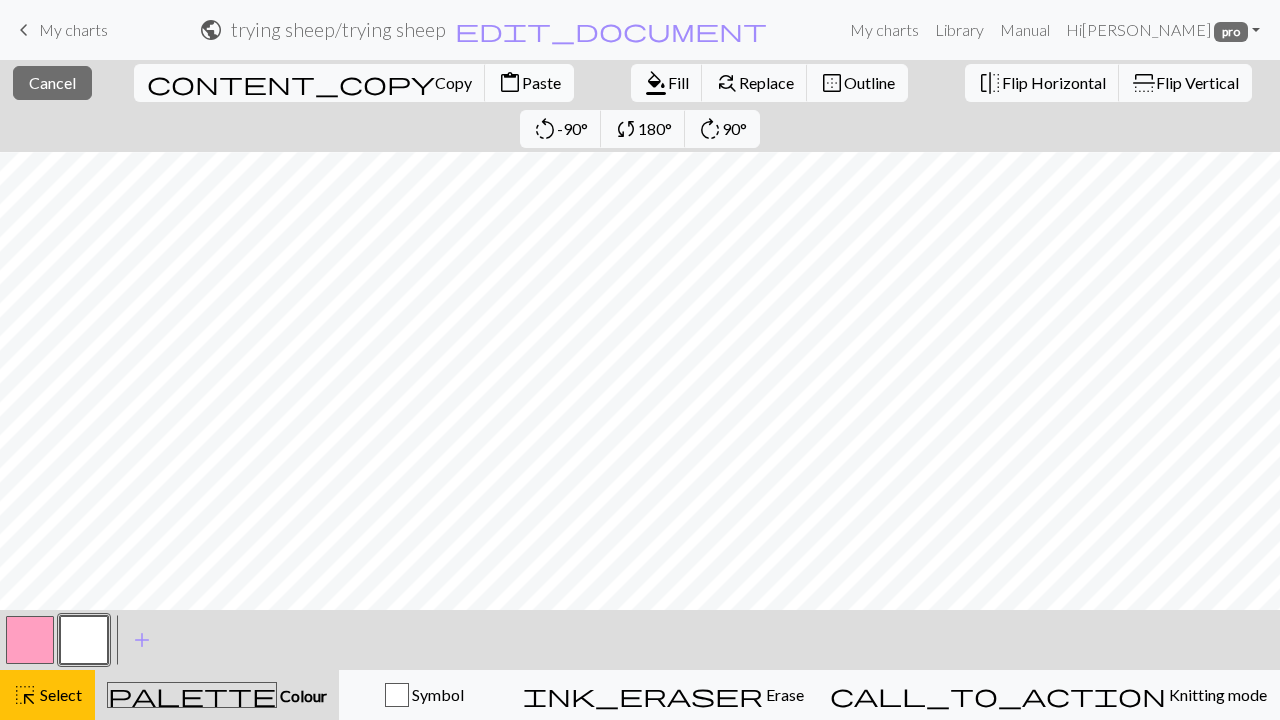 click on "Paste" at bounding box center [541, 82] 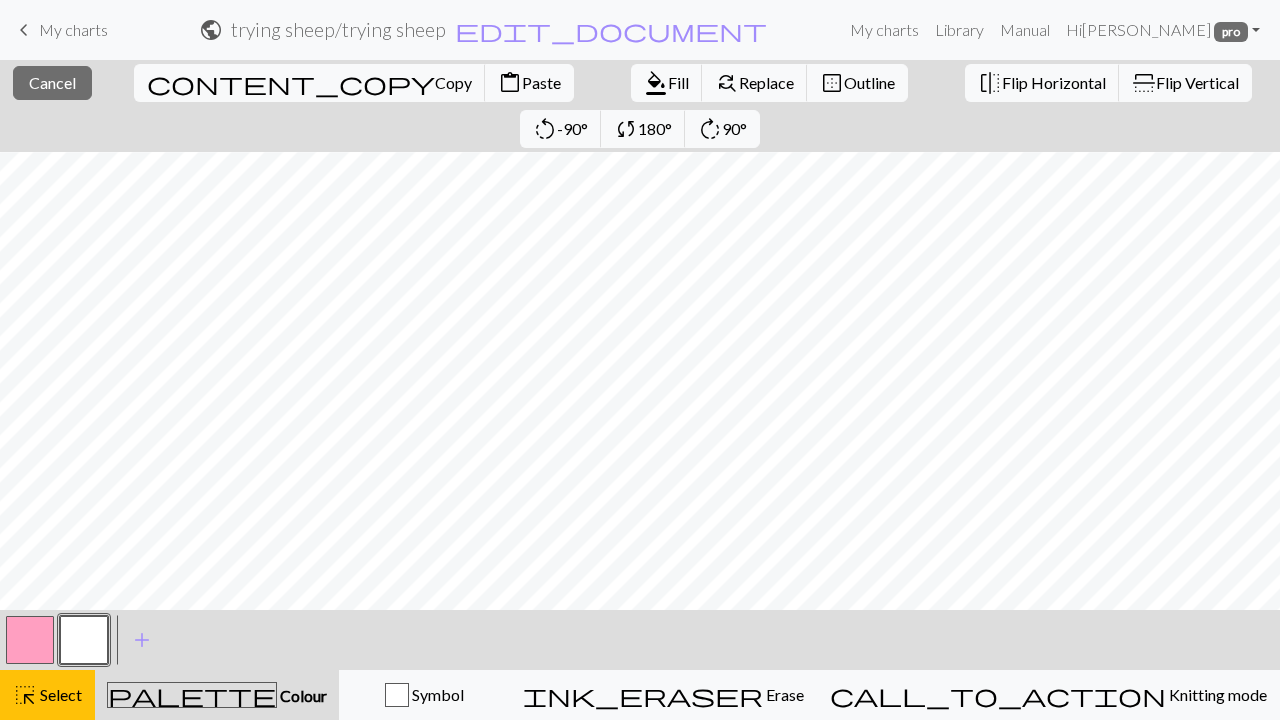 click at bounding box center [30, 640] 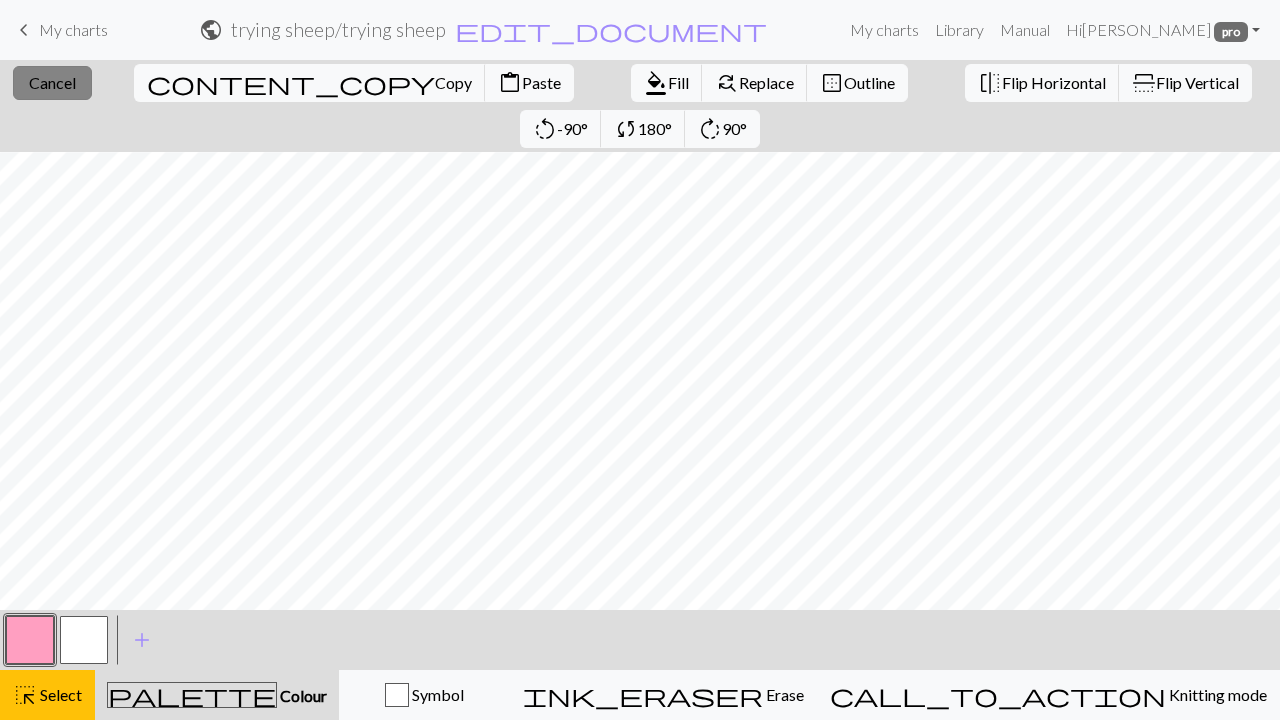 click on "close Cancel" at bounding box center [52, 83] 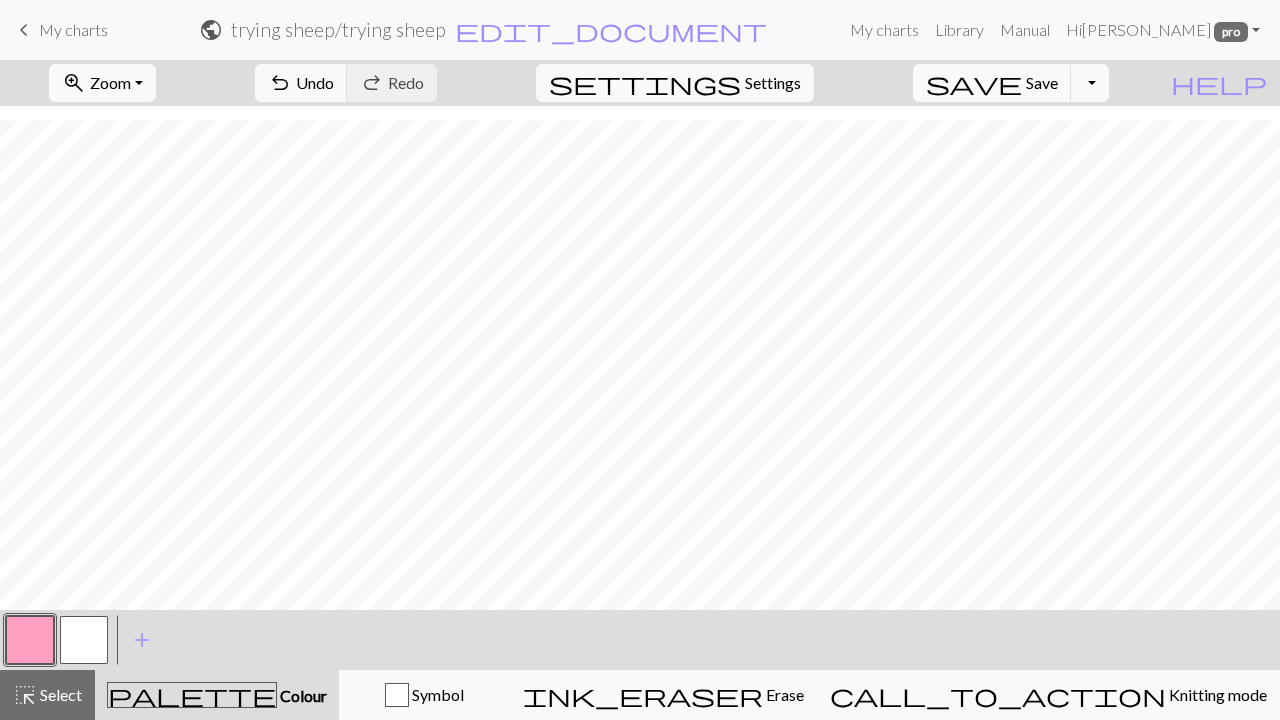 click at bounding box center (84, 640) 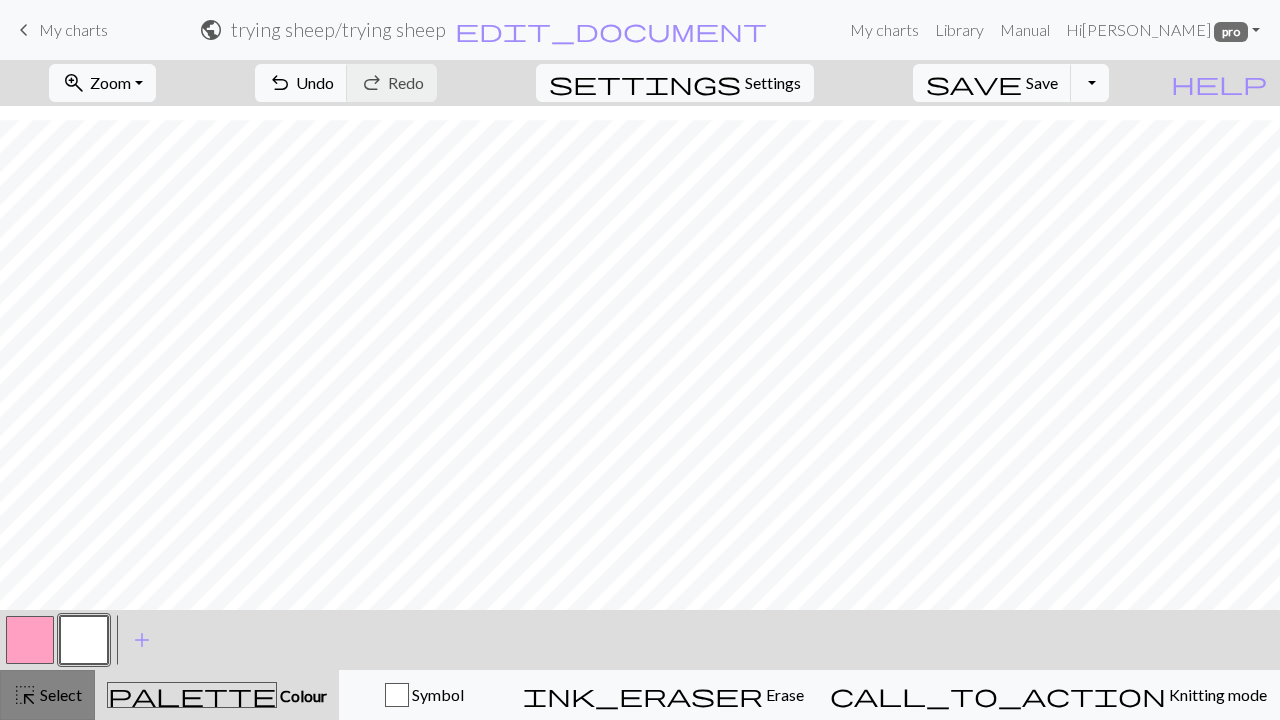 click on "highlight_alt   Select   Select" at bounding box center (47, 695) 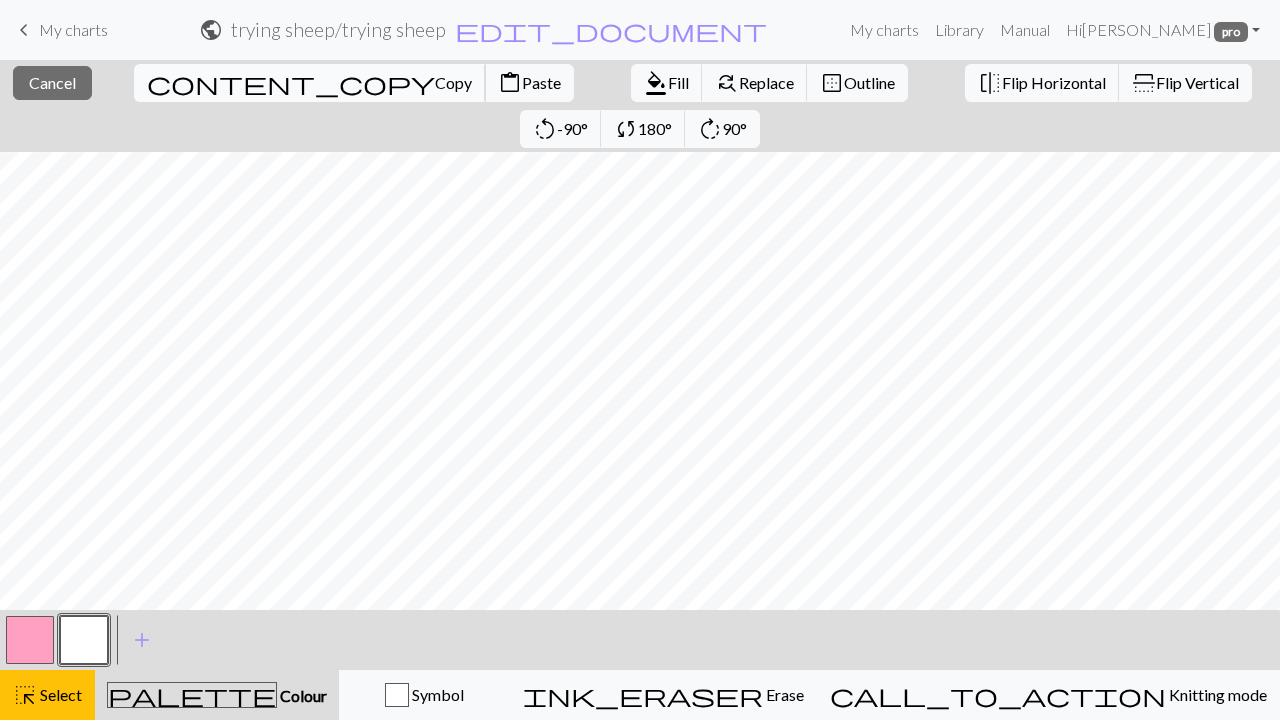 click on "Copy" at bounding box center (453, 82) 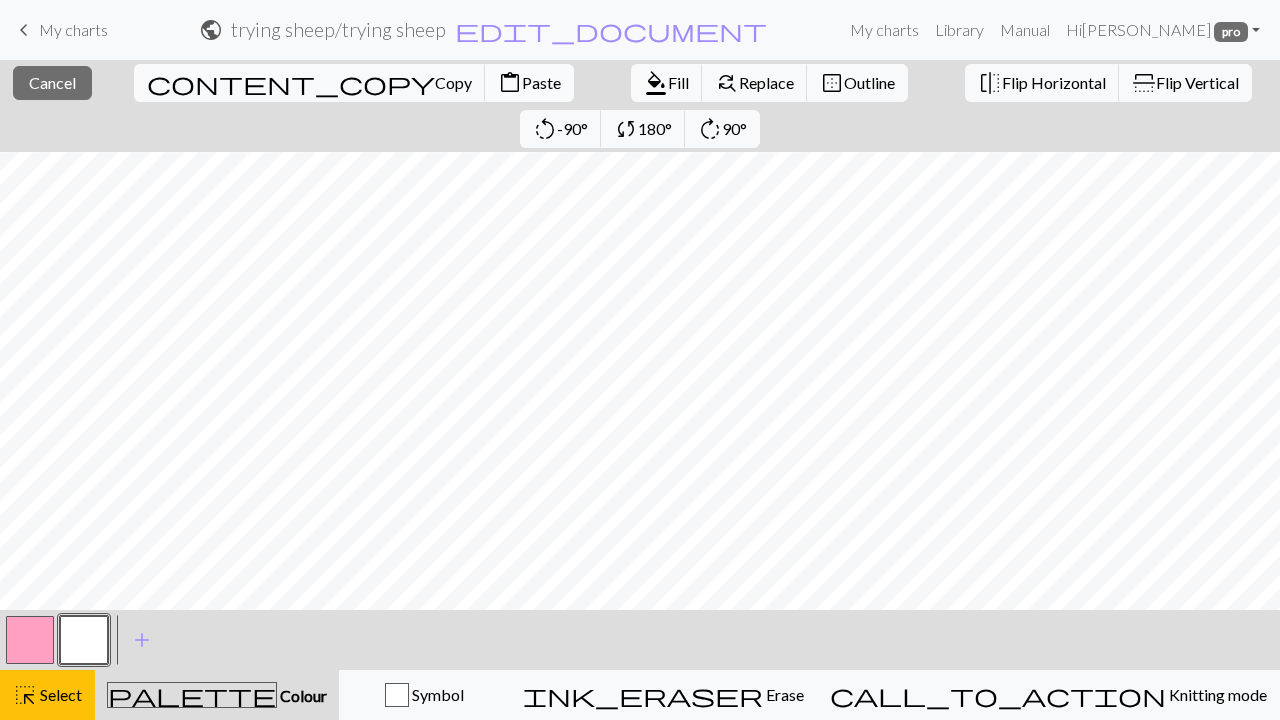 click on "Paste" at bounding box center (541, 82) 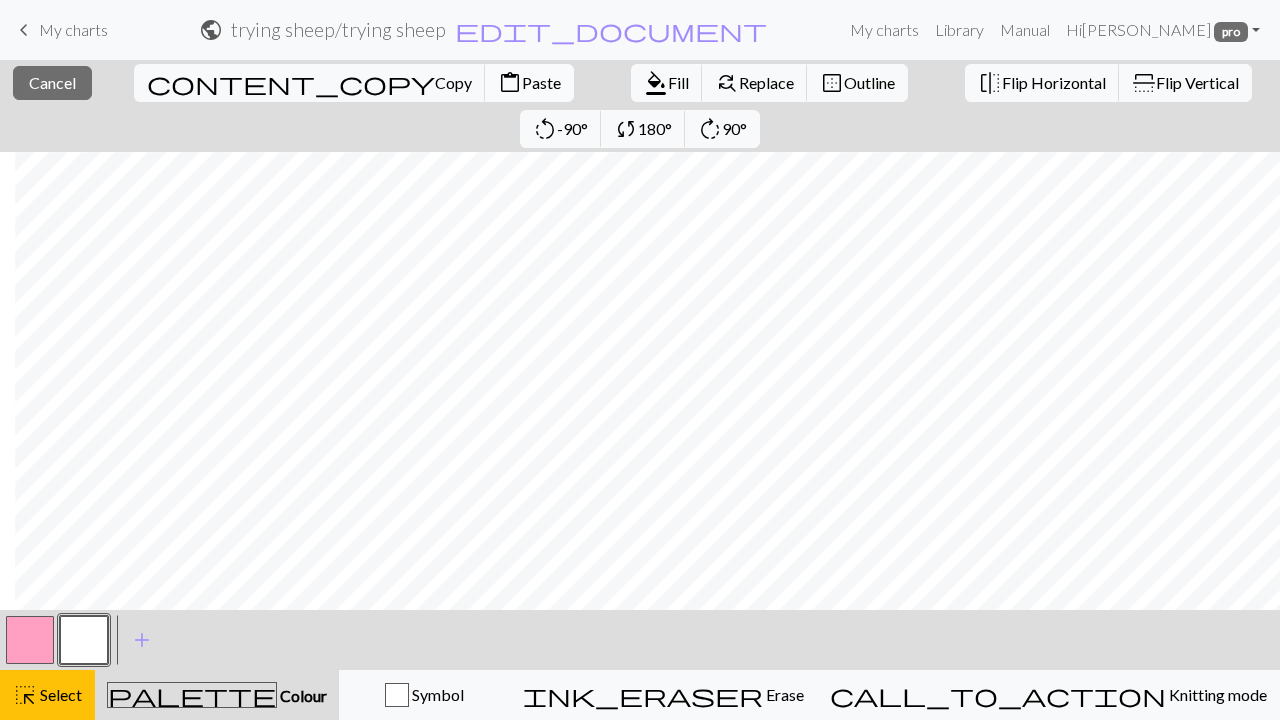 scroll, scrollTop: 1119, scrollLeft: 15, axis: both 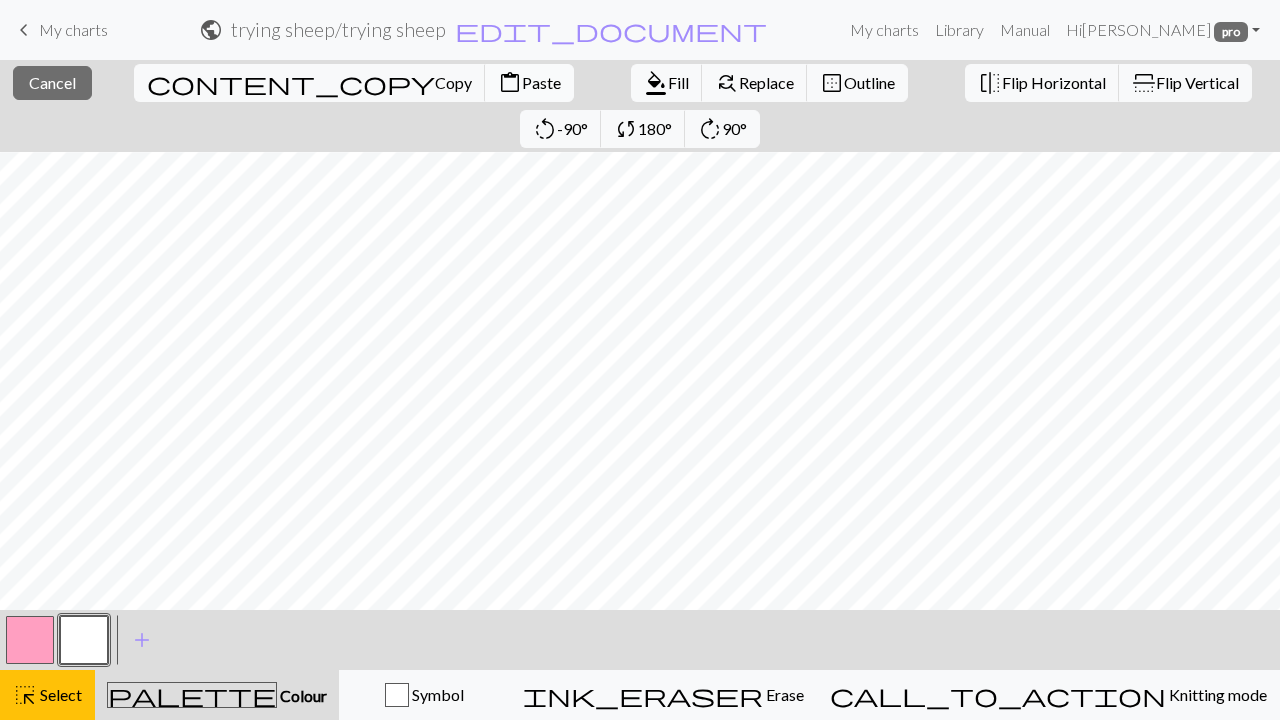 click on "content_paste" at bounding box center [510, 83] 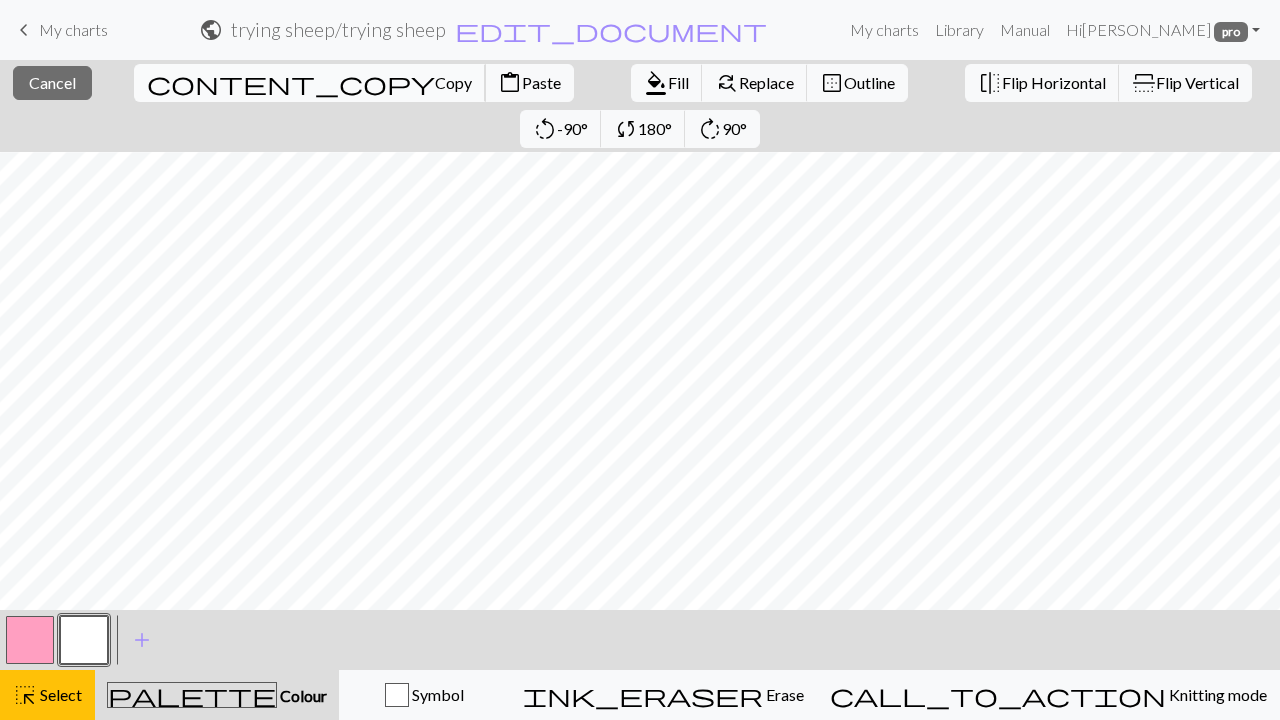 click on "Copy" at bounding box center [453, 82] 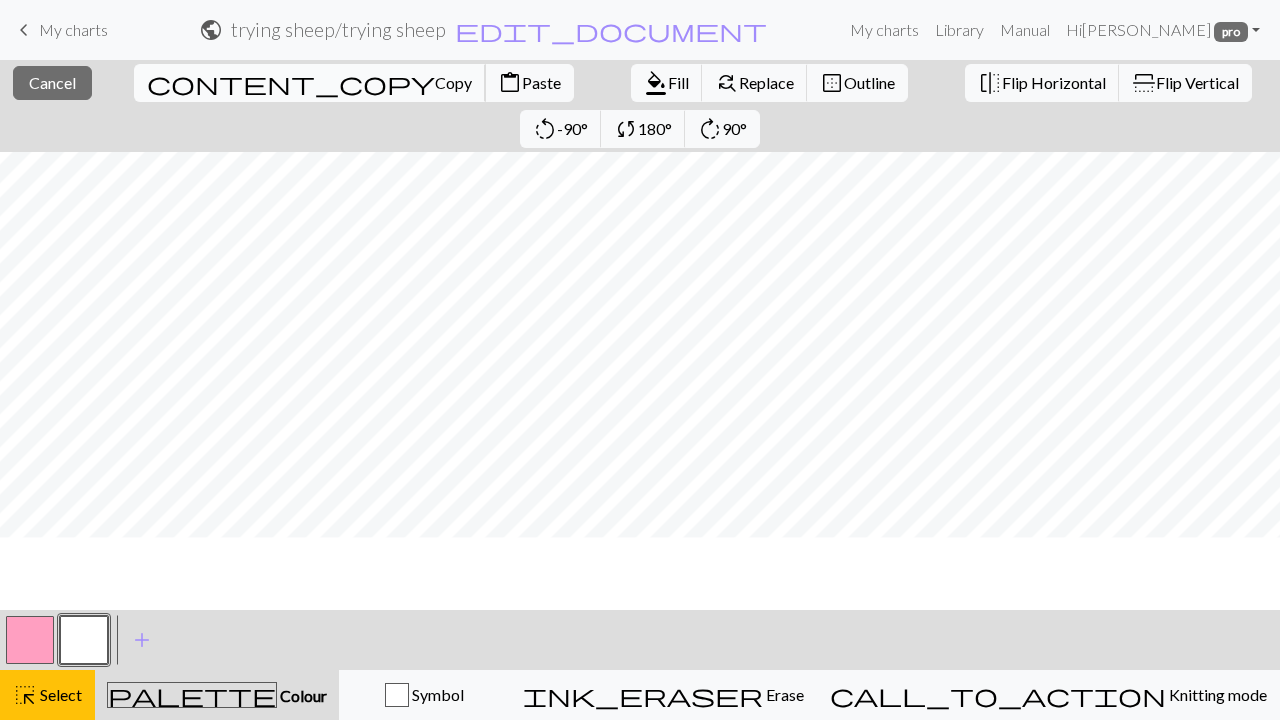 scroll, scrollTop: 999, scrollLeft: 0, axis: vertical 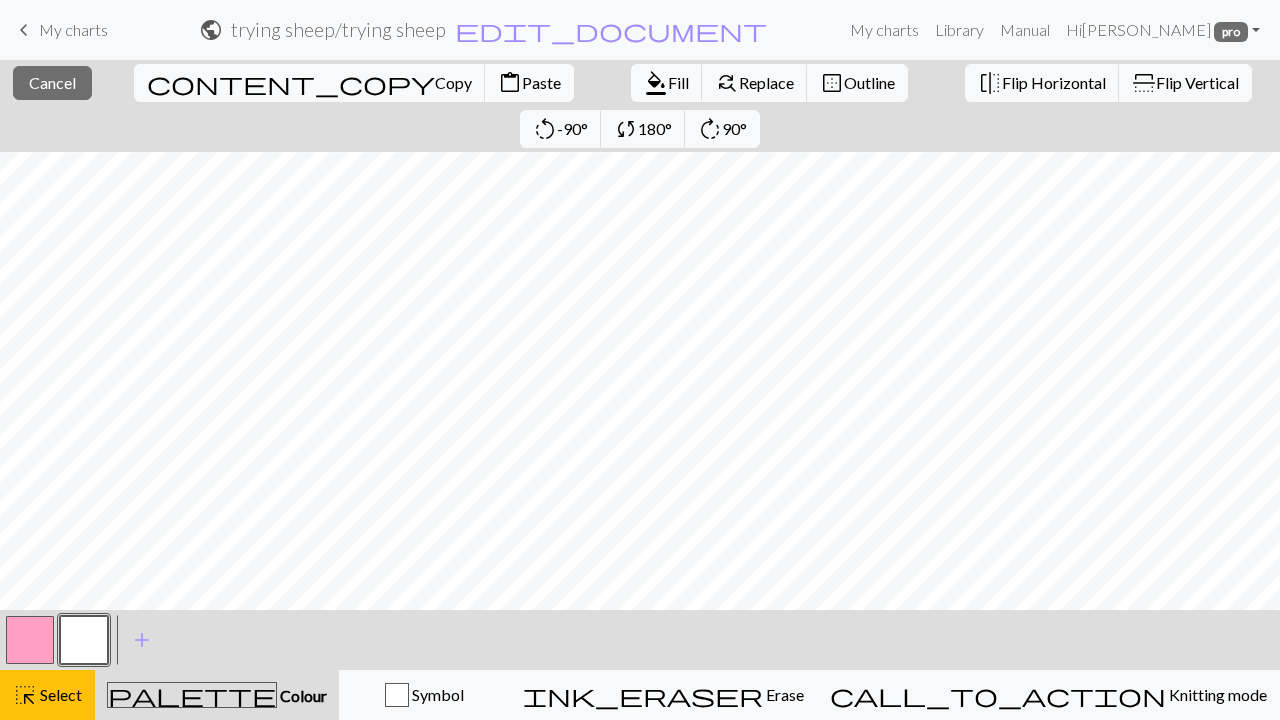 click on "Paste" at bounding box center (541, 82) 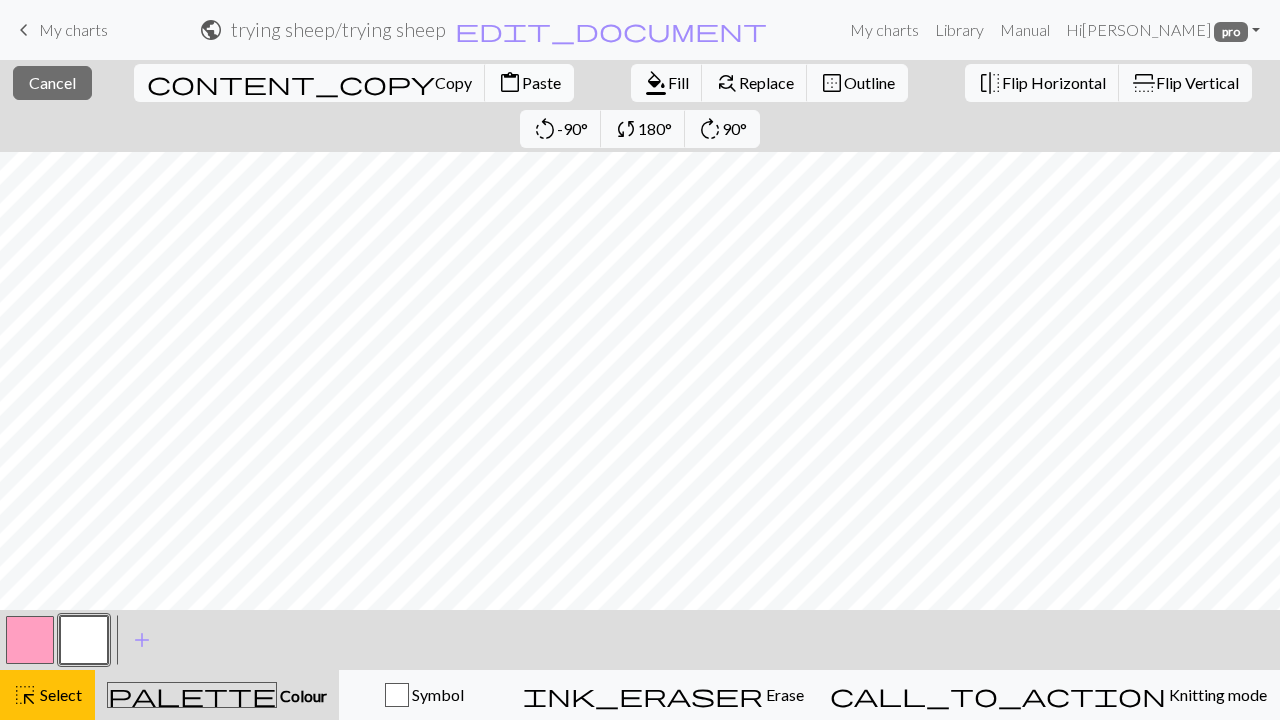 scroll, scrollTop: 606, scrollLeft: 0, axis: vertical 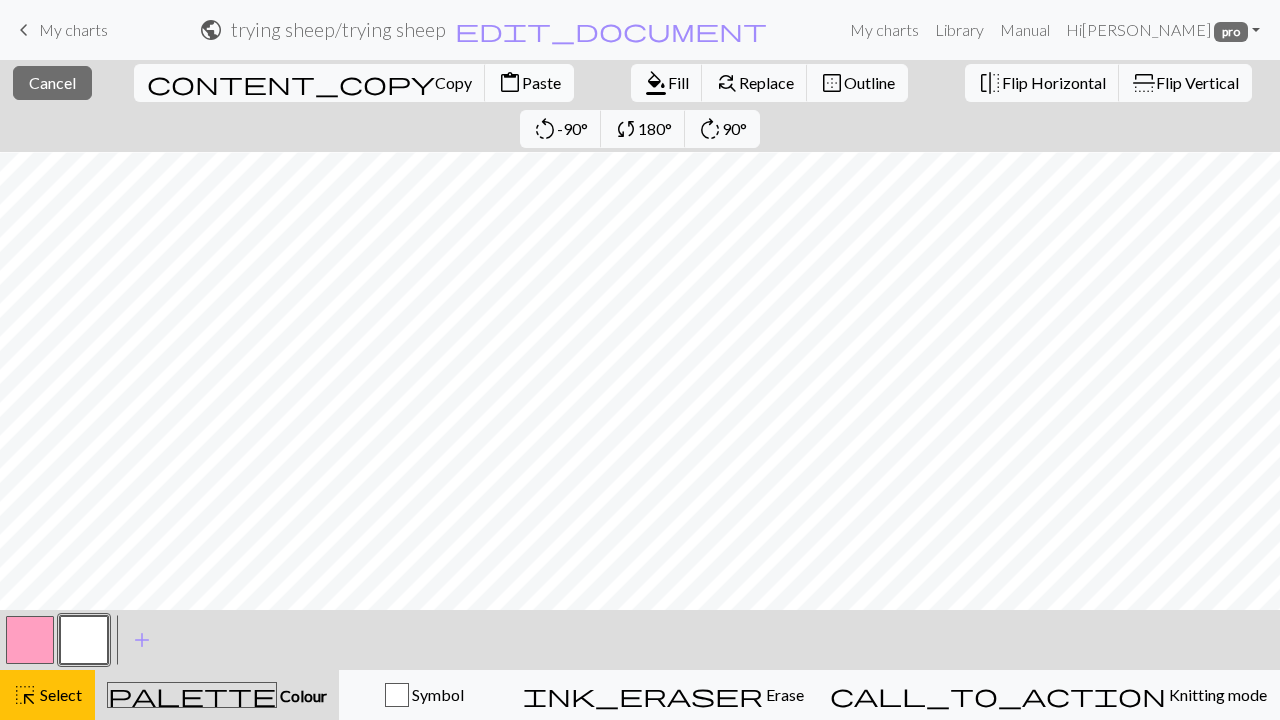 click on "Paste" at bounding box center [541, 82] 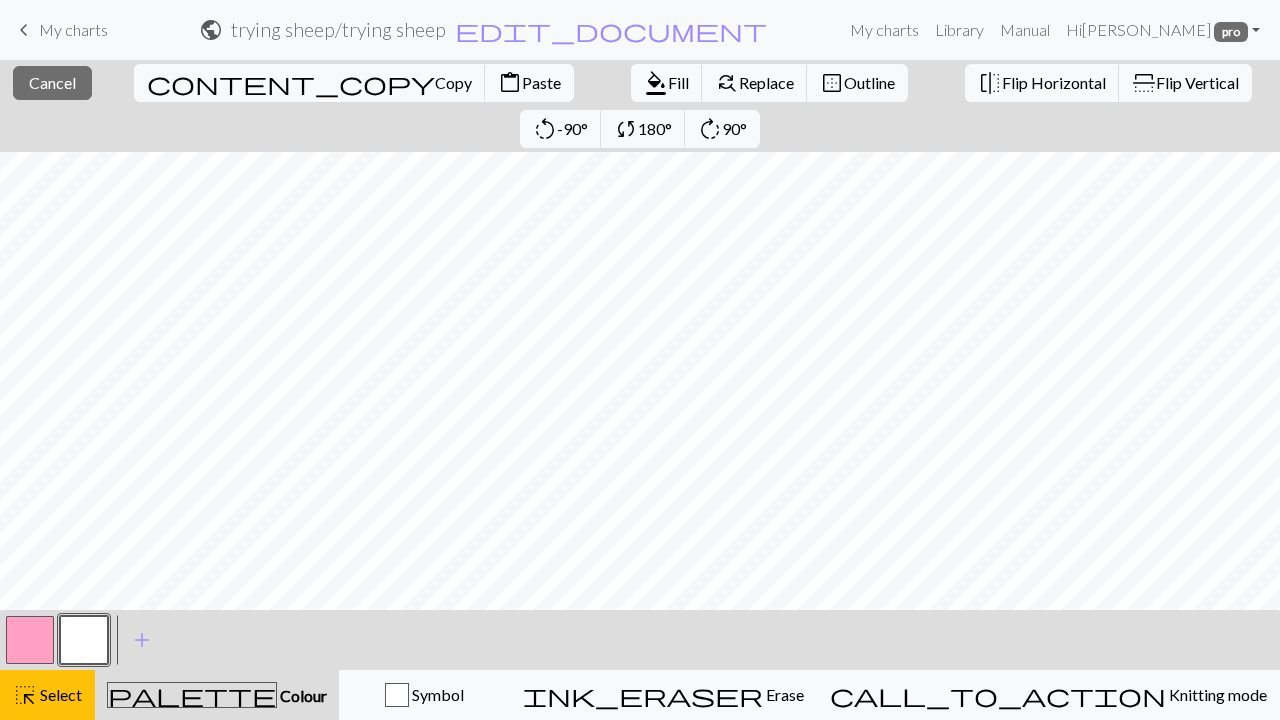 scroll, scrollTop: 1118, scrollLeft: 0, axis: vertical 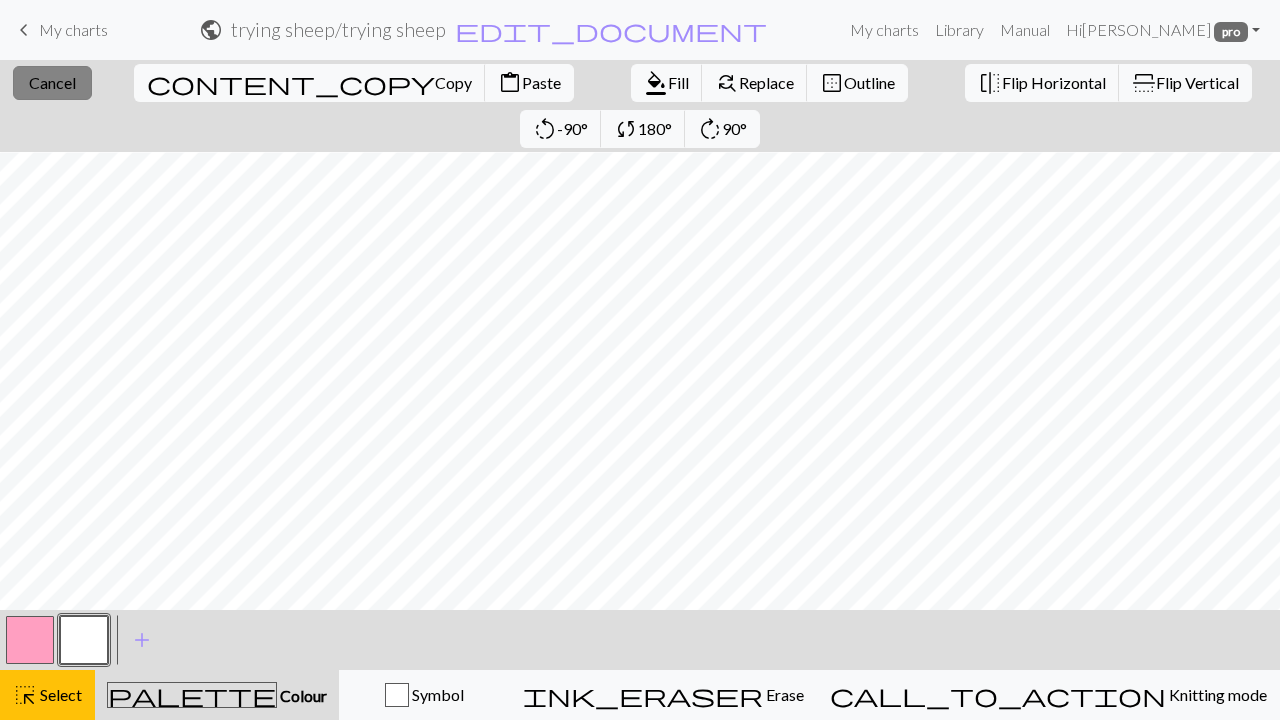 click on "Cancel" at bounding box center (52, 82) 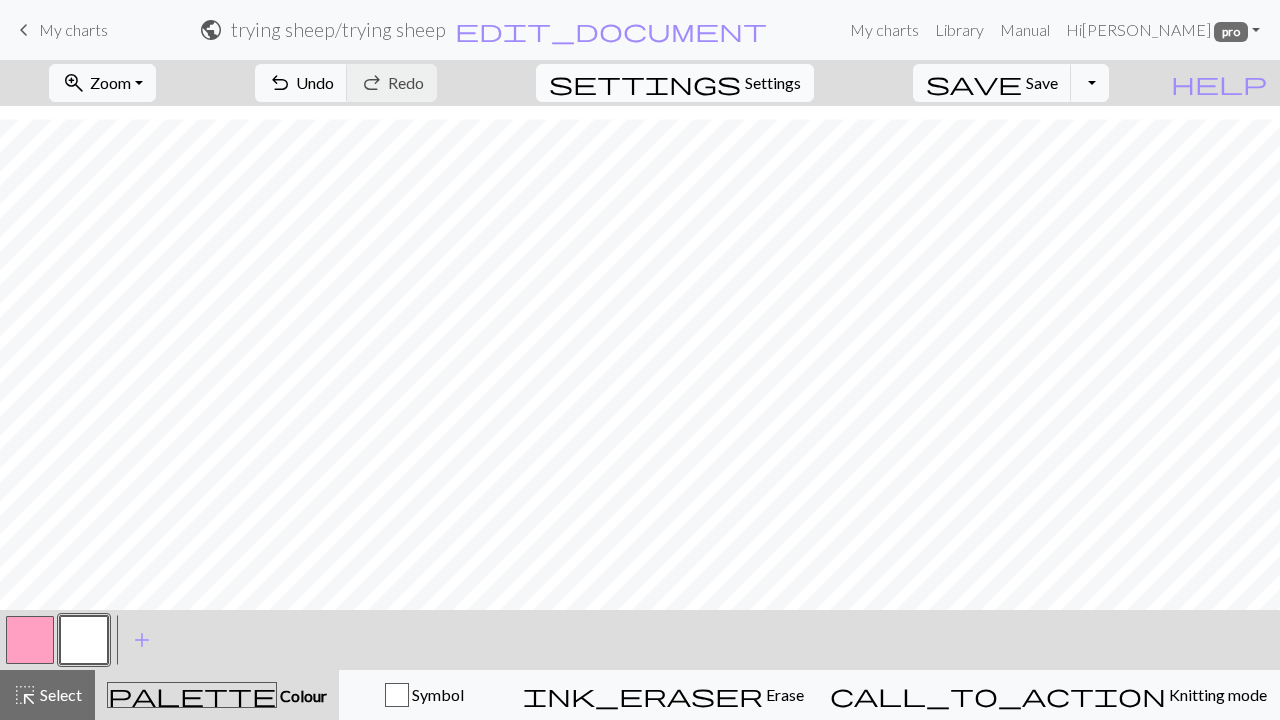 click on "Settings" at bounding box center [773, 83] 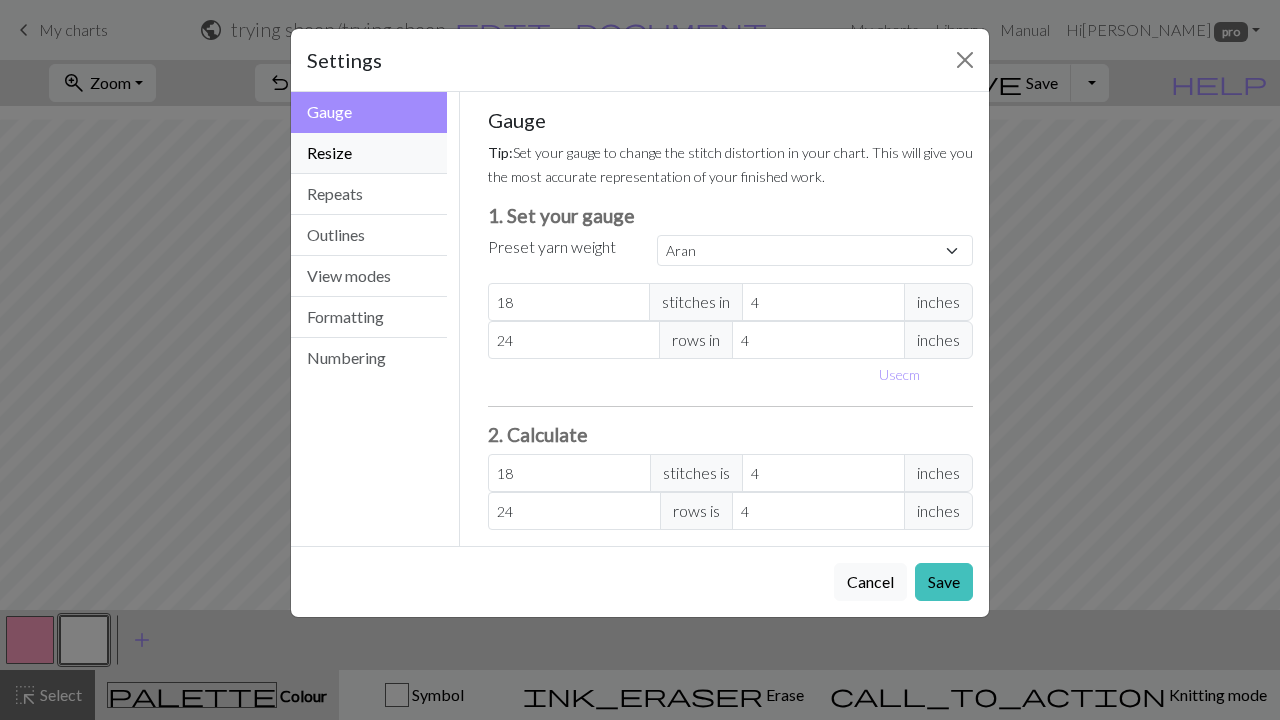 click on "Resize" at bounding box center (369, 153) 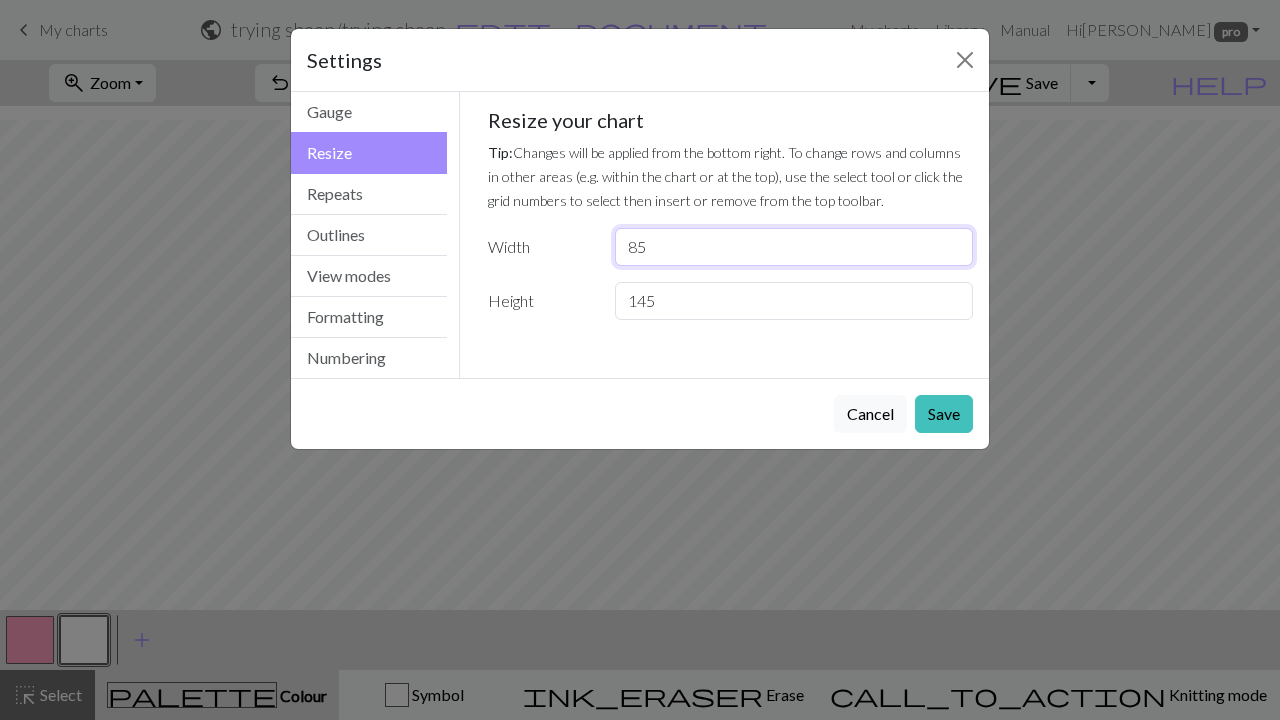 click on "85" at bounding box center (794, 247) 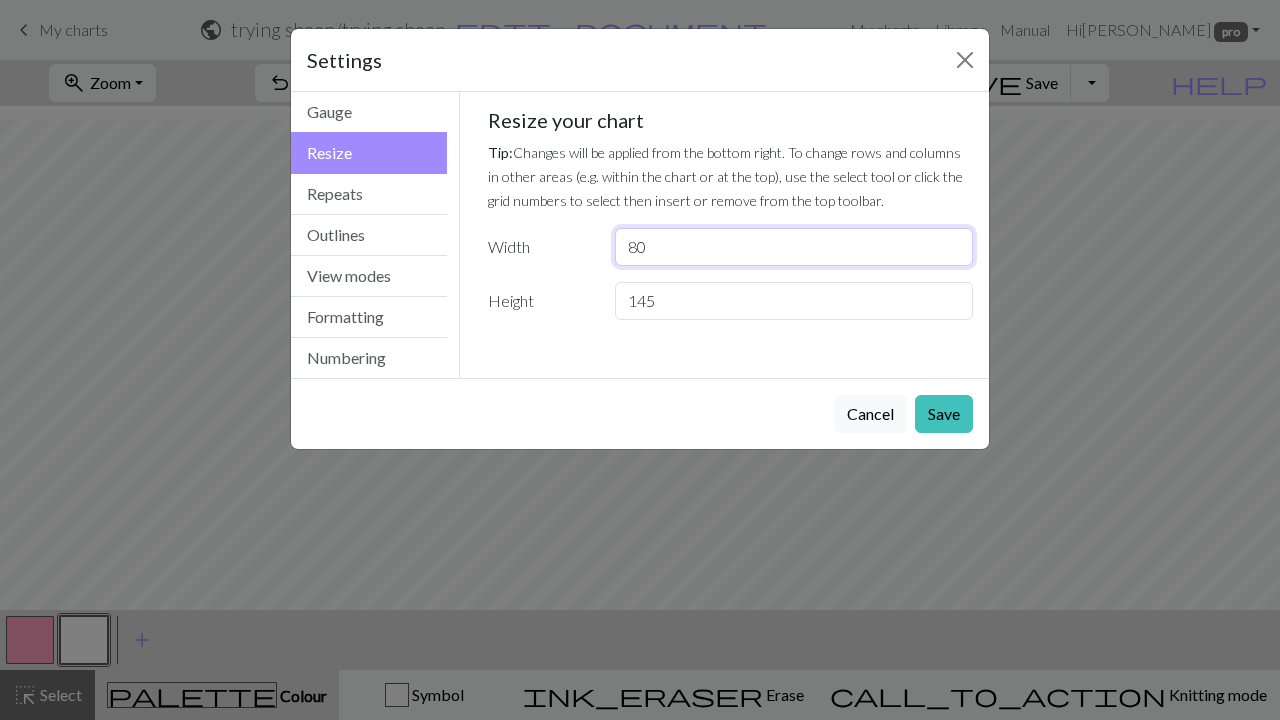 type on "80" 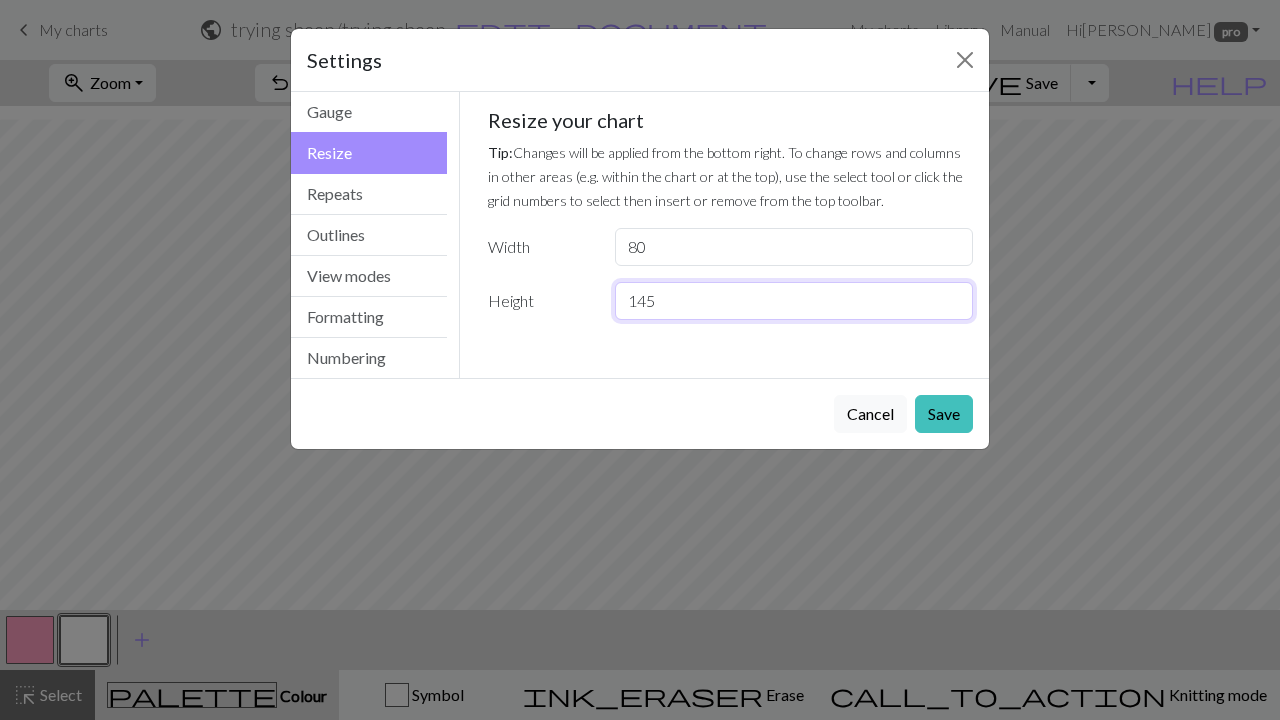 click on "145" at bounding box center [794, 301] 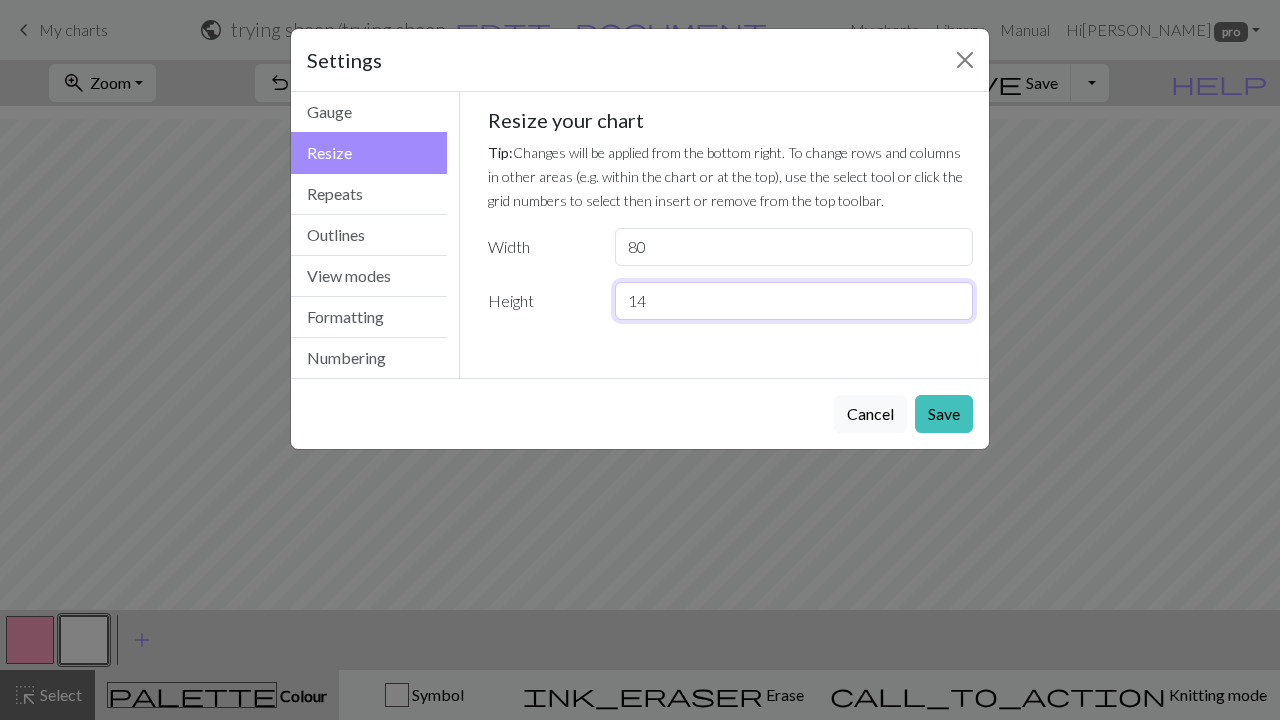 type on "1" 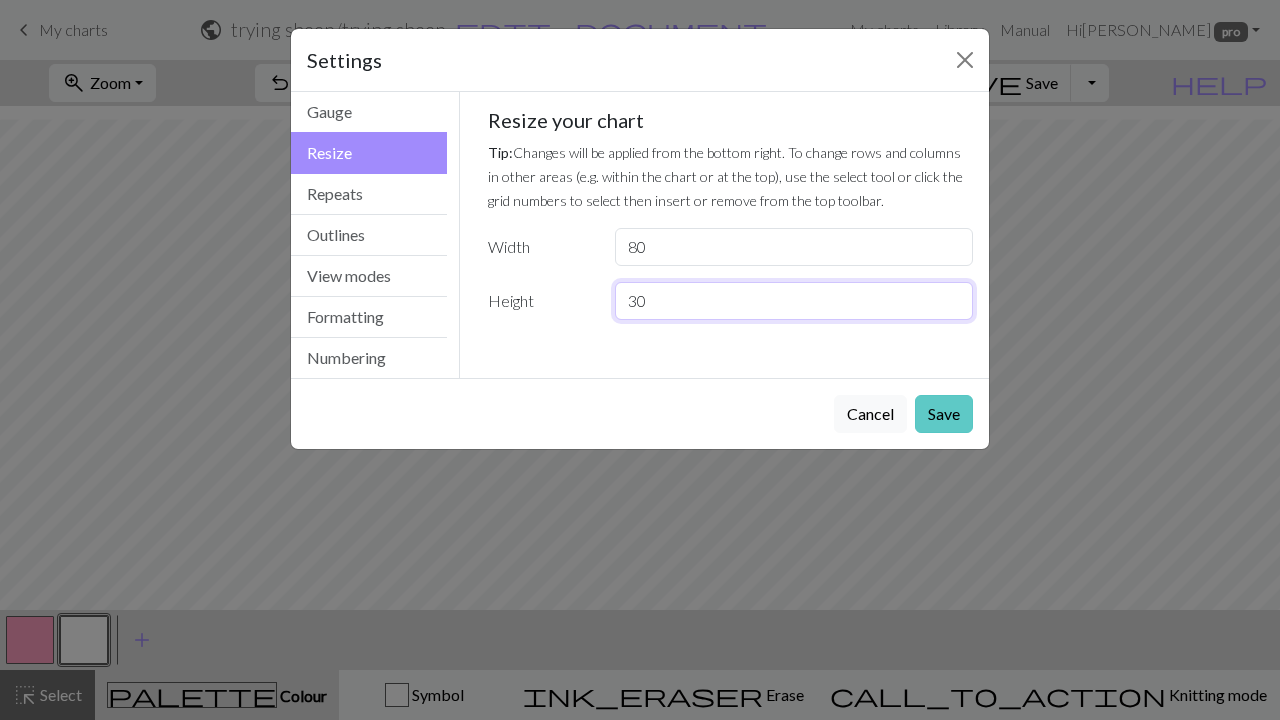 type on "30" 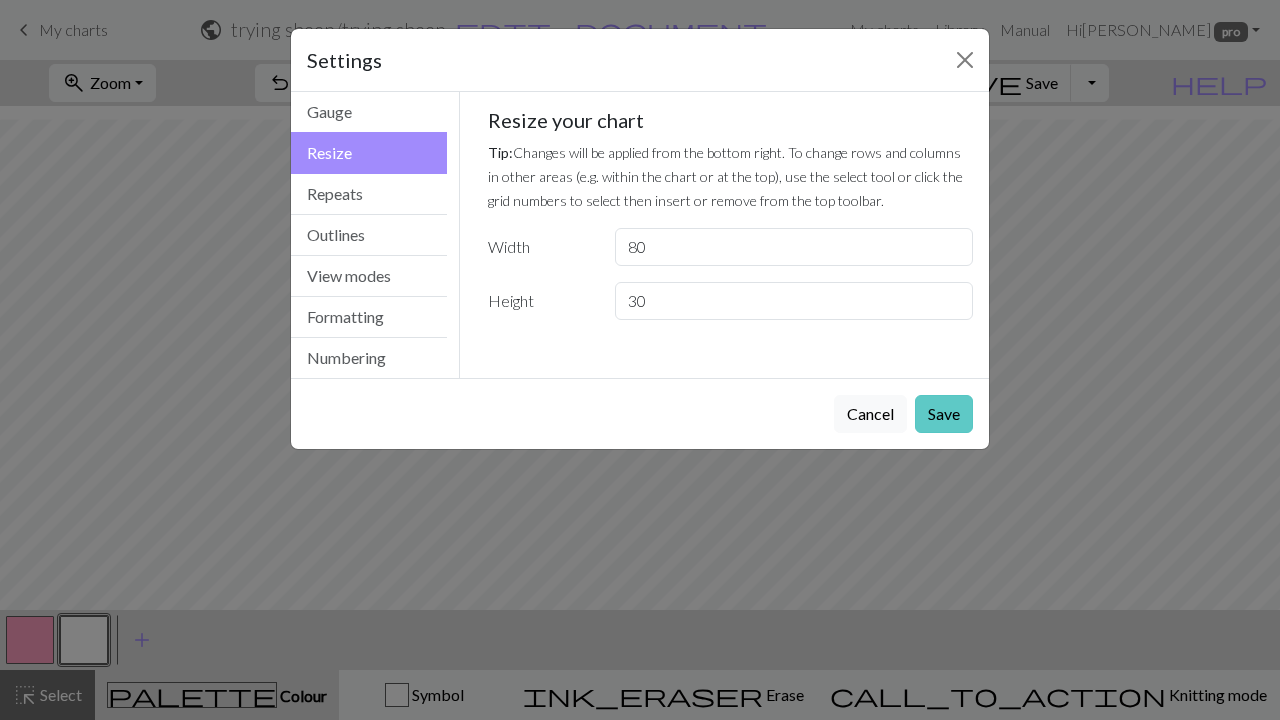 click on "Save" at bounding box center [944, 414] 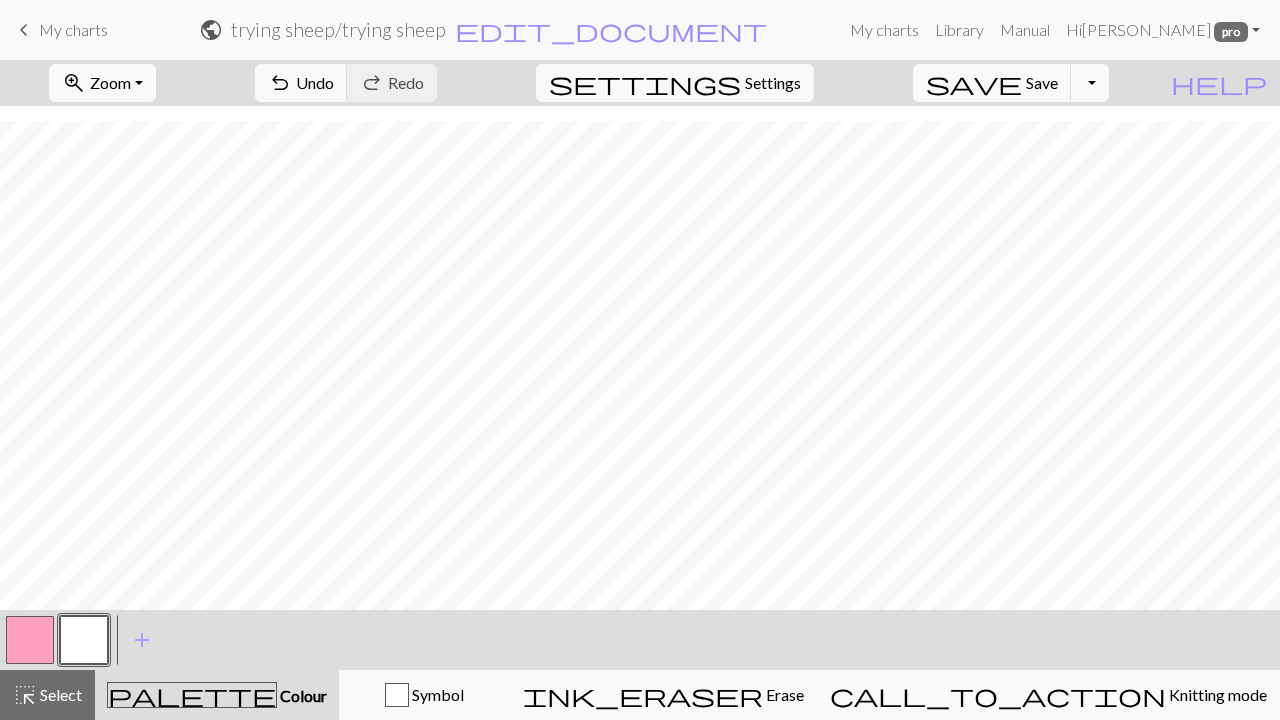 scroll, scrollTop: 16, scrollLeft: 0, axis: vertical 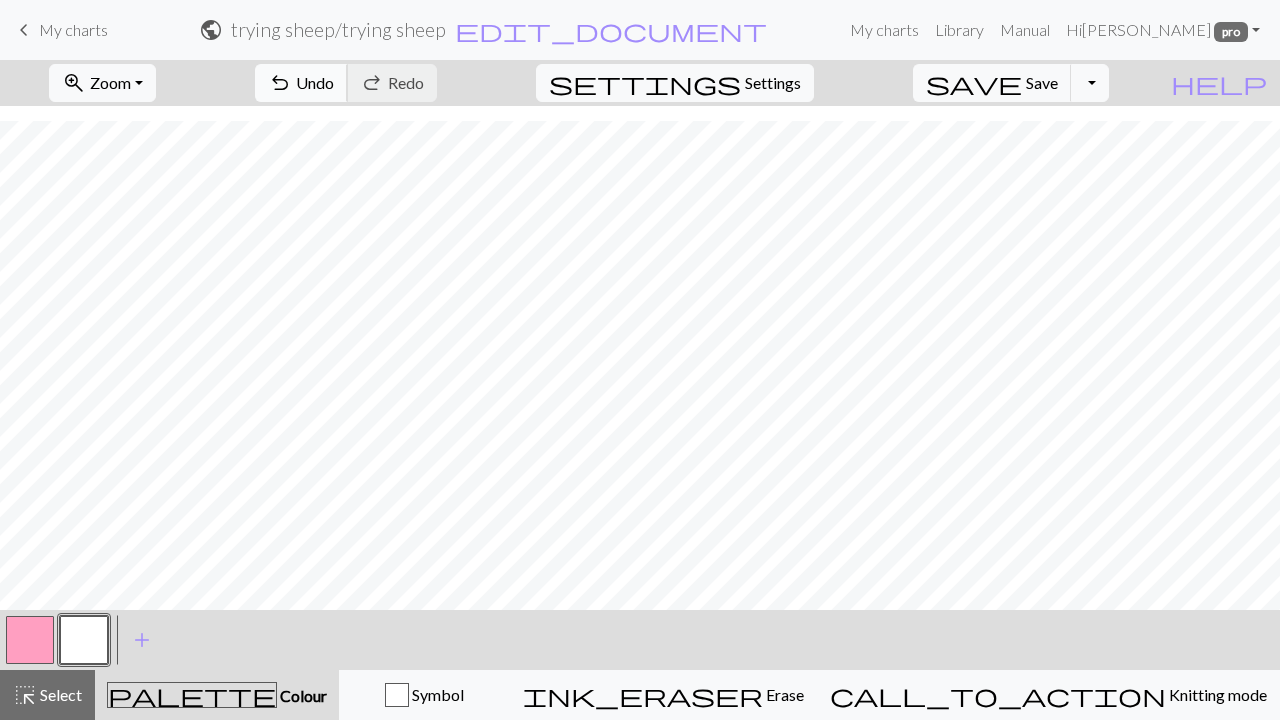 click on "Undo" at bounding box center (315, 82) 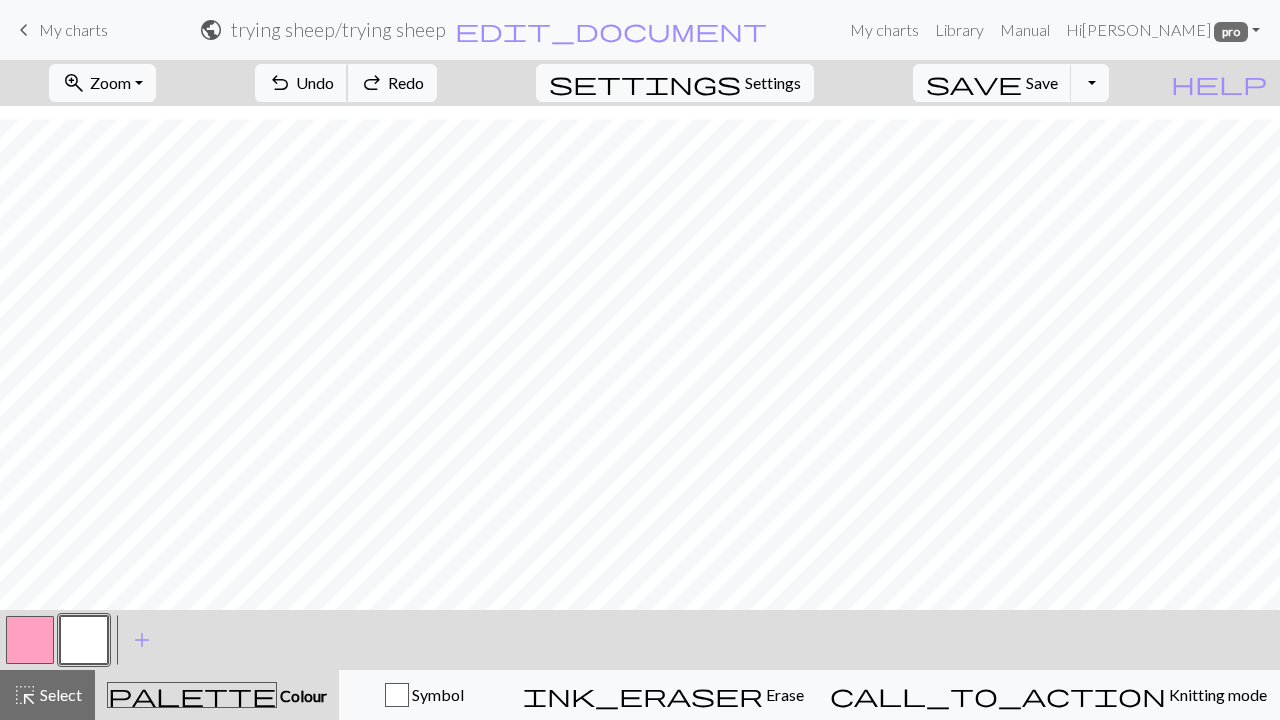 scroll, scrollTop: 1118, scrollLeft: 0, axis: vertical 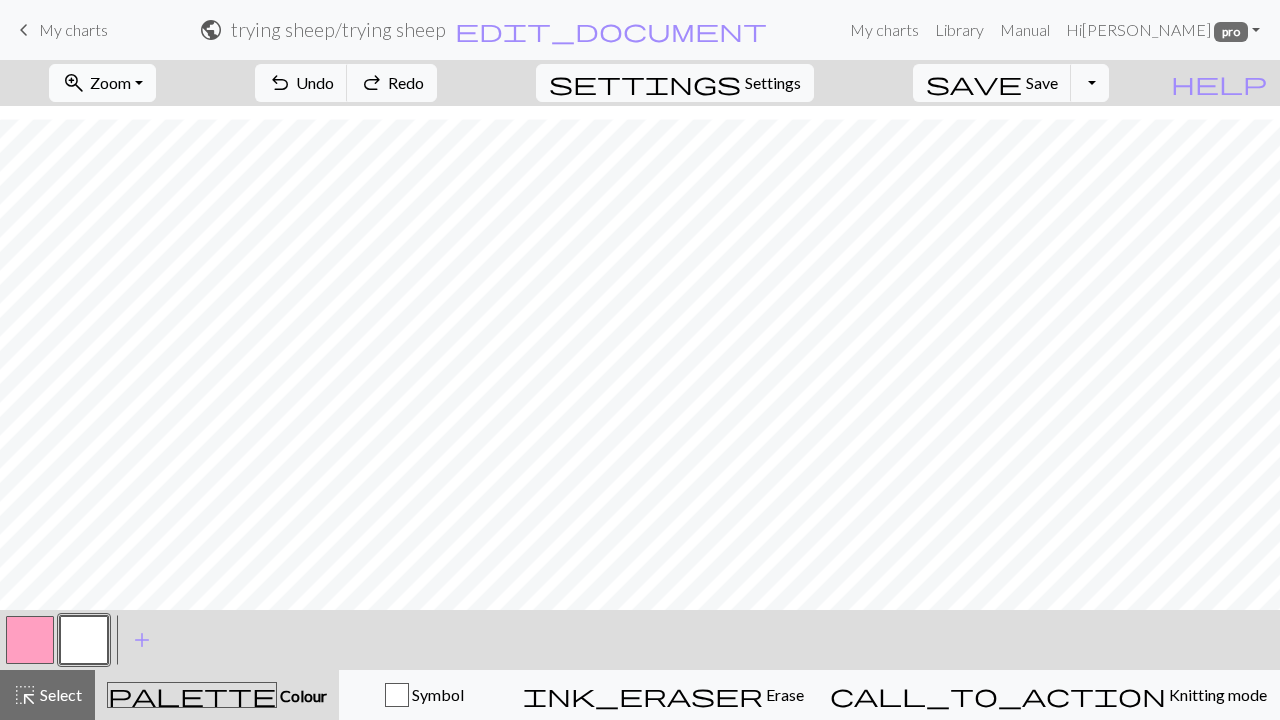 click on "Zoom" at bounding box center [110, 82] 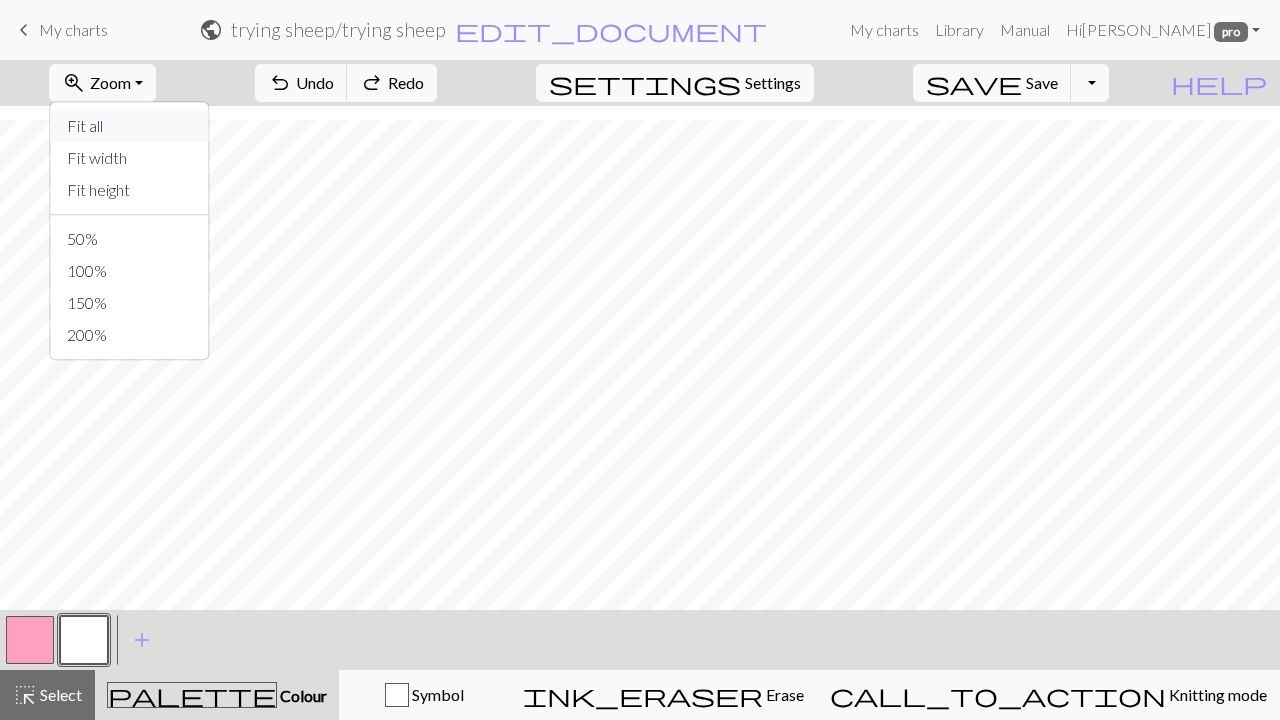 click on "Fit all" at bounding box center (130, 126) 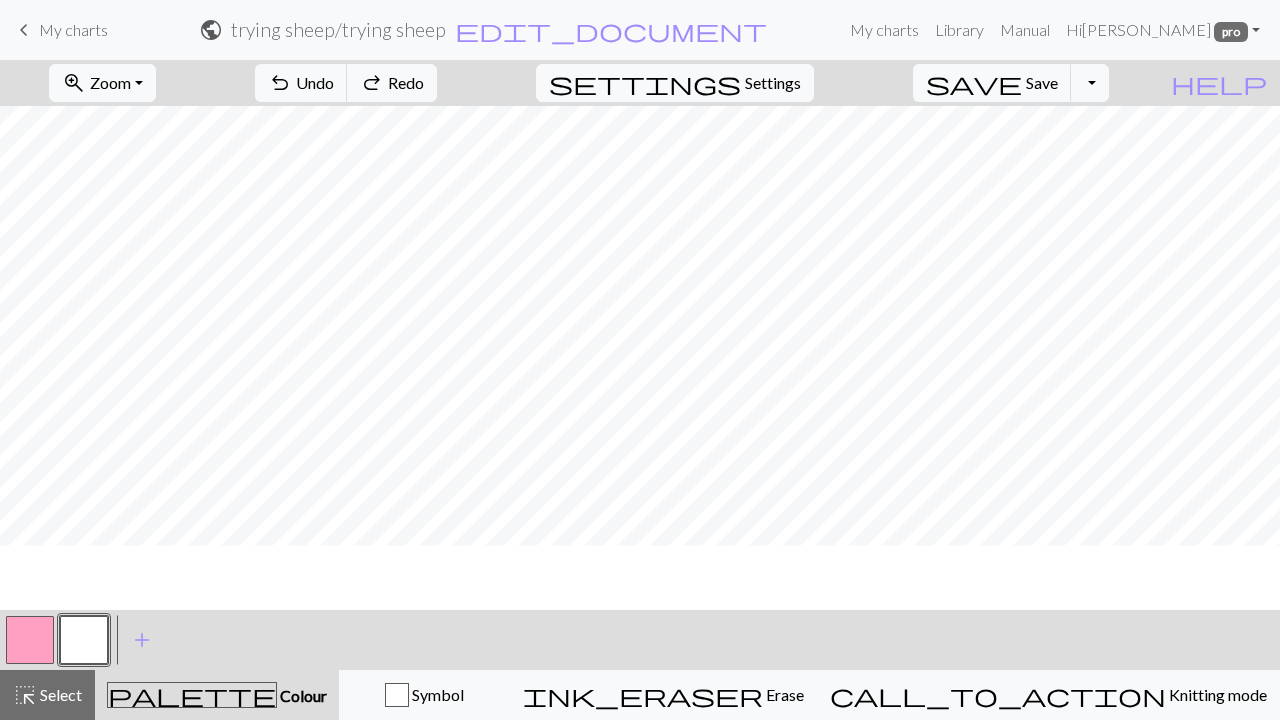 scroll, scrollTop: 356, scrollLeft: 0, axis: vertical 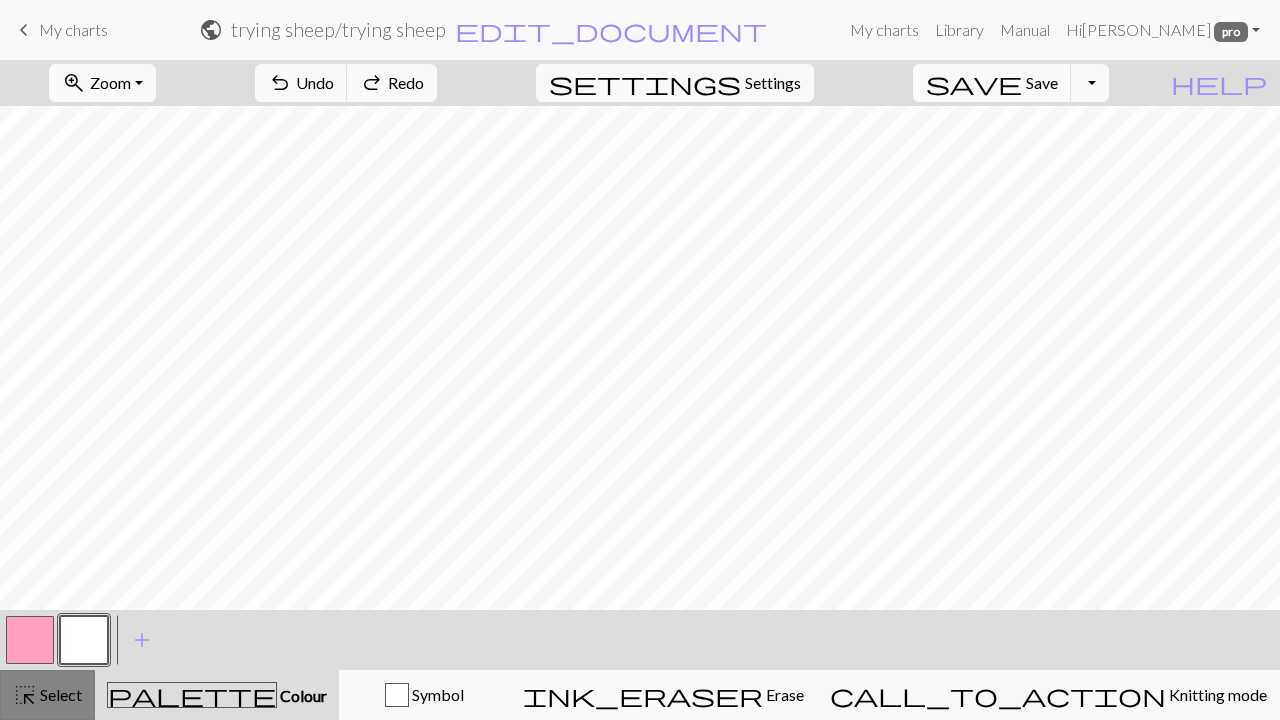 click on "highlight_alt" at bounding box center [25, 695] 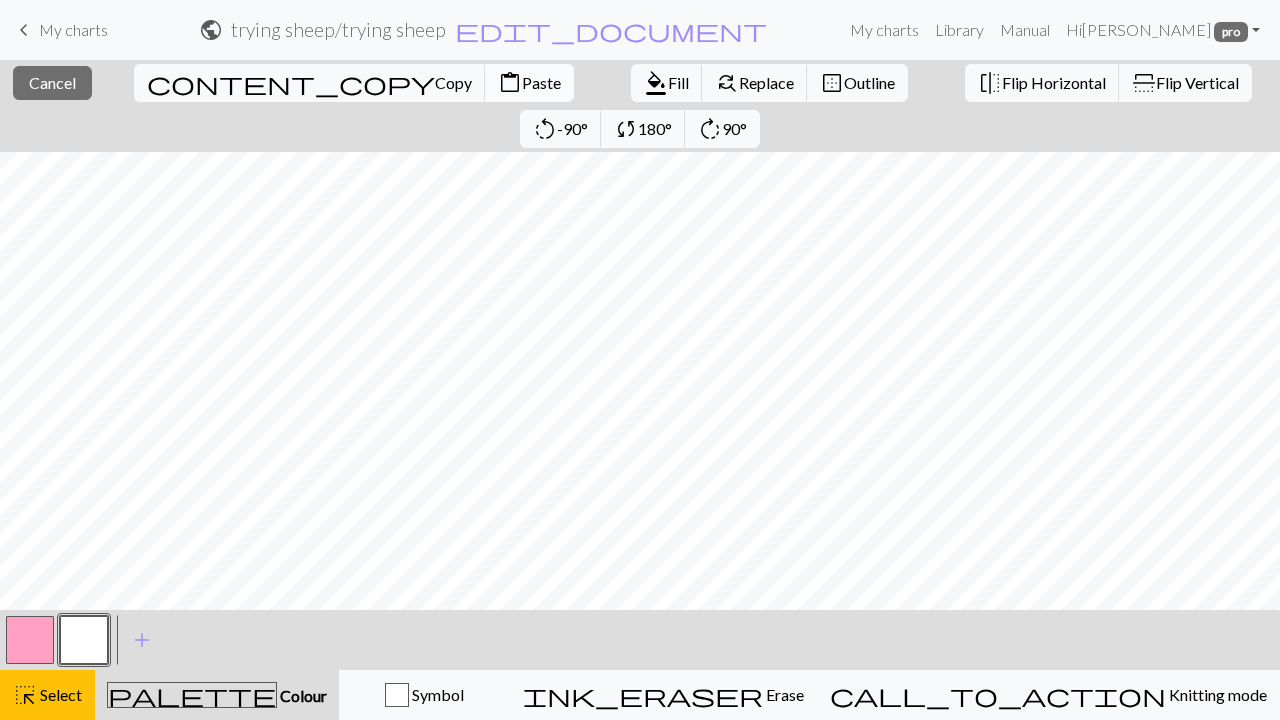 click on "Paste" at bounding box center (541, 82) 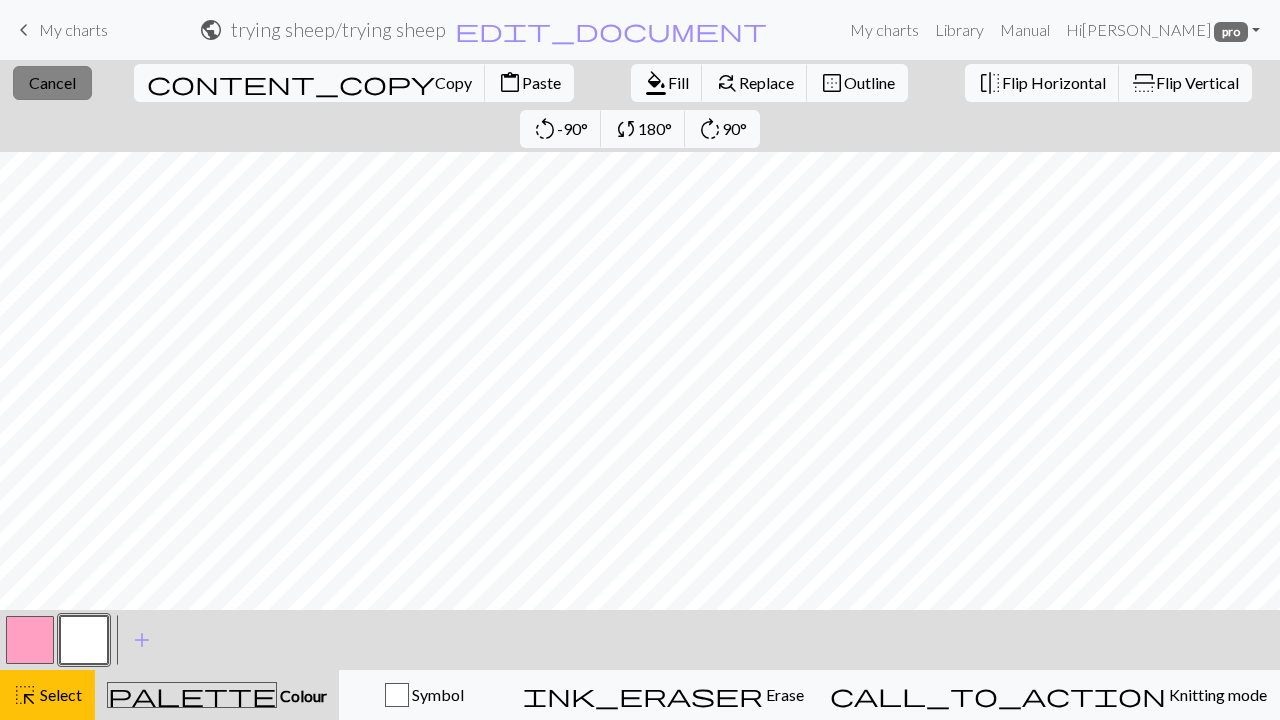 click on "close Cancel" at bounding box center [52, 83] 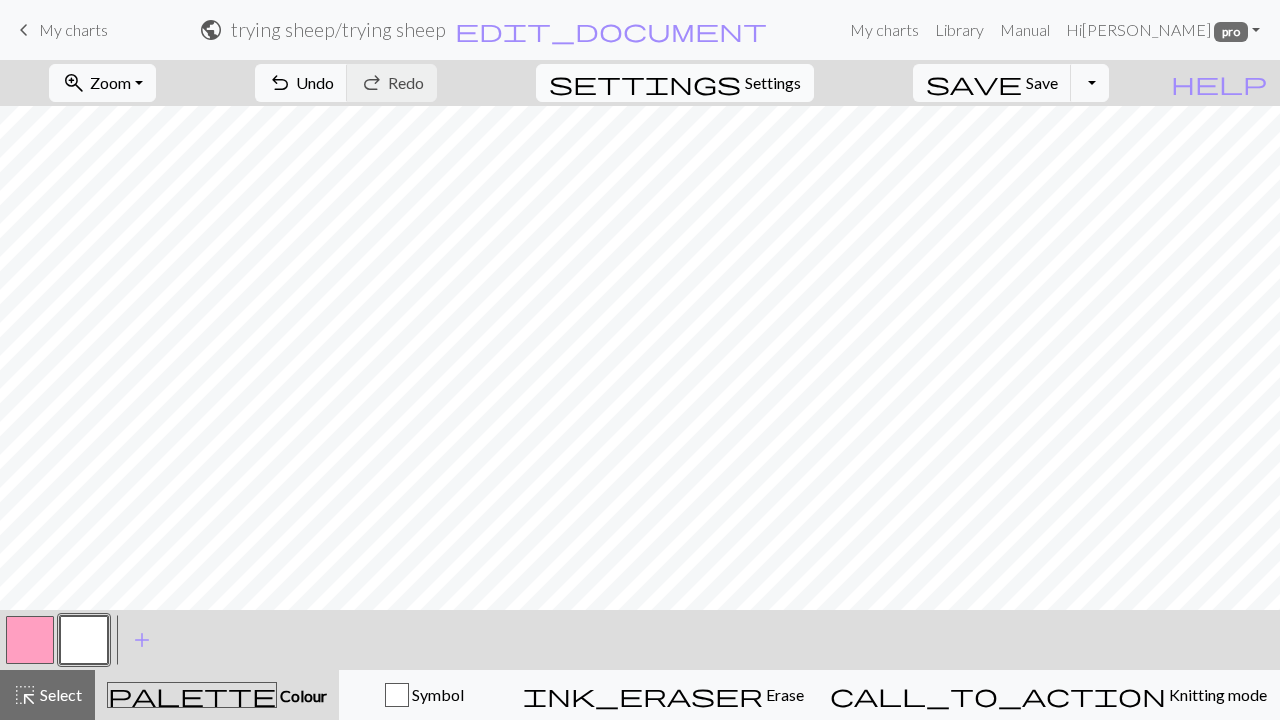 click on "settings  Settings" at bounding box center [675, 83] 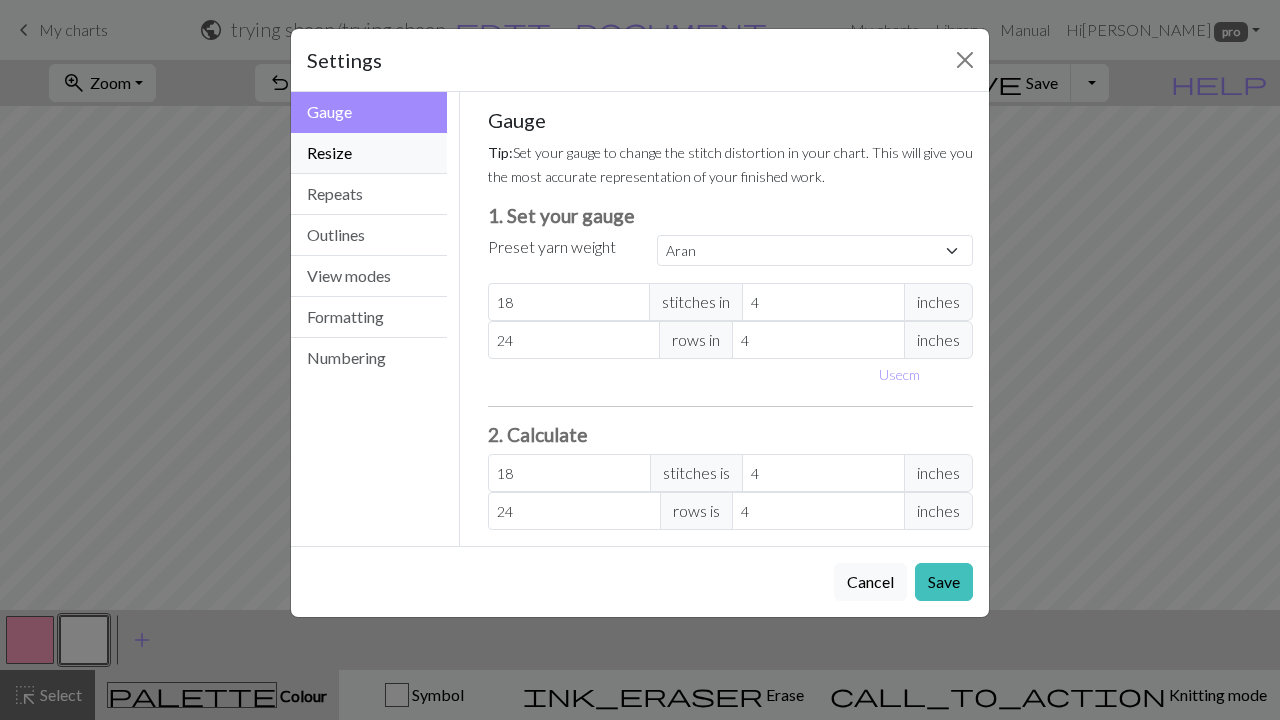 click on "Resize" at bounding box center [369, 153] 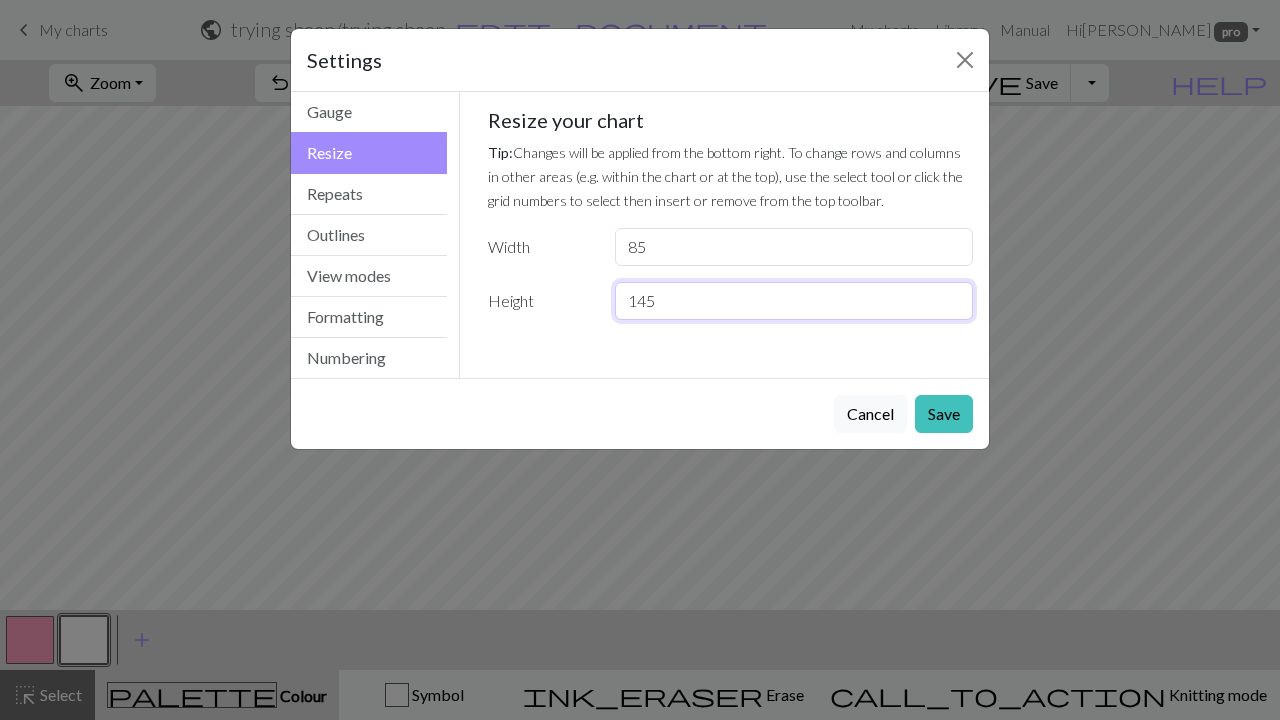click on "145" at bounding box center (794, 301) 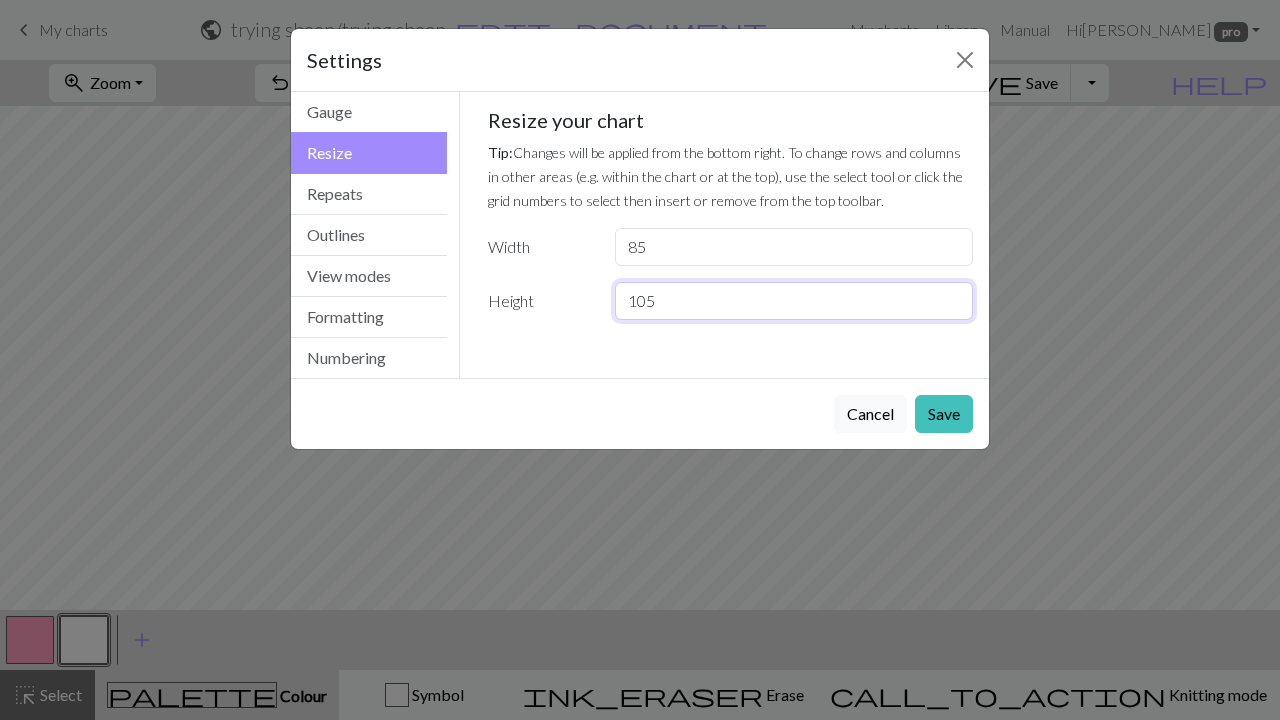 type on "105" 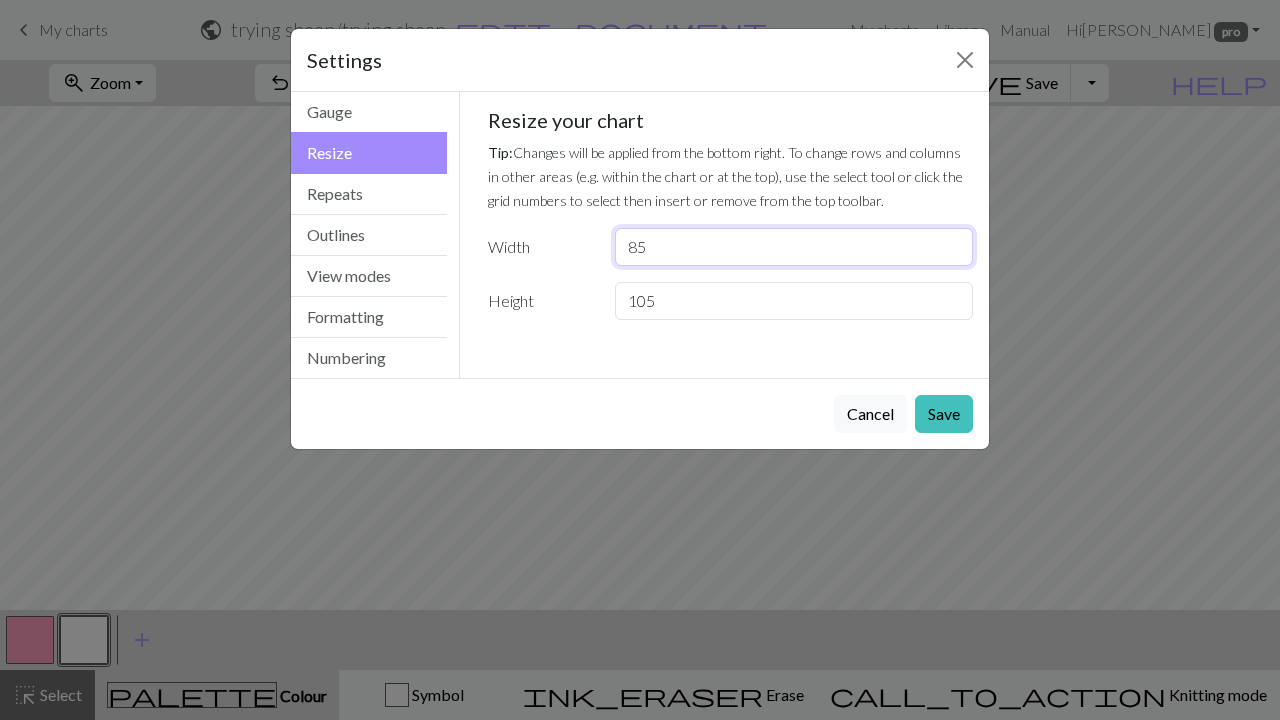 click on "85" at bounding box center [794, 247] 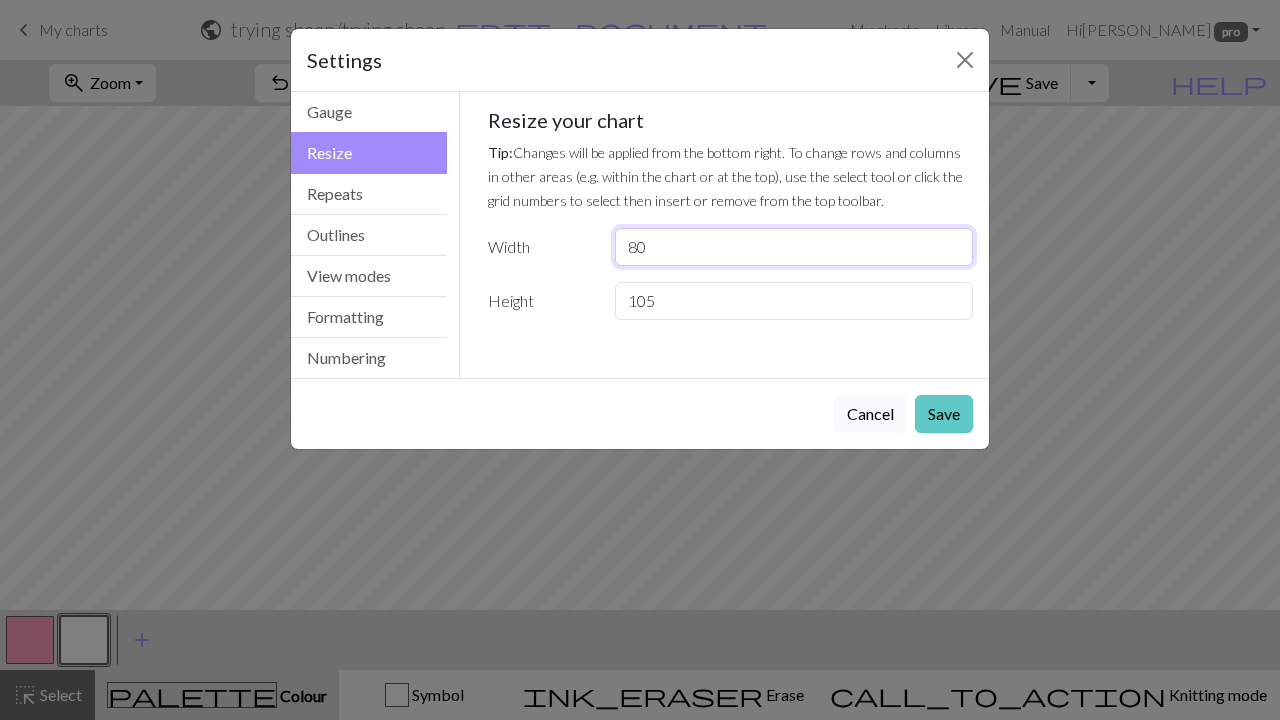 type on "80" 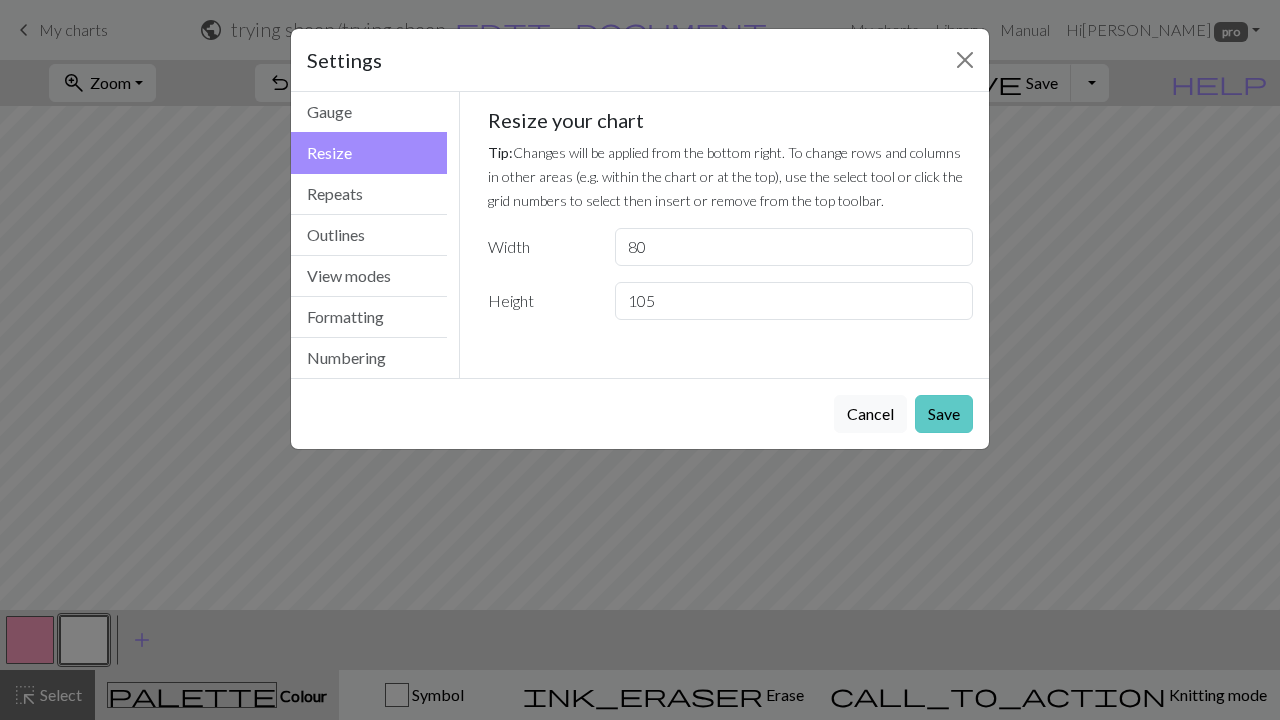 click on "Save" at bounding box center [944, 414] 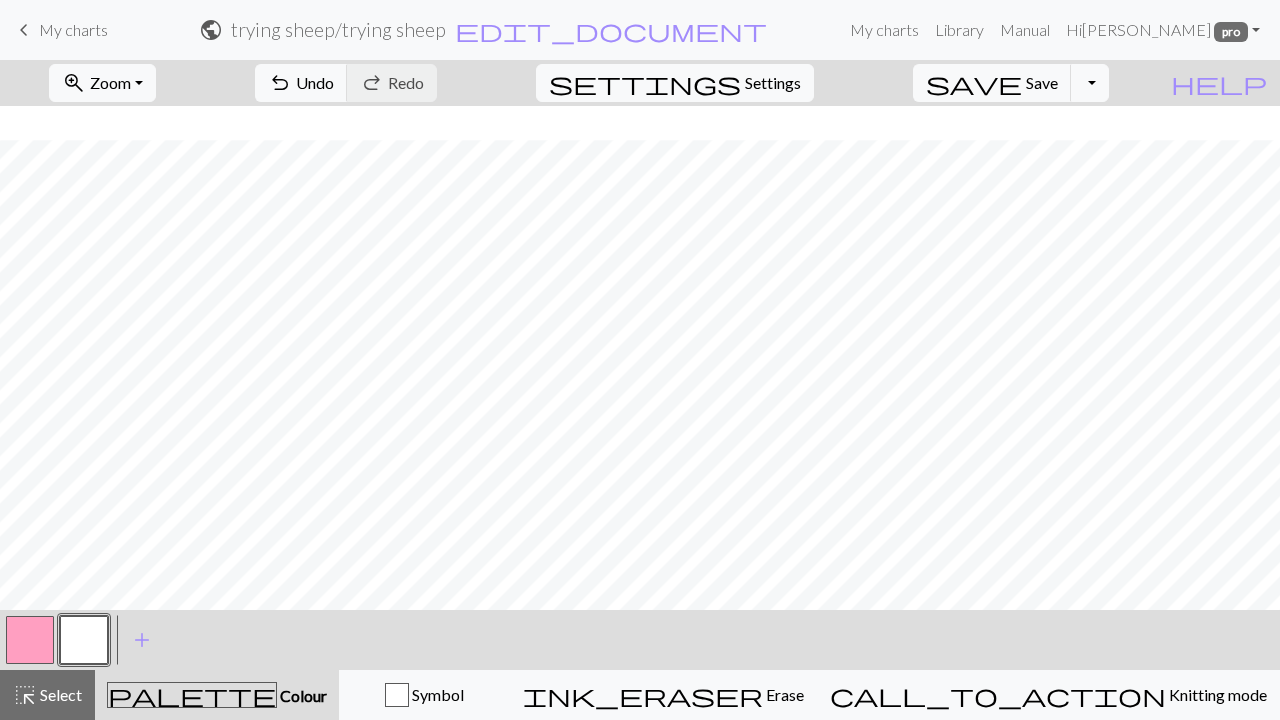 scroll, scrollTop: 630, scrollLeft: 0, axis: vertical 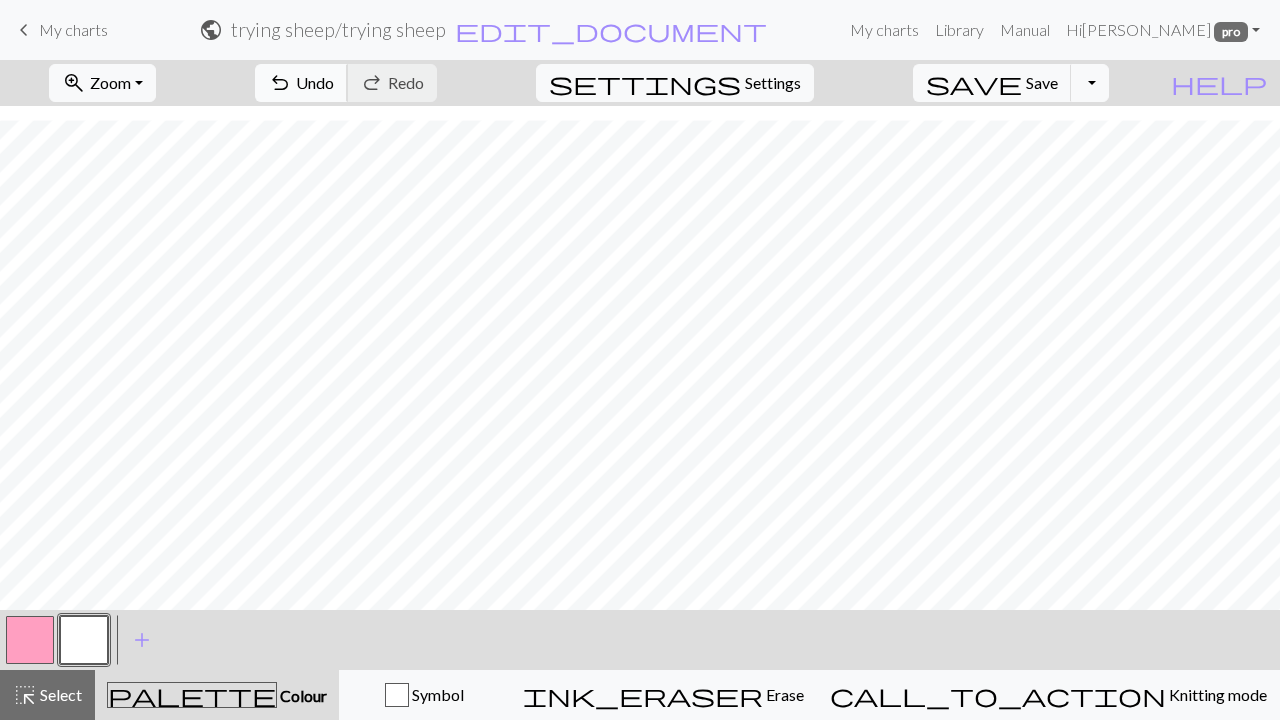 click on "undo Undo Undo" at bounding box center (301, 83) 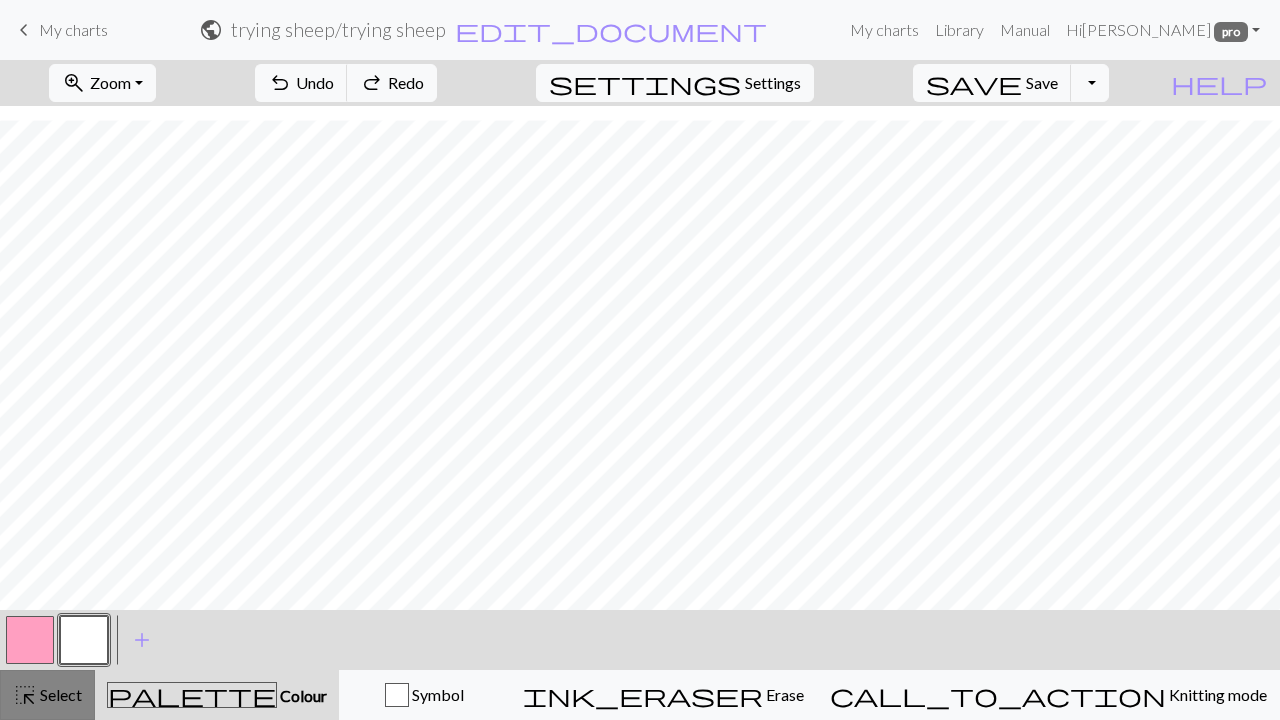 click on "Select" at bounding box center (59, 694) 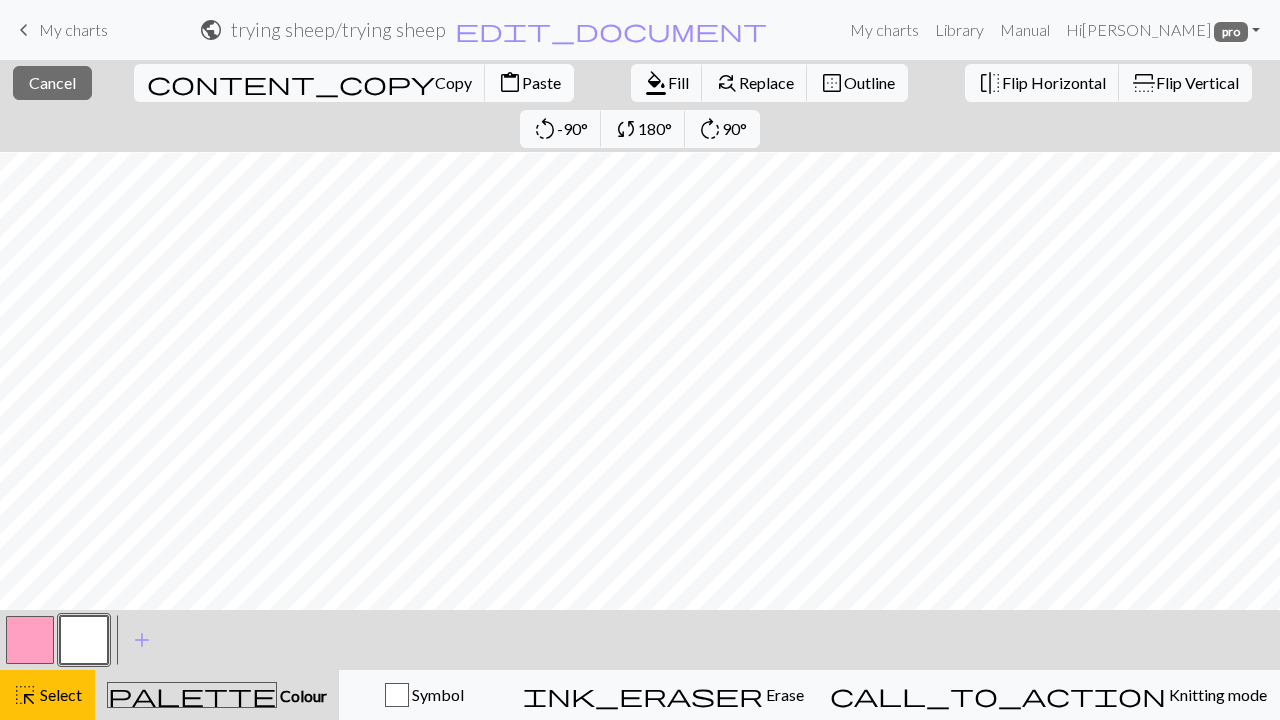 click on "Paste" at bounding box center [541, 82] 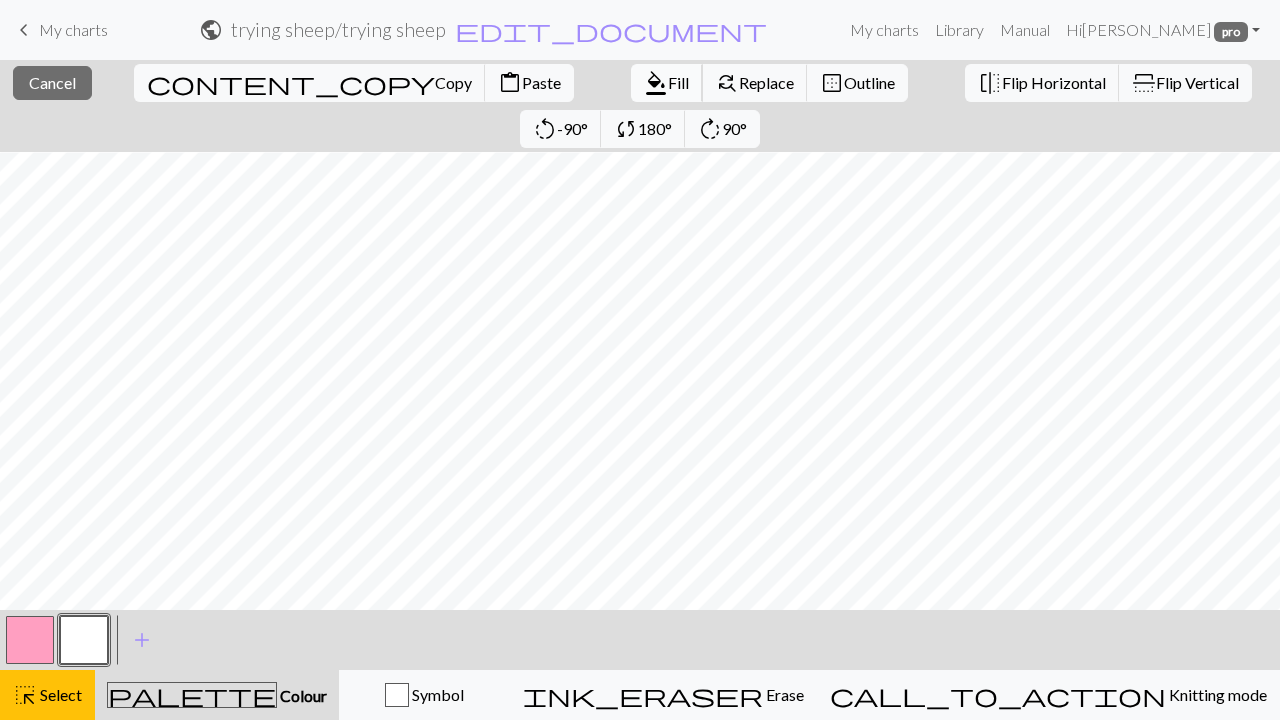 click on "Fill" at bounding box center [678, 82] 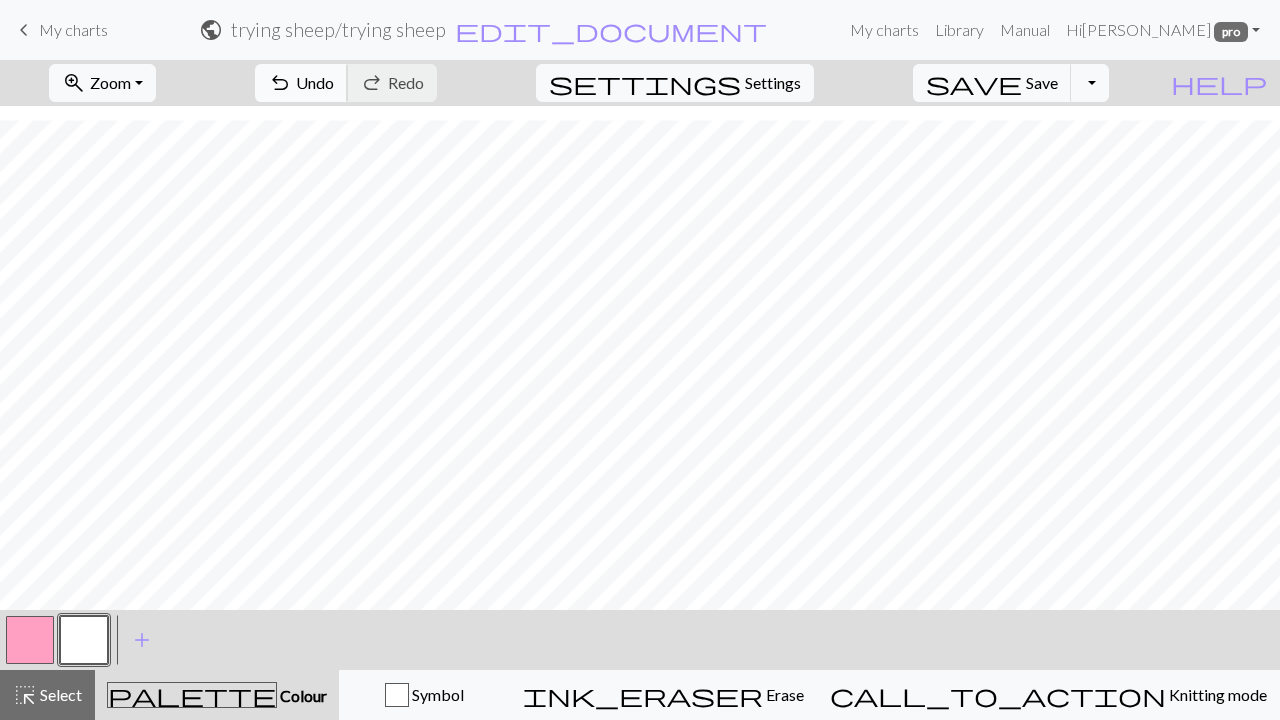 click on "Undo" at bounding box center (315, 82) 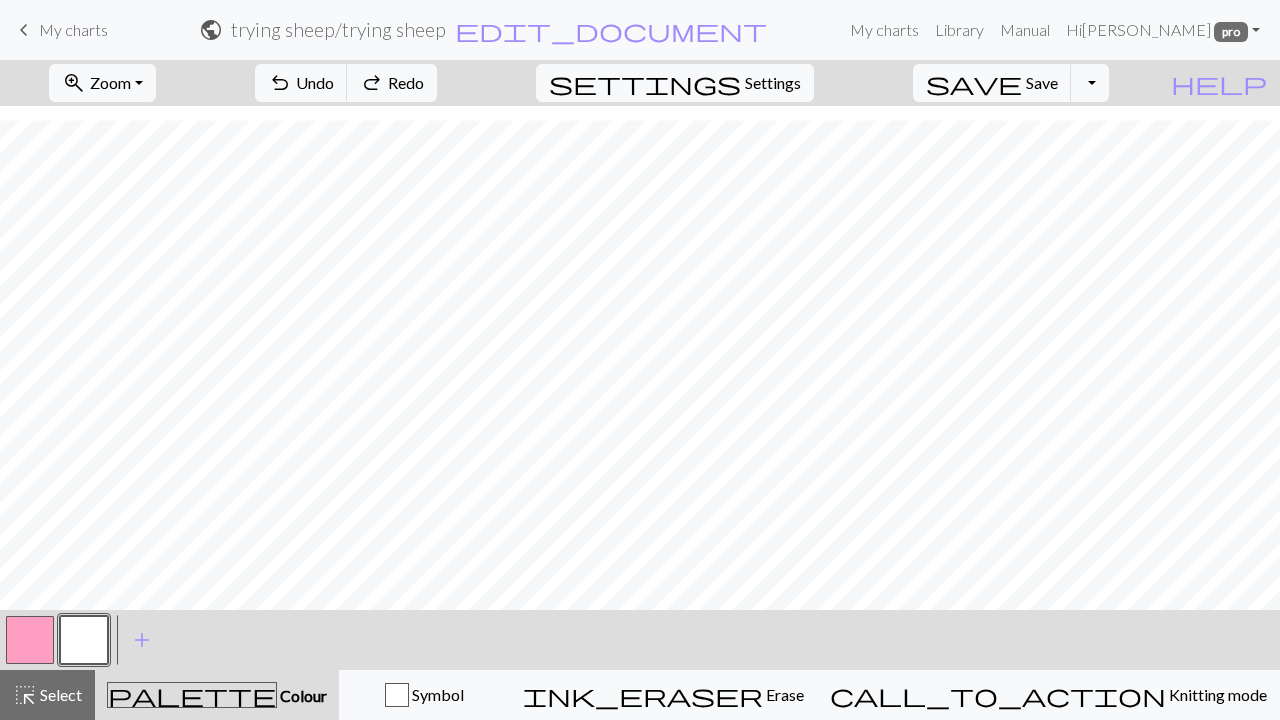 click at bounding box center [30, 640] 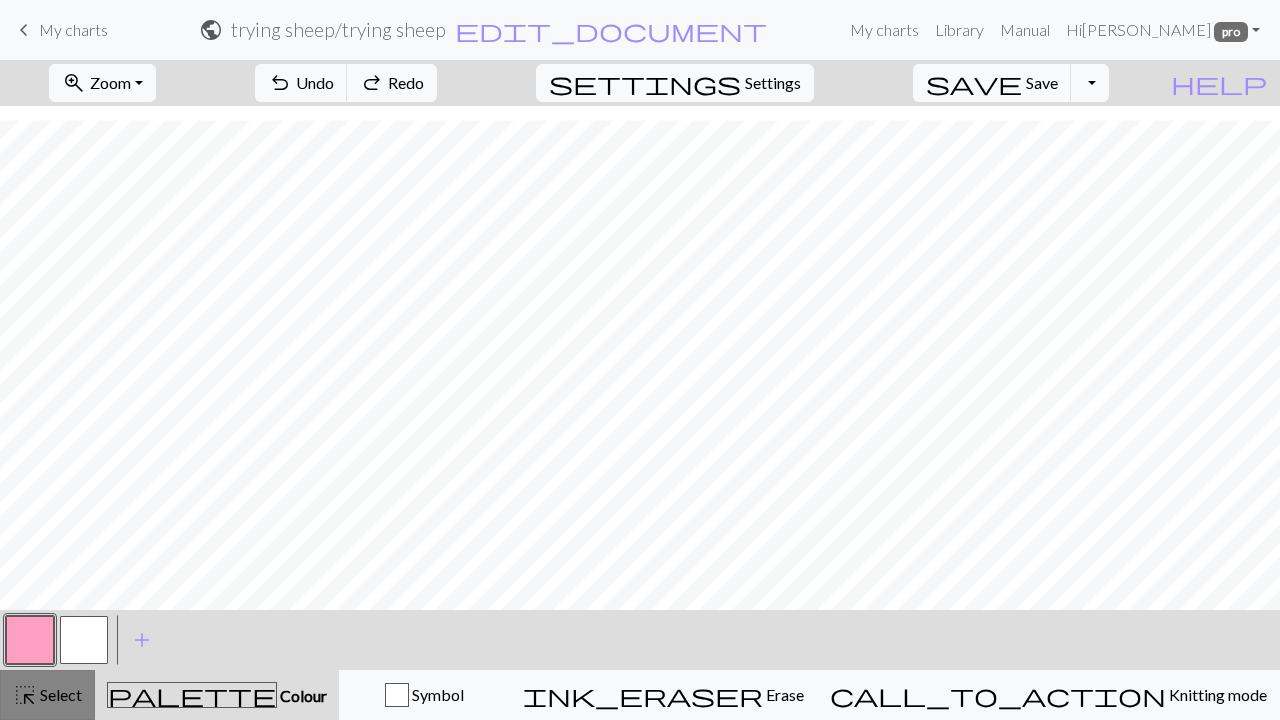 click on "highlight_alt   Select   Select" at bounding box center [47, 695] 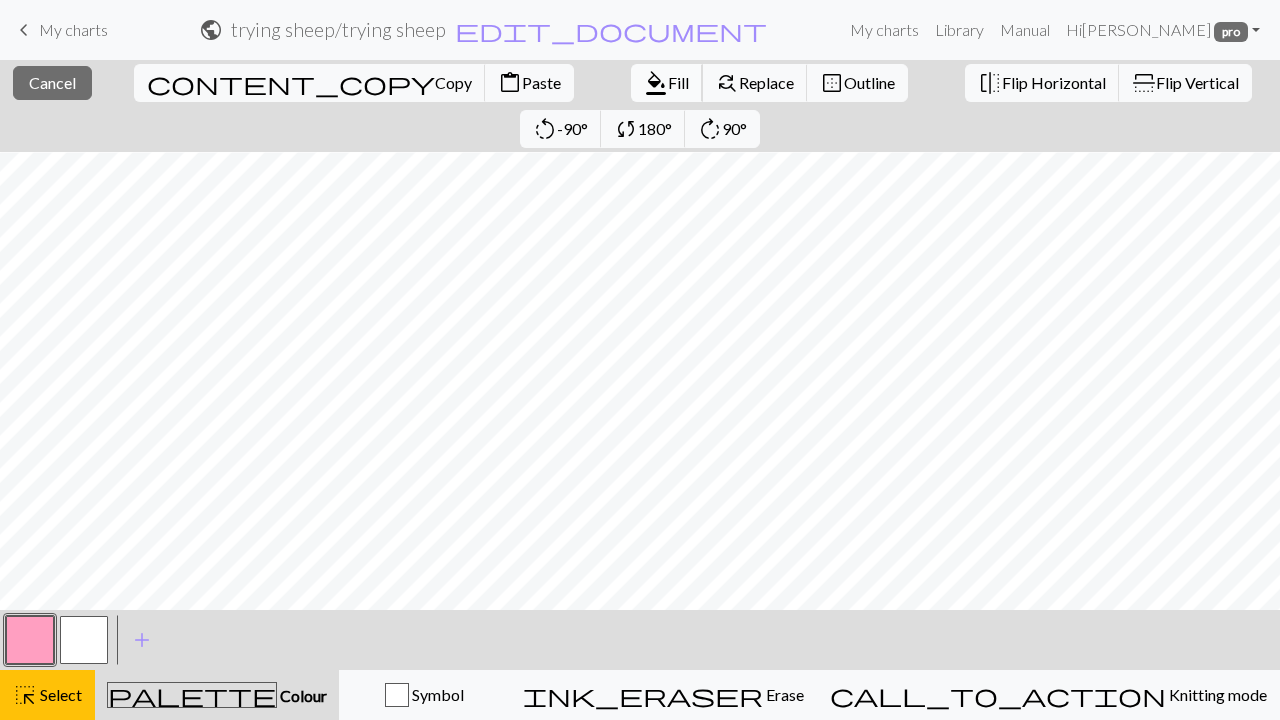 click on "Fill" at bounding box center (678, 82) 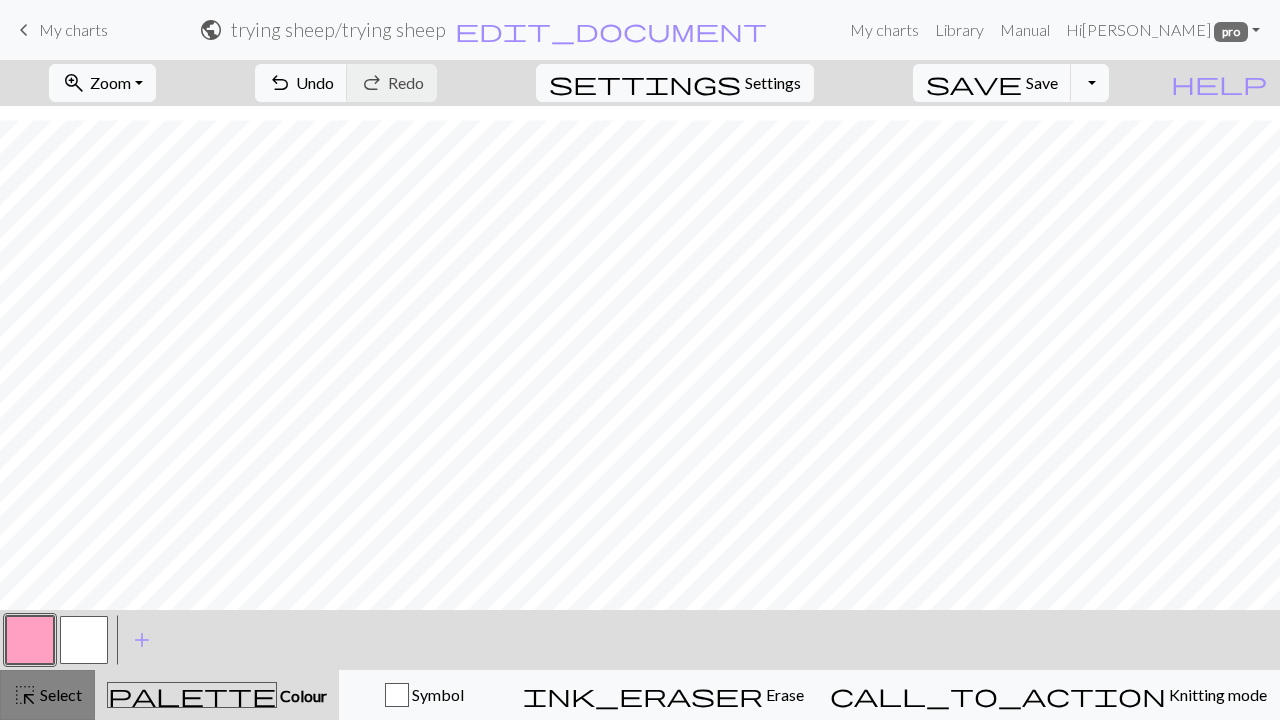 click on "highlight_alt" at bounding box center (25, 695) 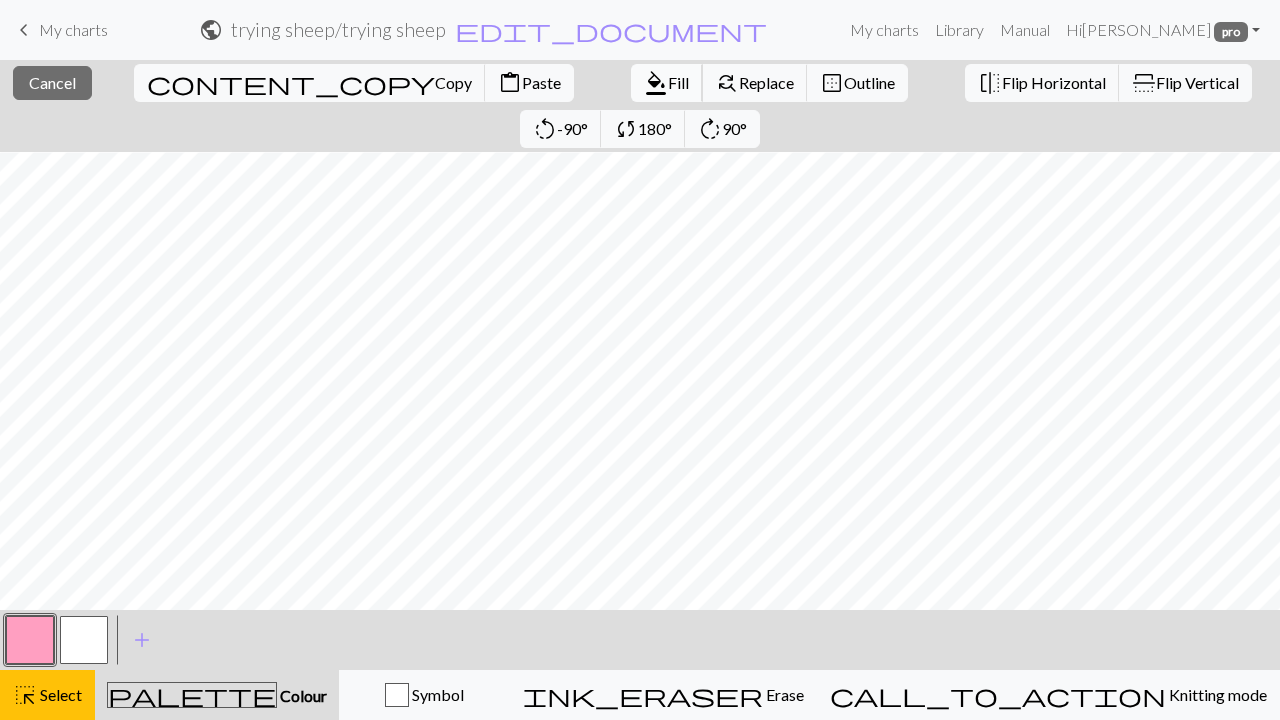 click on "Fill" at bounding box center [678, 82] 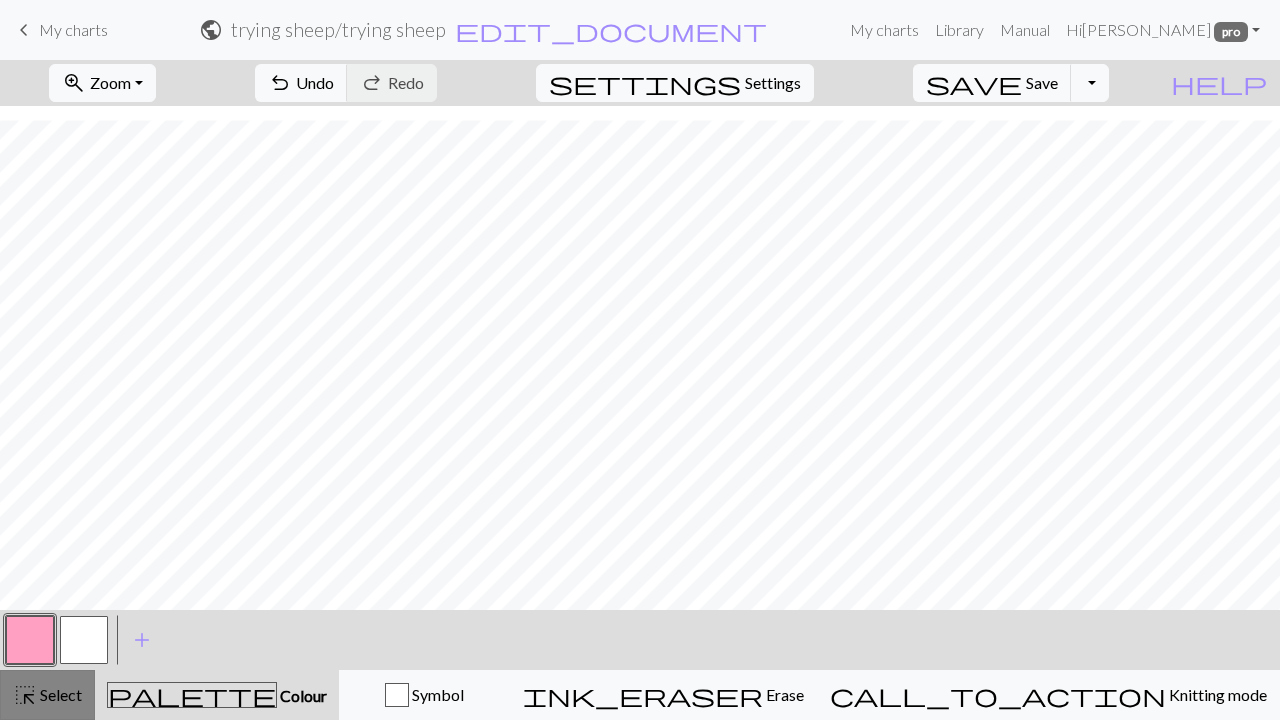 click on "Select" at bounding box center [59, 694] 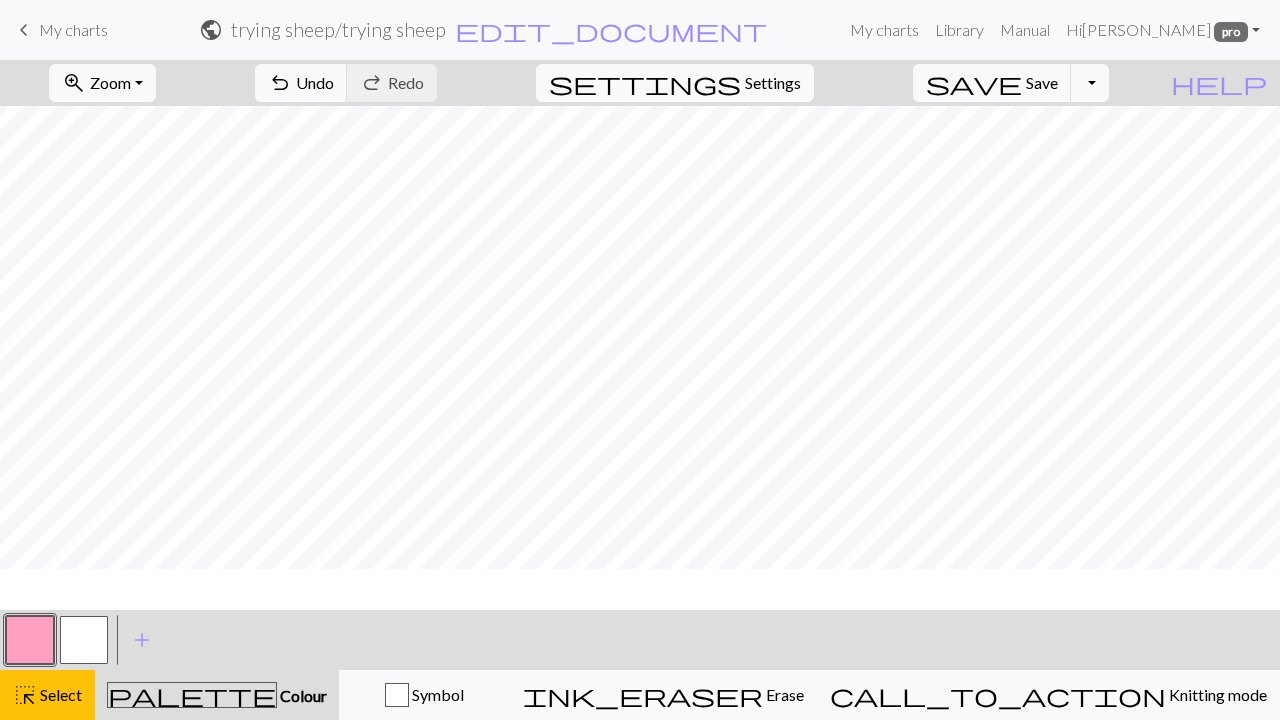 scroll, scrollTop: 386, scrollLeft: 0, axis: vertical 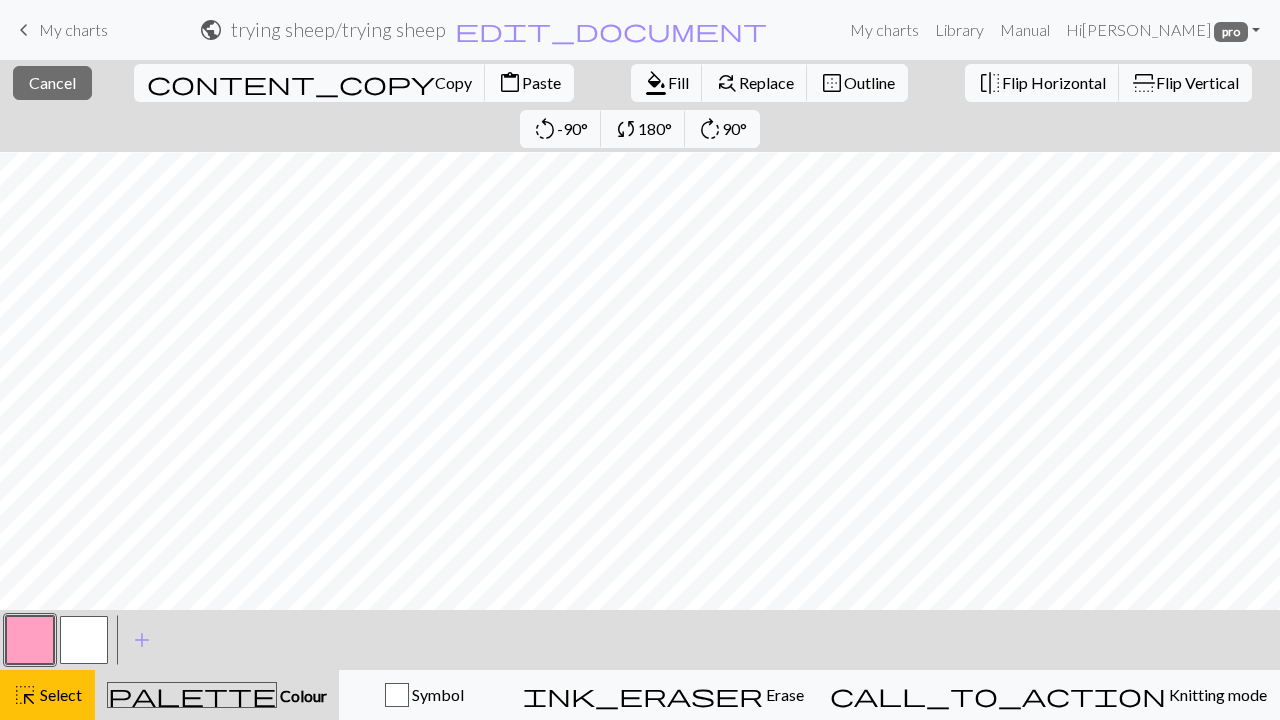 click on "Paste" at bounding box center (541, 82) 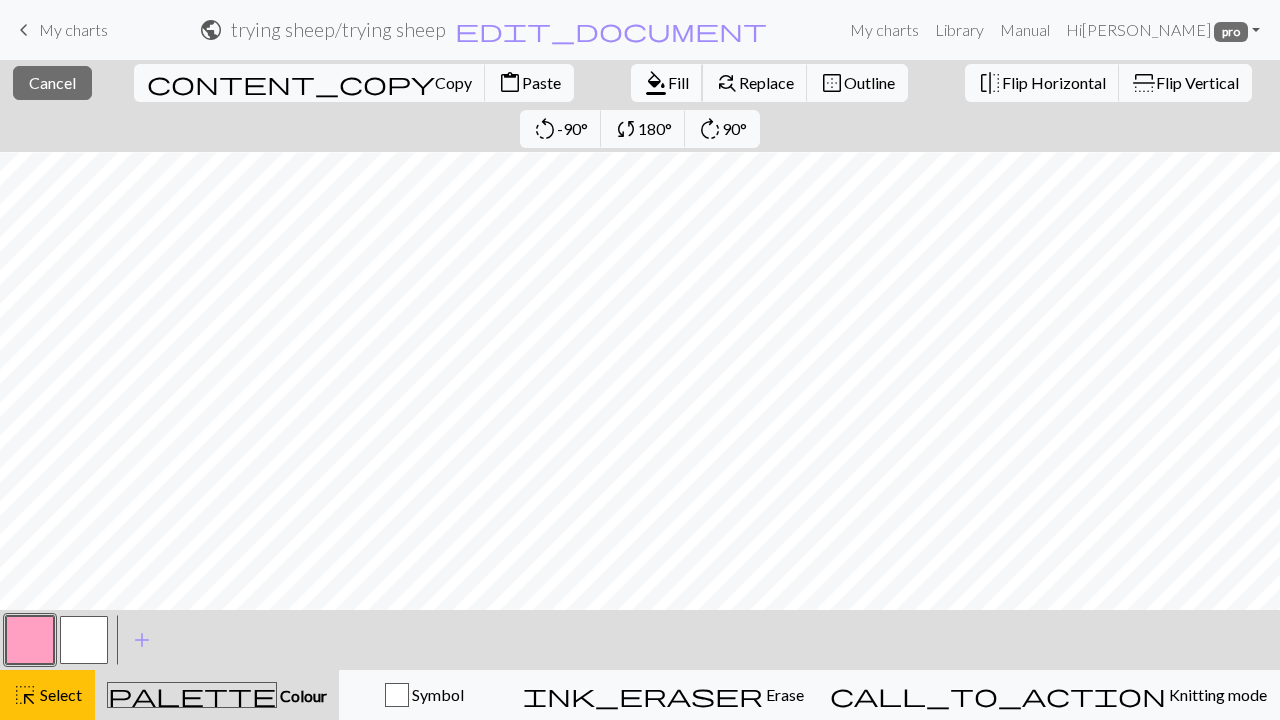 click on "Fill" at bounding box center (678, 82) 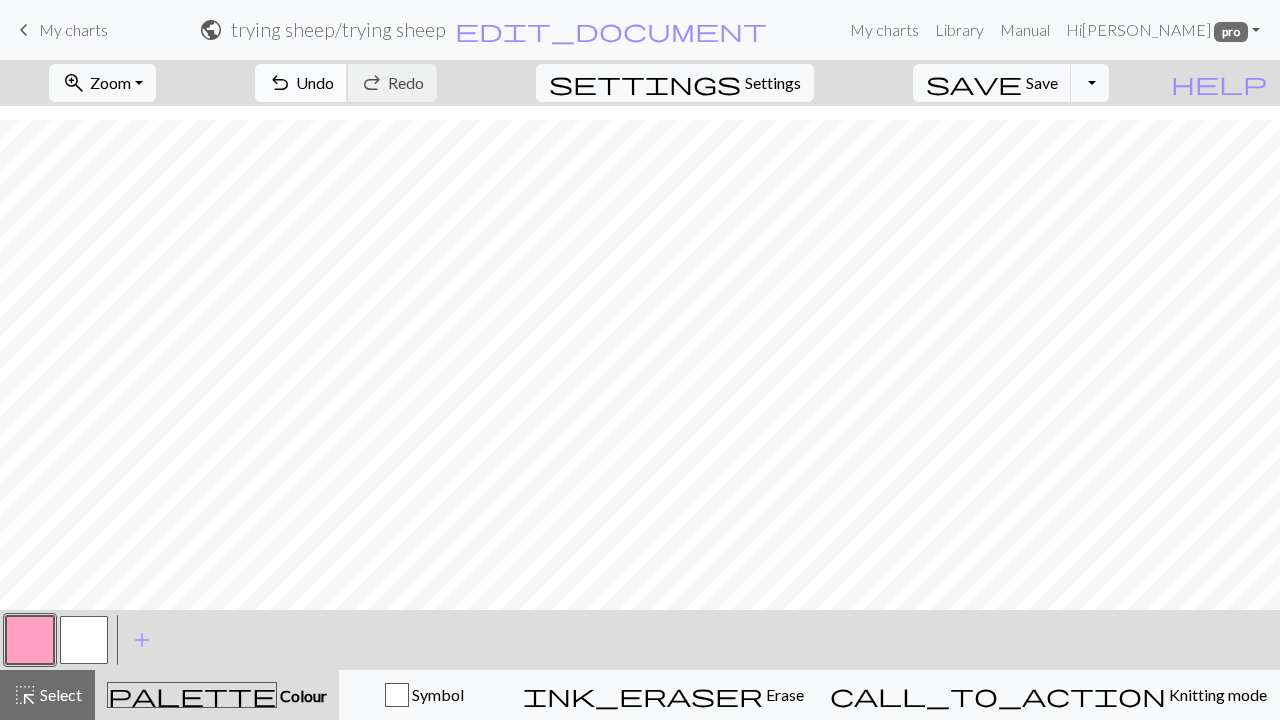 scroll, scrollTop: 178, scrollLeft: 0, axis: vertical 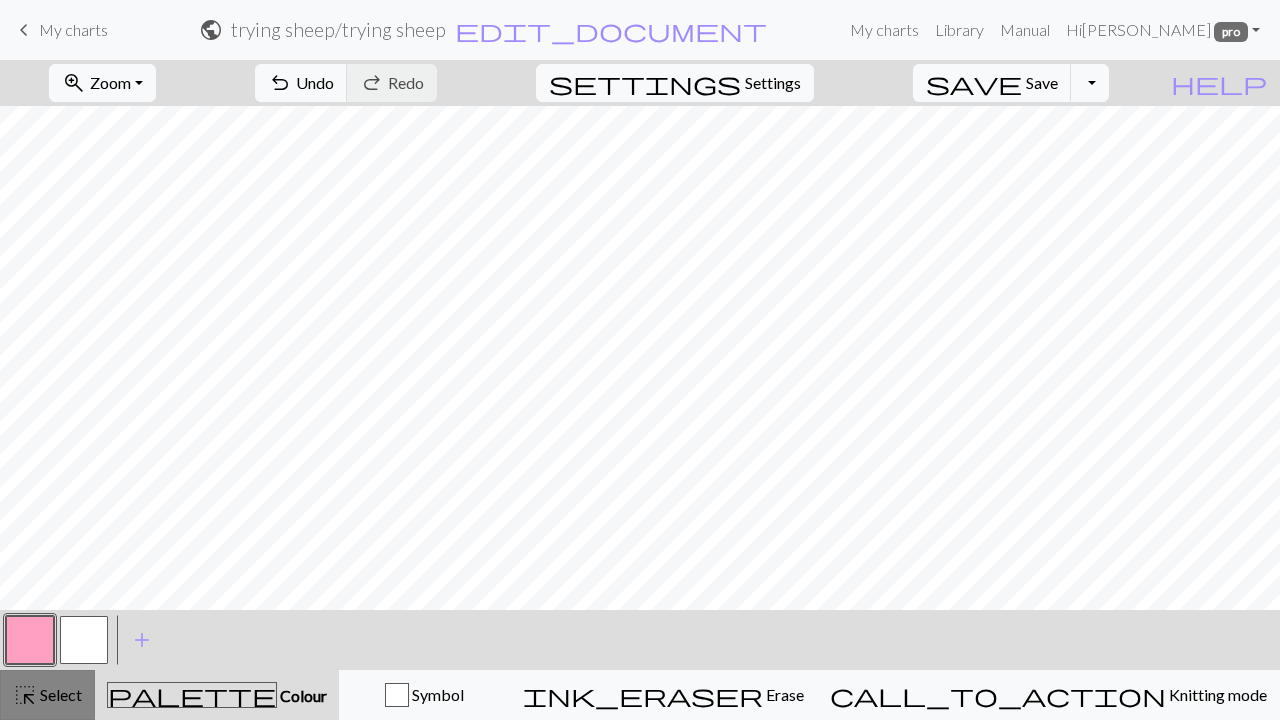 click on "Select" at bounding box center (59, 694) 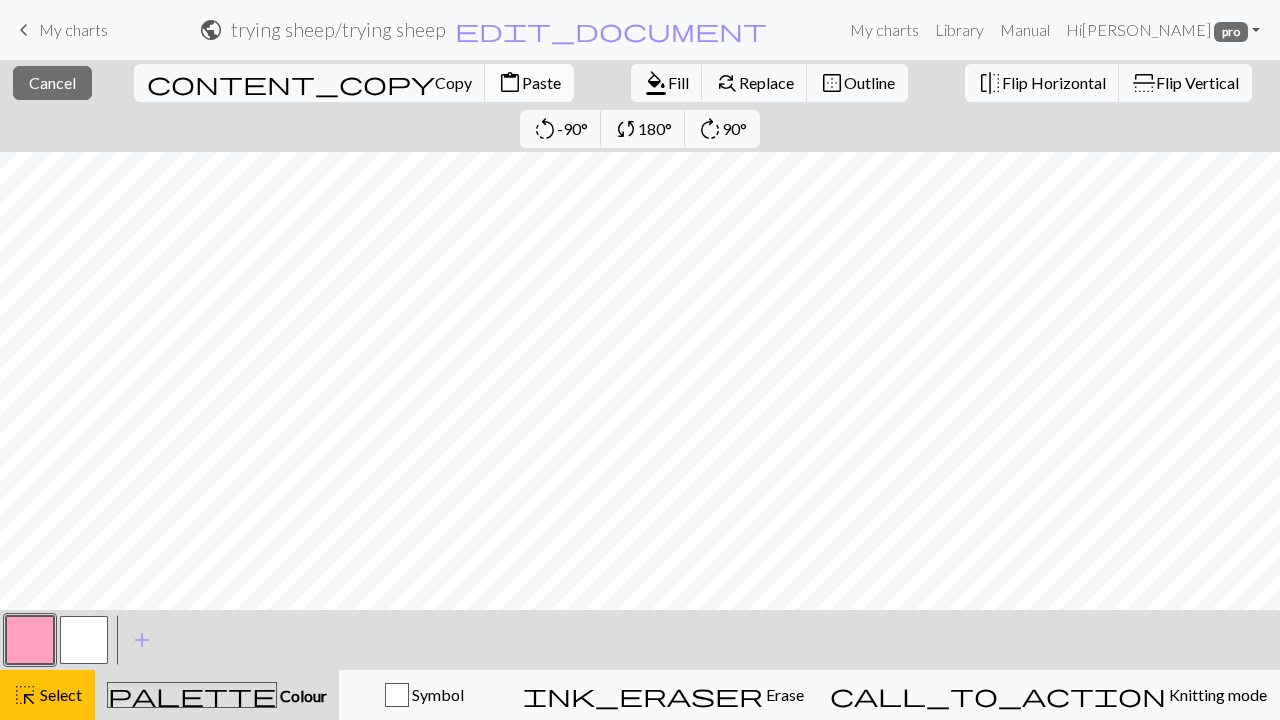 click on "Paste" at bounding box center [541, 82] 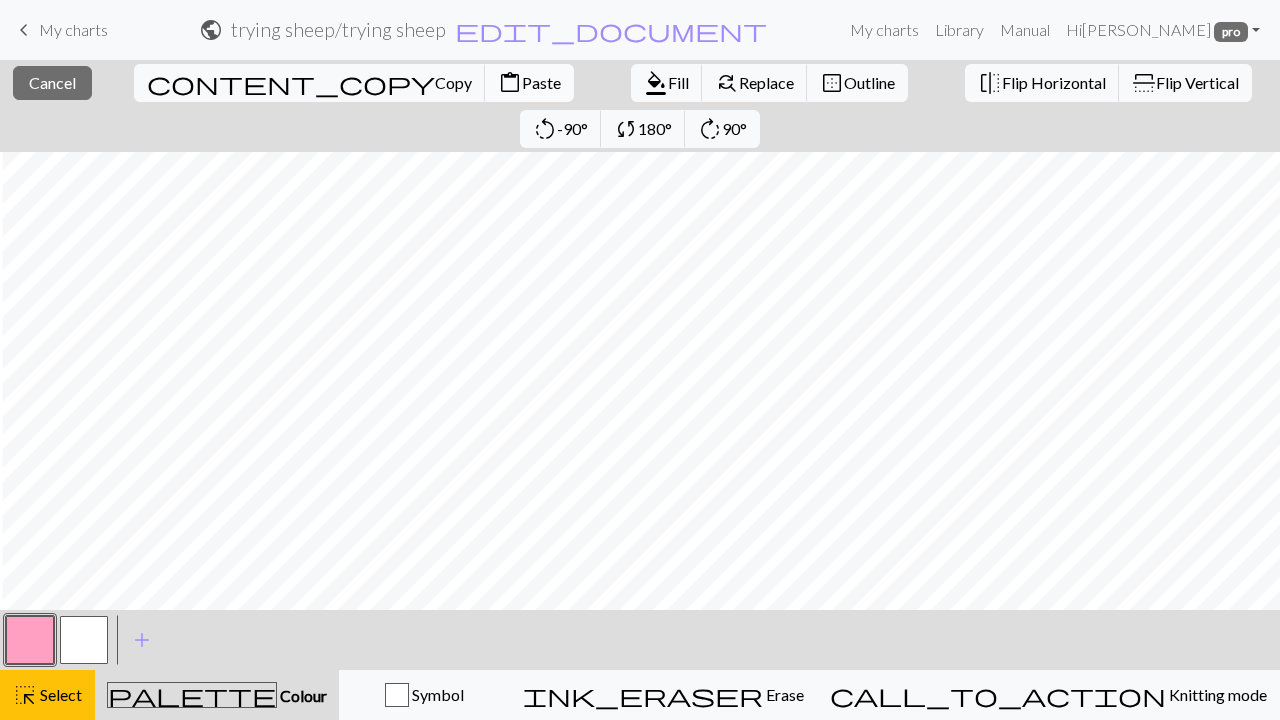 scroll, scrollTop: 0, scrollLeft: 2, axis: horizontal 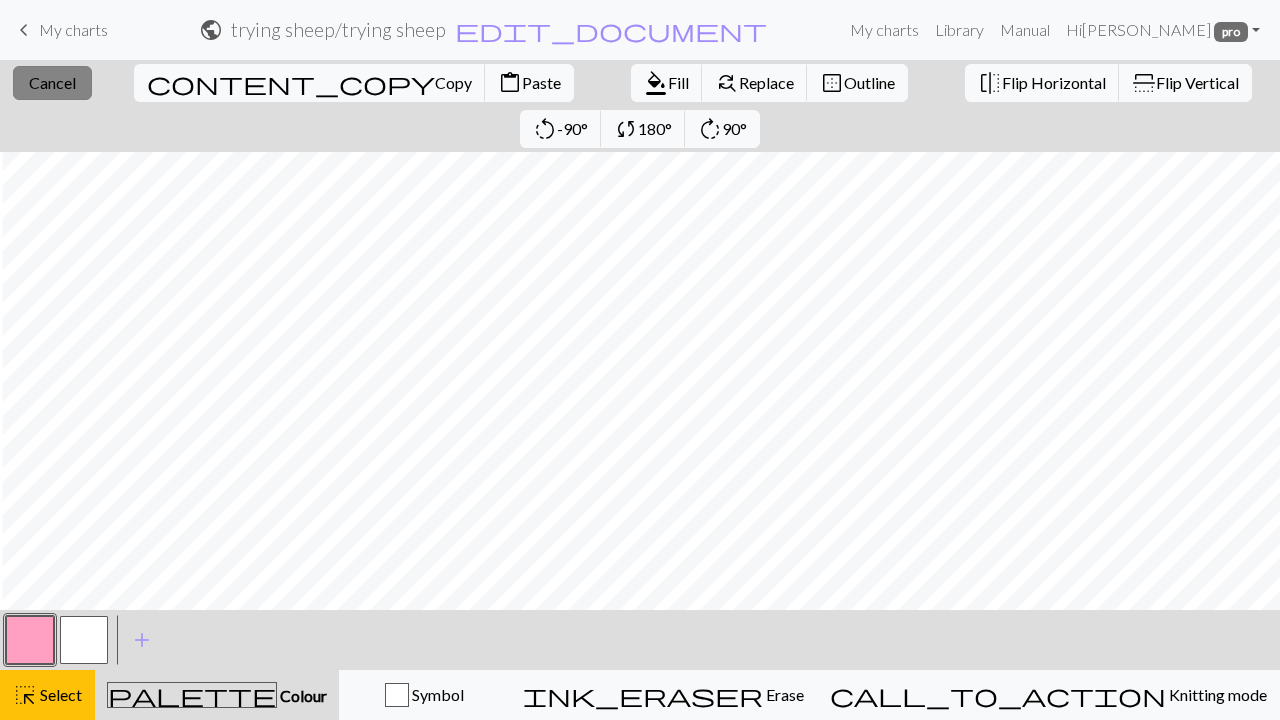 click on "Cancel" at bounding box center (52, 82) 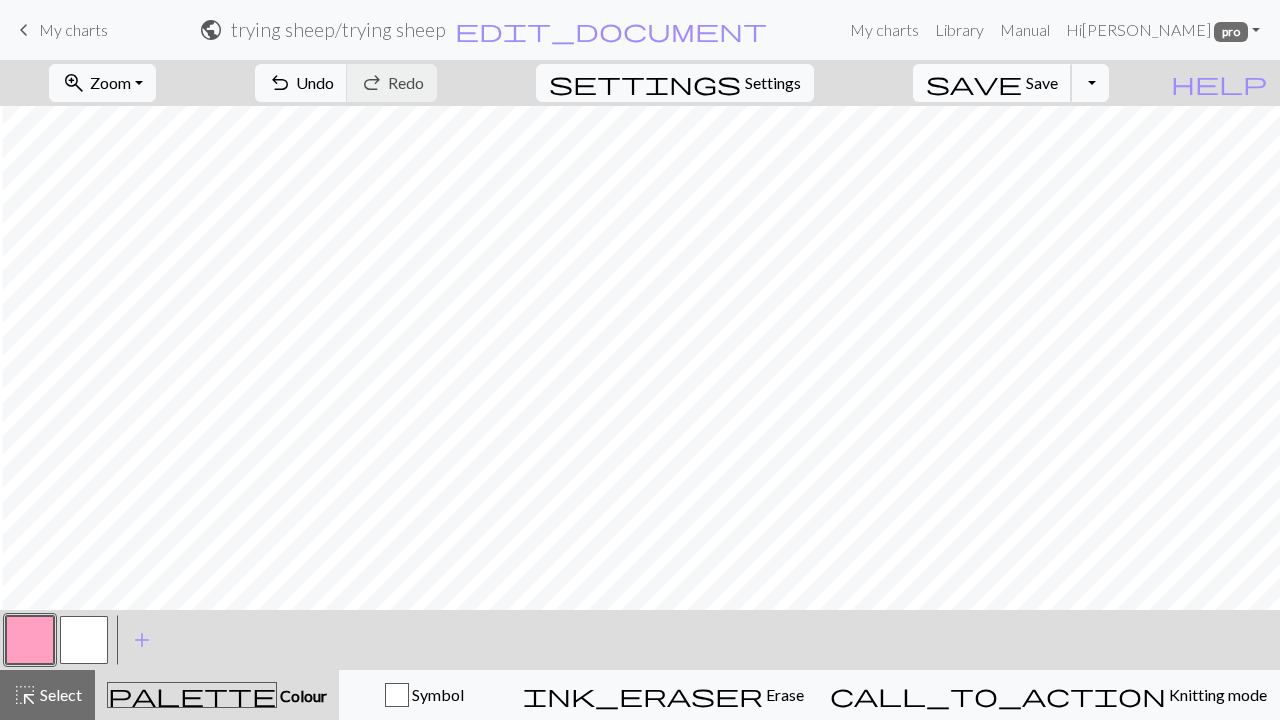 click on "save Save Save" at bounding box center [992, 83] 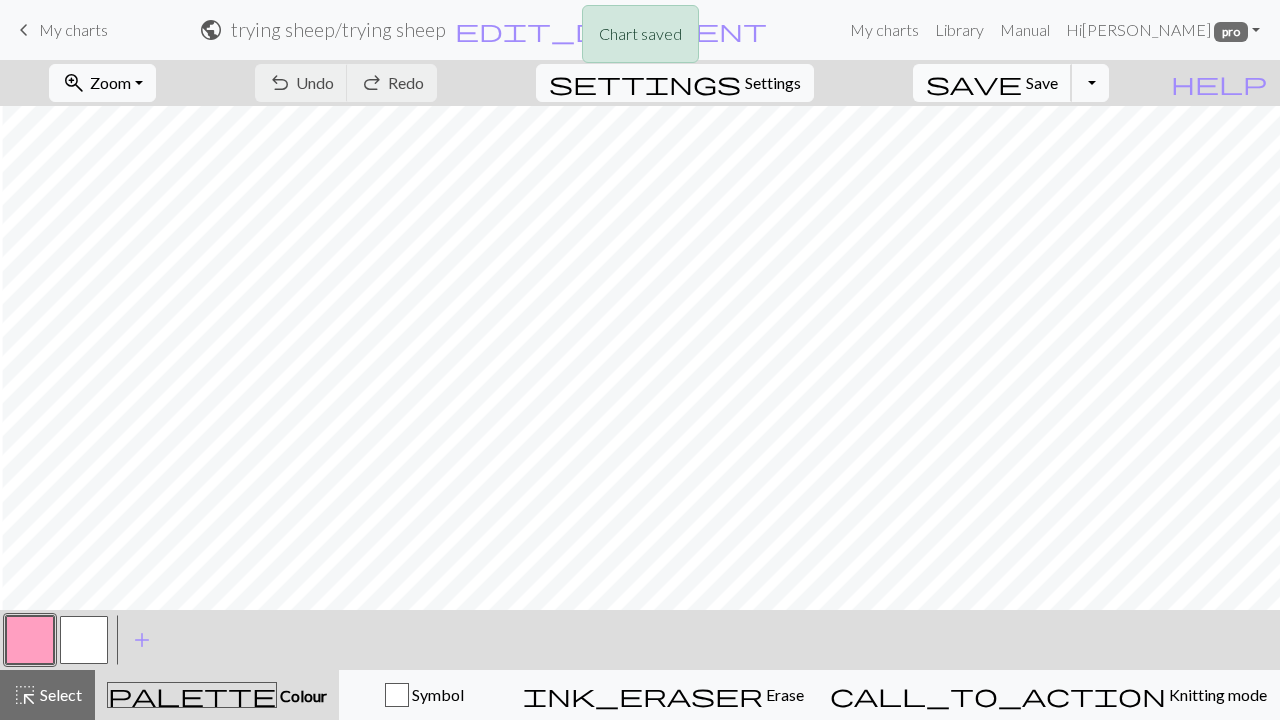 click on "Save" at bounding box center [1042, 82] 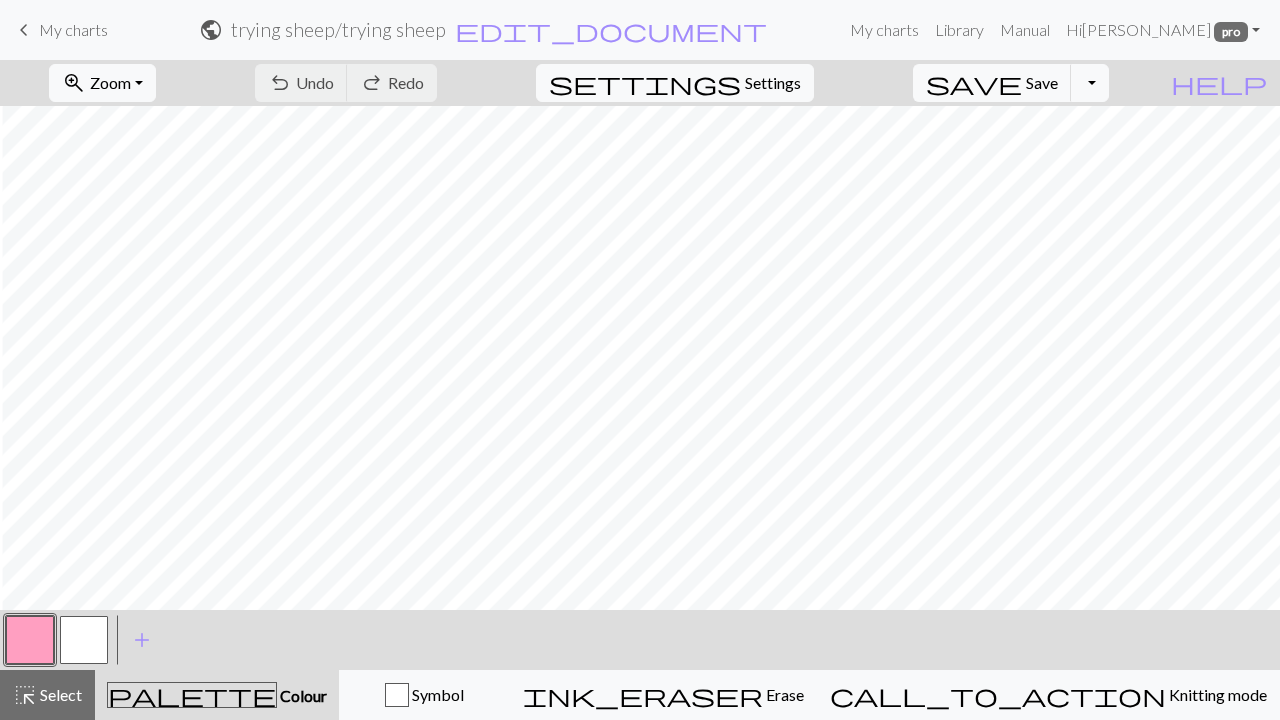 click on "Chart saved" at bounding box center [640, 39] 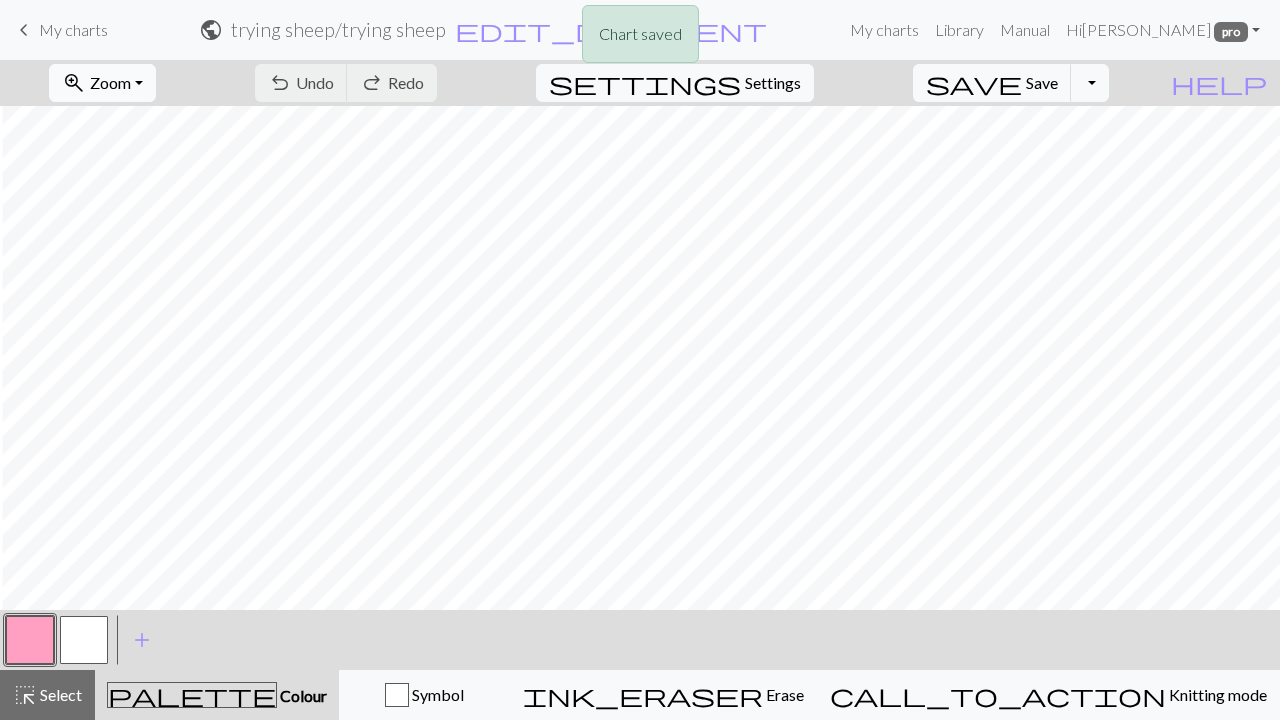 click on "zoom_in" at bounding box center [74, 83] 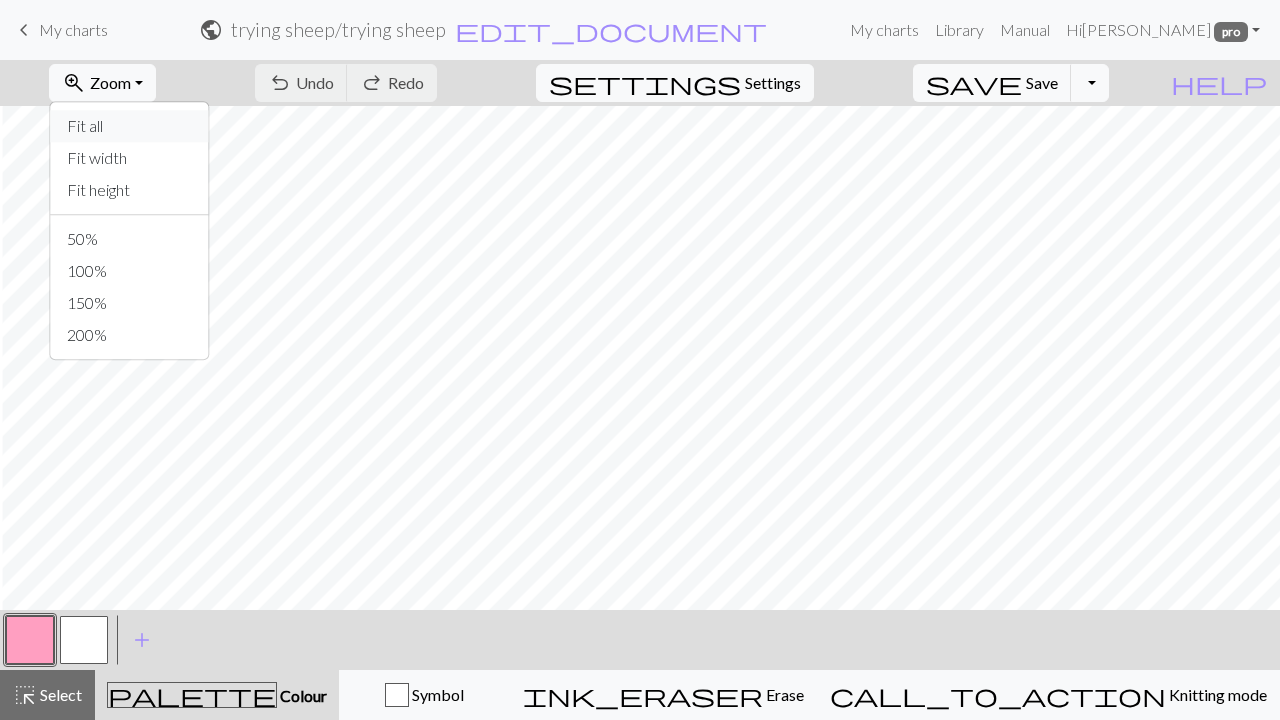 click on "Fit all" at bounding box center (130, 126) 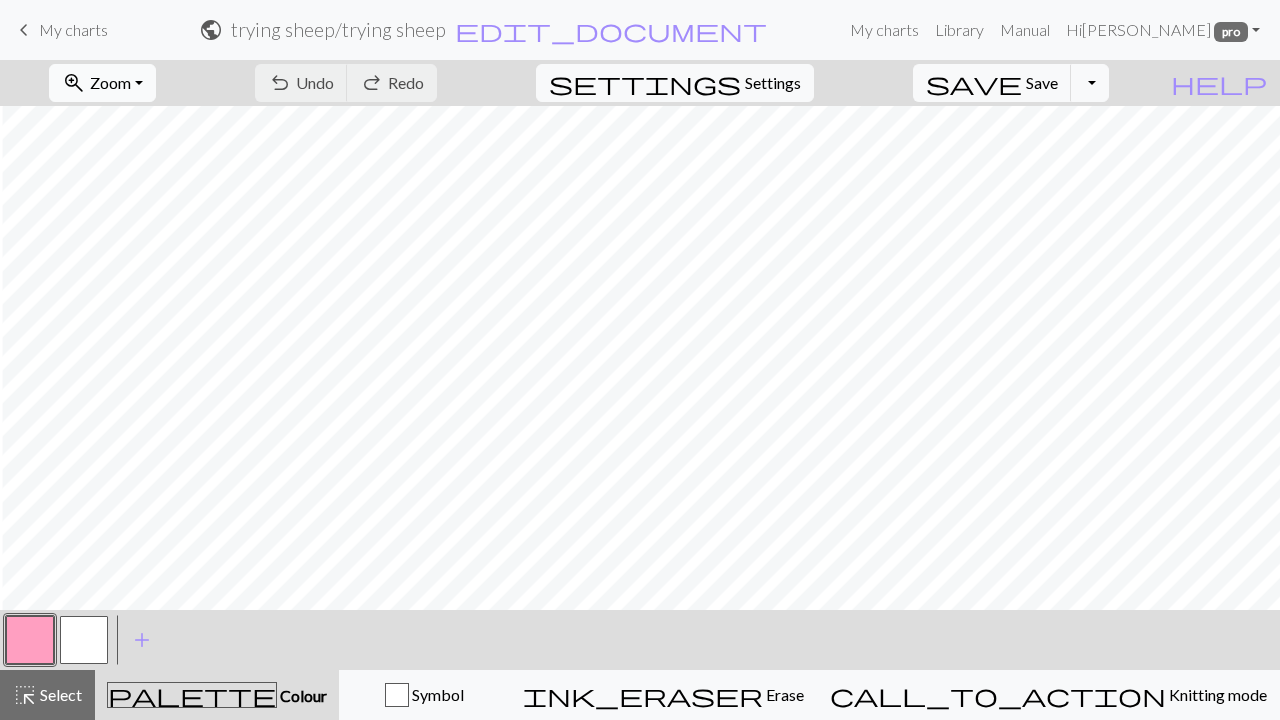 click on "Zoom" at bounding box center [110, 82] 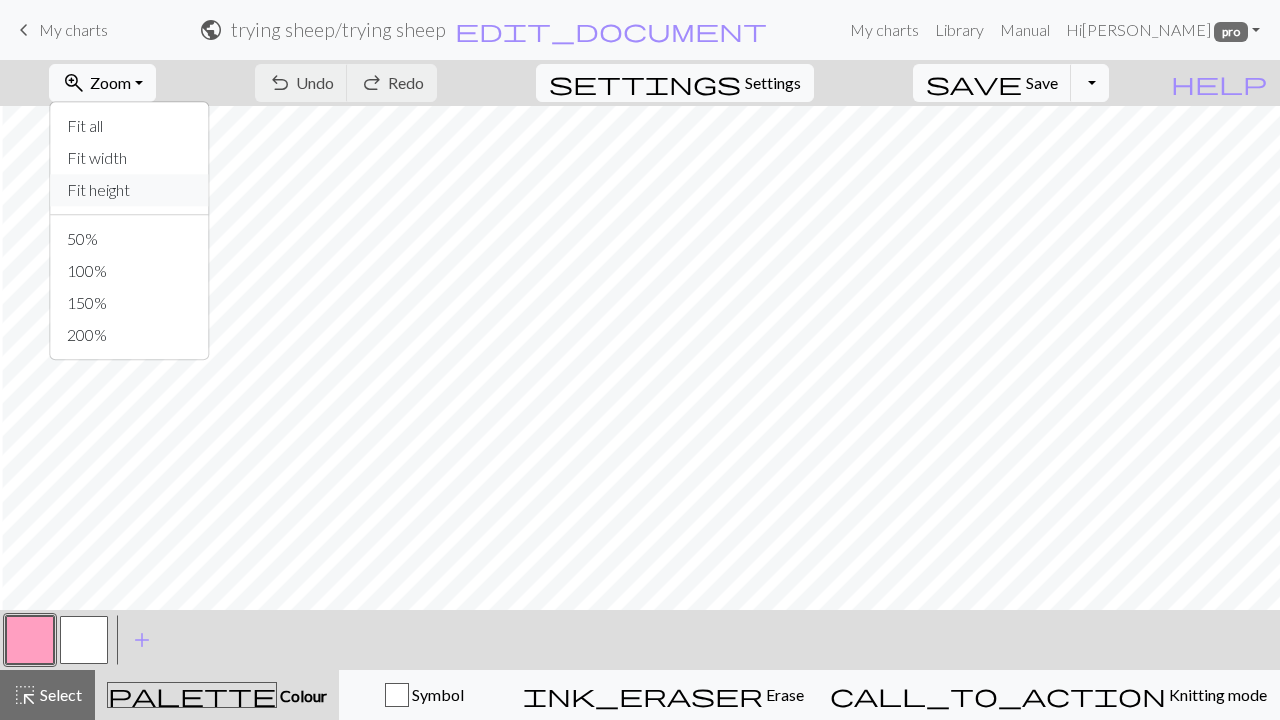 click on "Fit height" at bounding box center (130, 190) 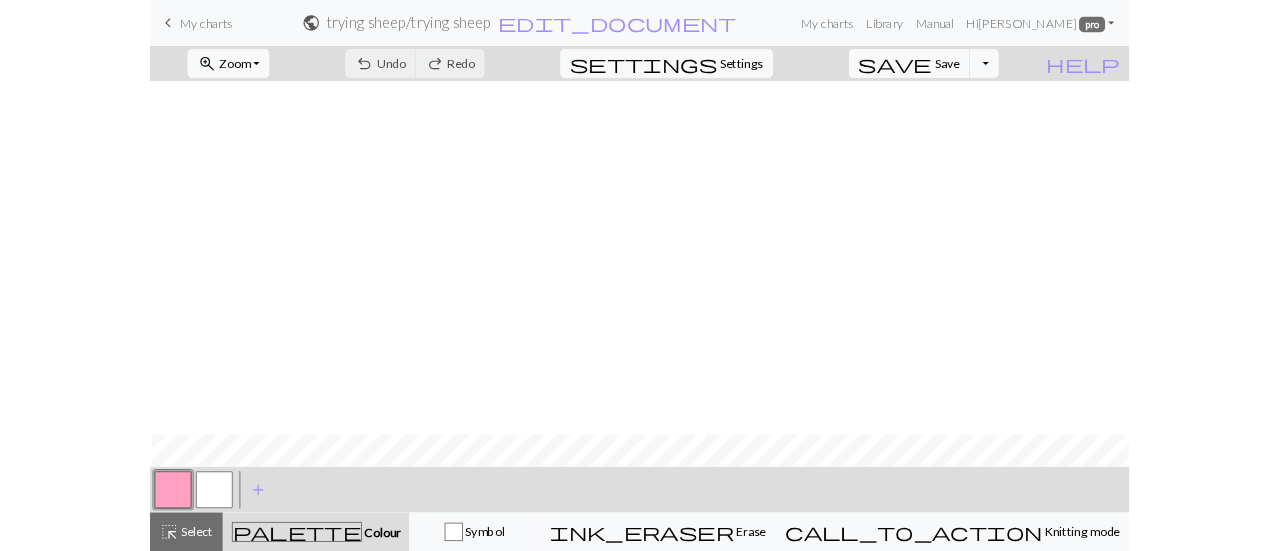 scroll, scrollTop: 630, scrollLeft: 2, axis: both 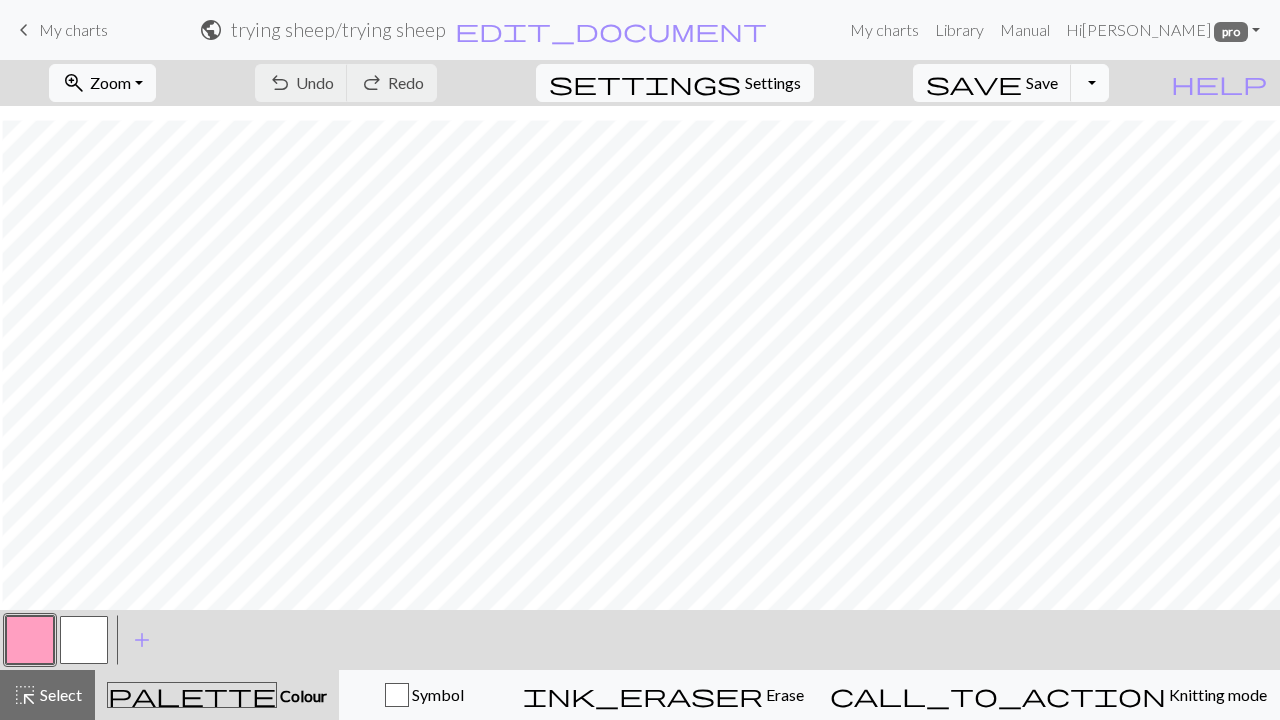 click on "Toggle Dropdown" at bounding box center [1090, 83] 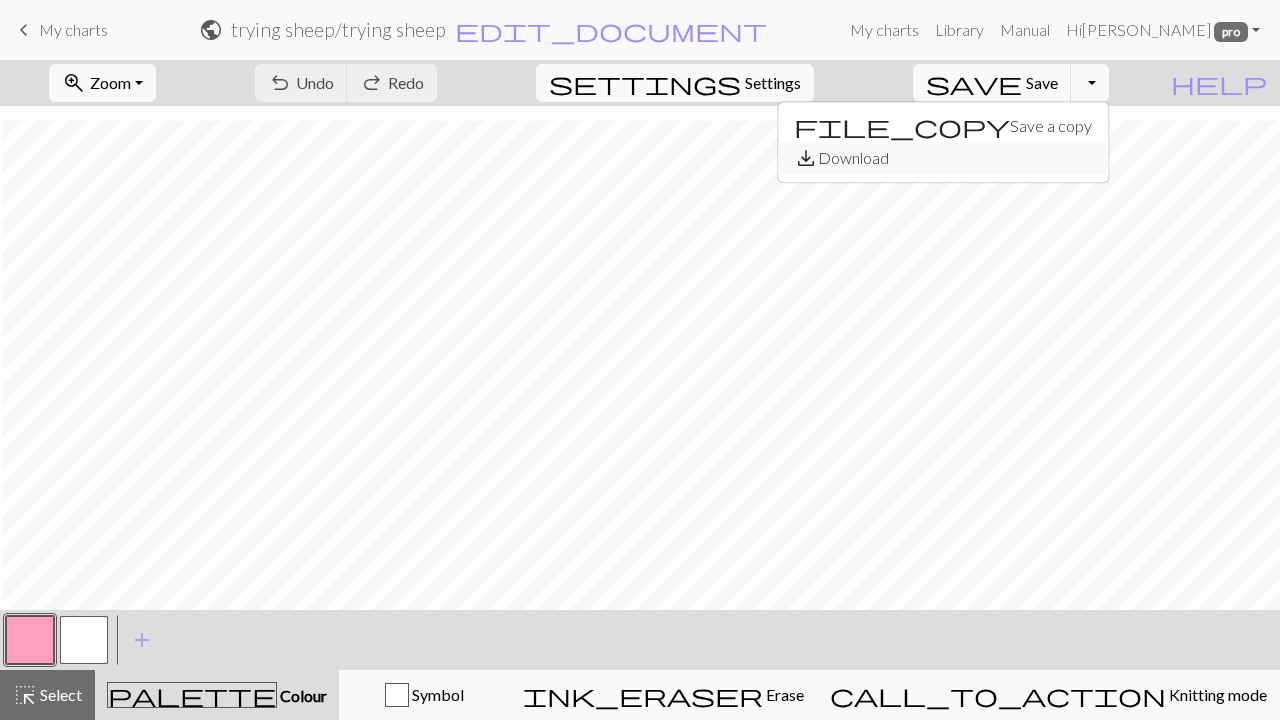 click on "save_alt  Download" at bounding box center (943, 158) 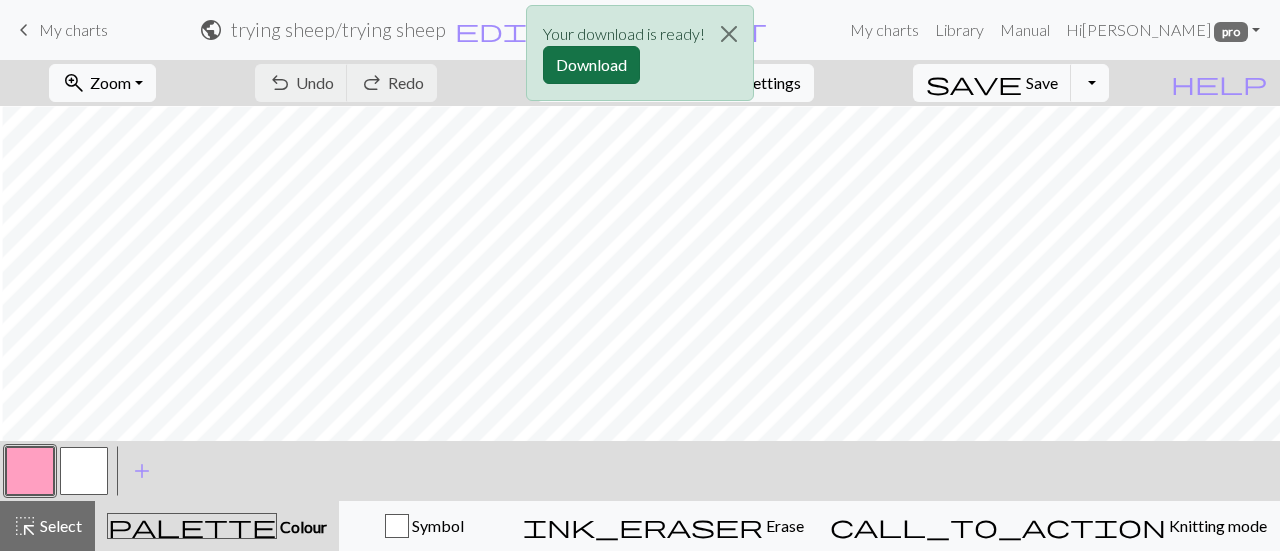 click on "Download" at bounding box center [591, 65] 